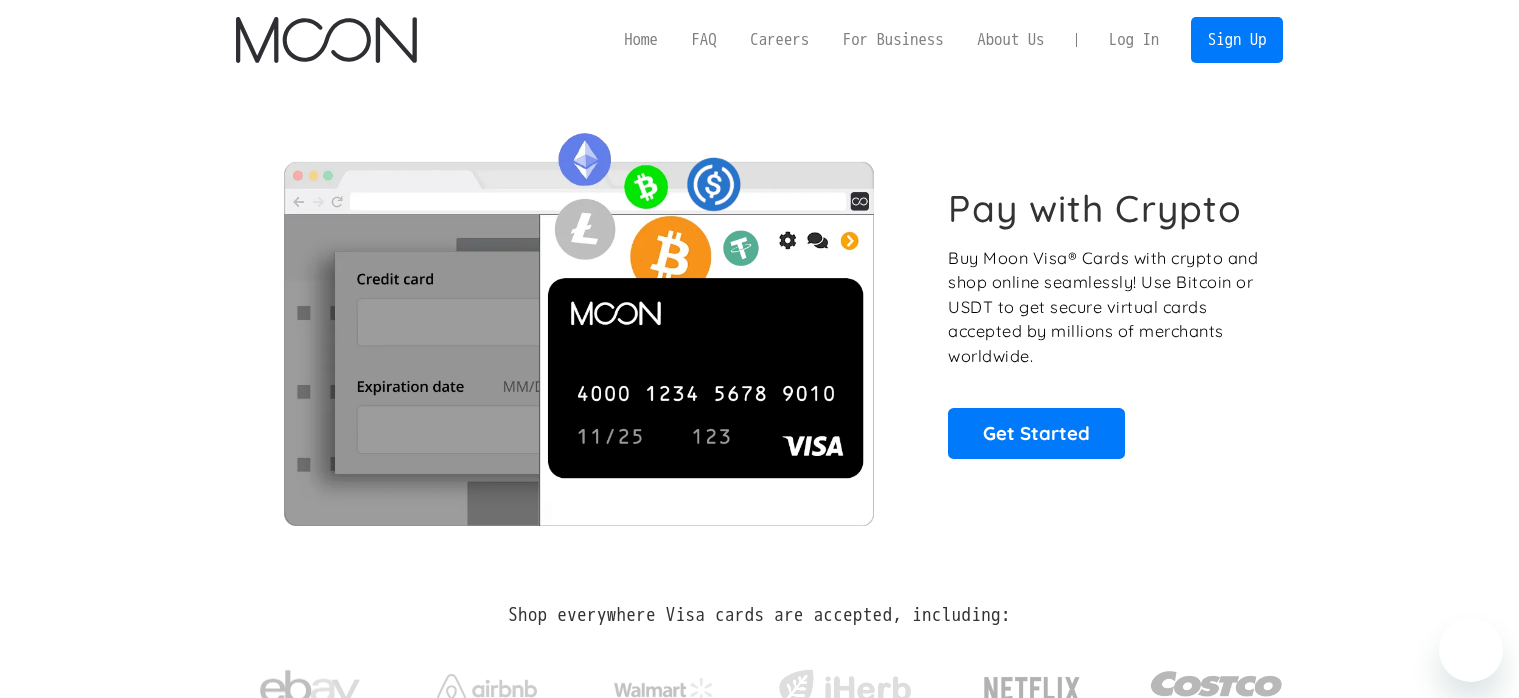 scroll, scrollTop: 0, scrollLeft: 0, axis: both 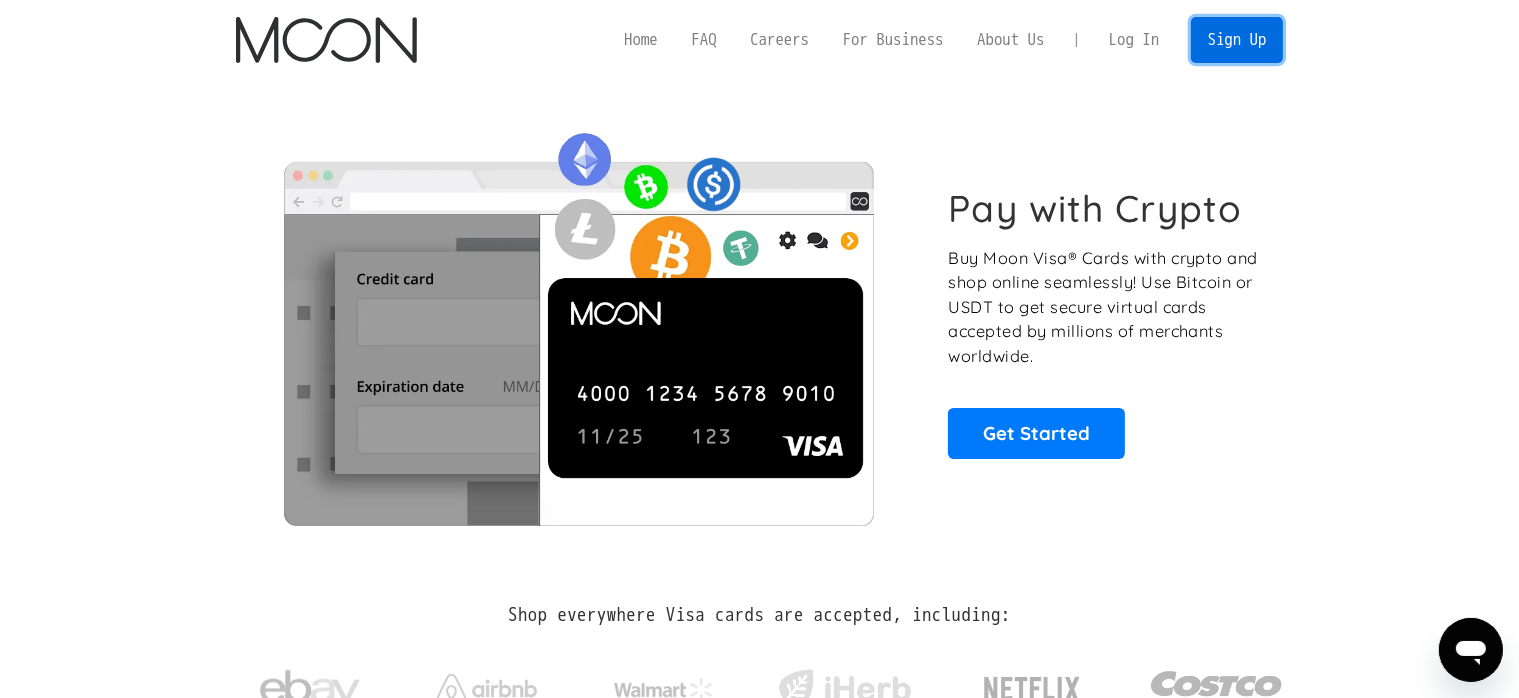 click on "Sign Up" at bounding box center (1237, 39) 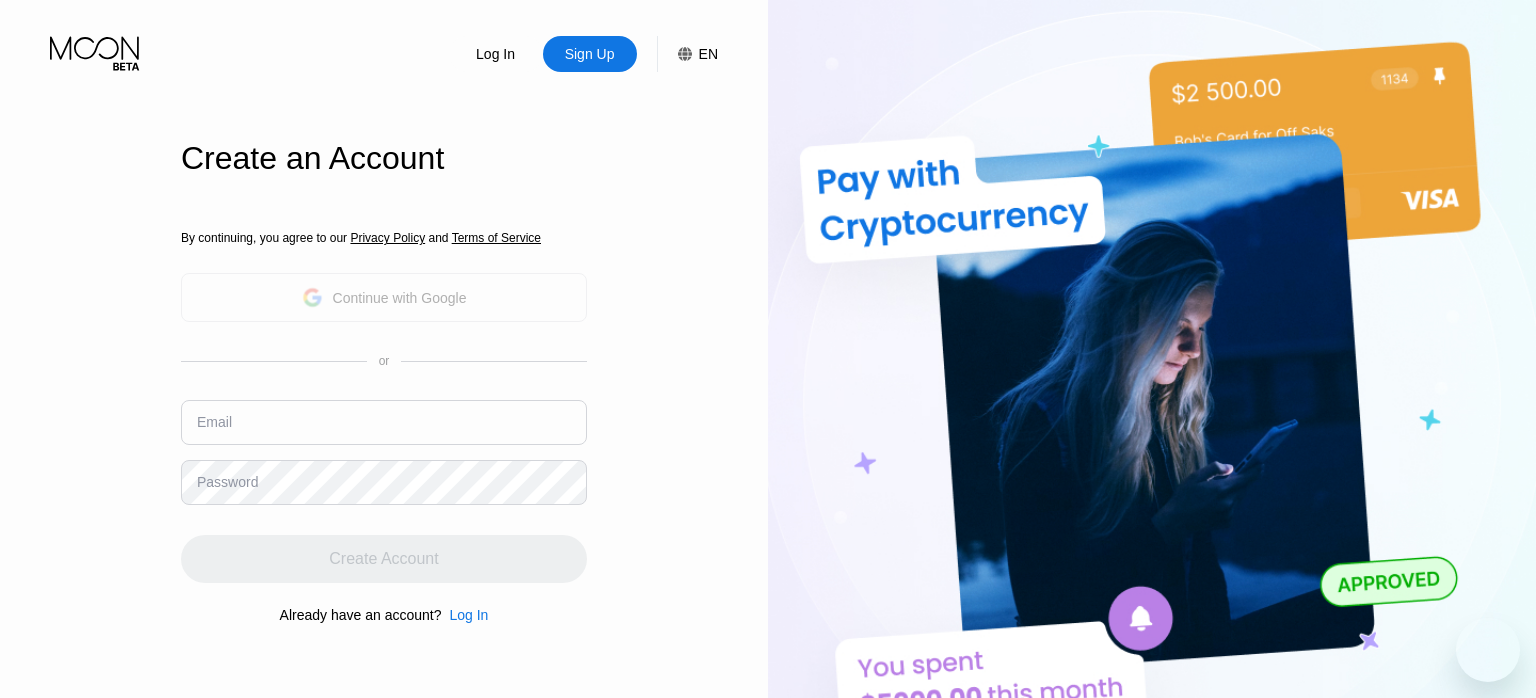 drag, startPoint x: 0, startPoint y: 0, endPoint x: 513, endPoint y: 281, distance: 584.9188 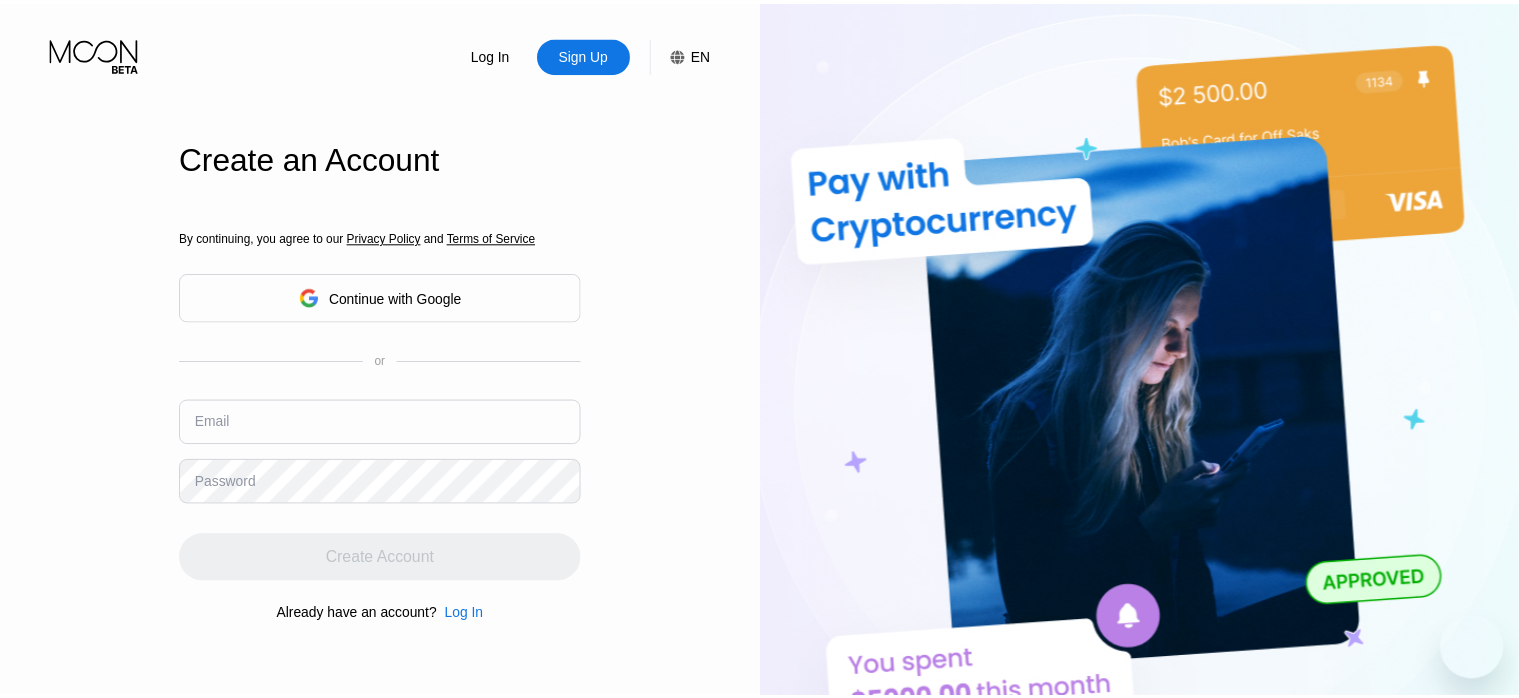 scroll, scrollTop: 0, scrollLeft: 0, axis: both 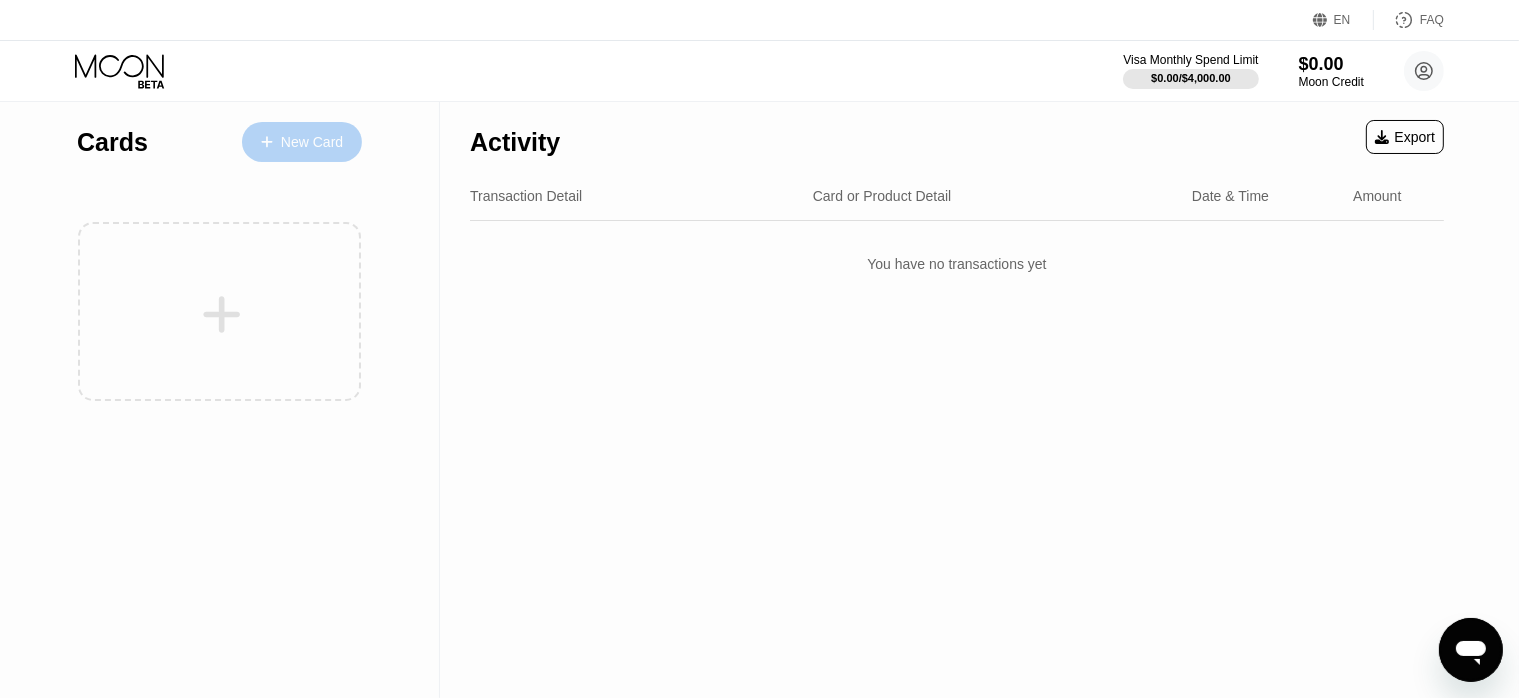 click on "New Card" at bounding box center [302, 142] 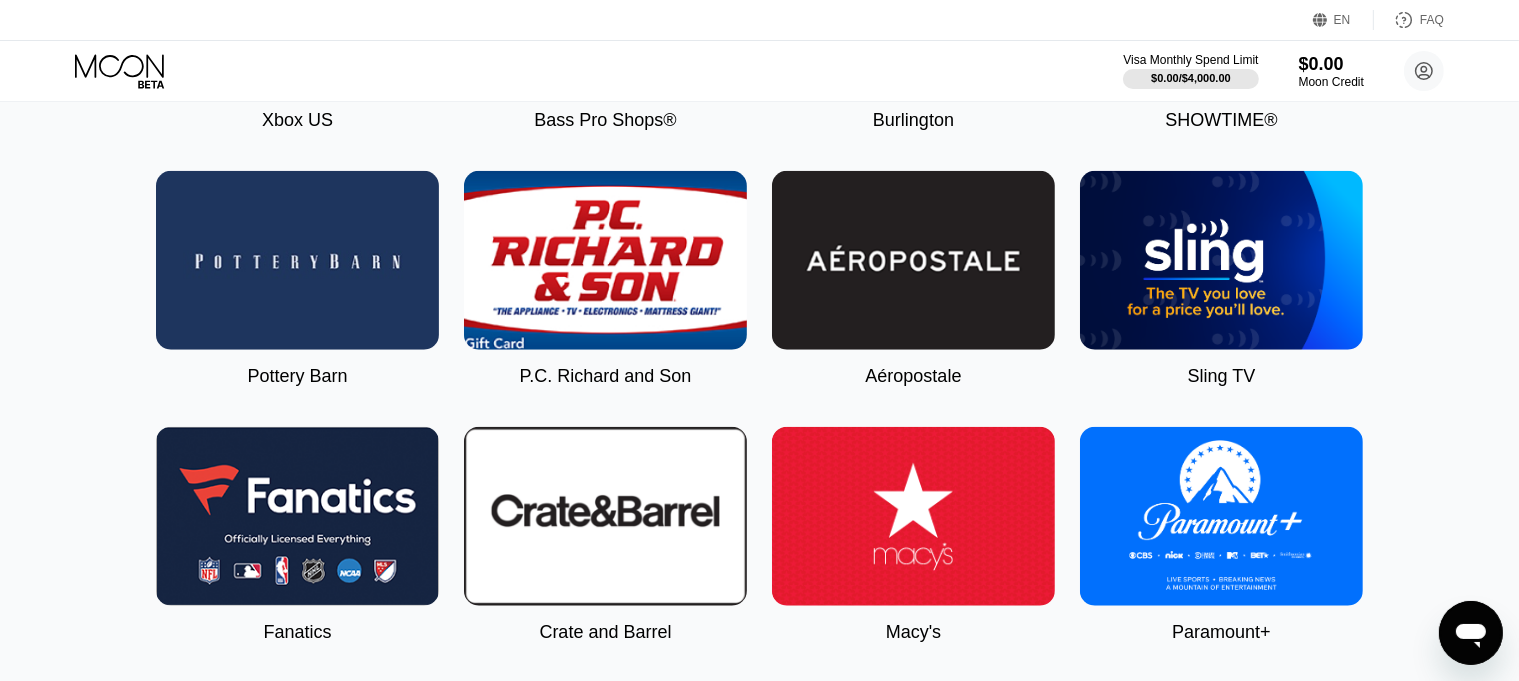 scroll, scrollTop: 2183, scrollLeft: 0, axis: vertical 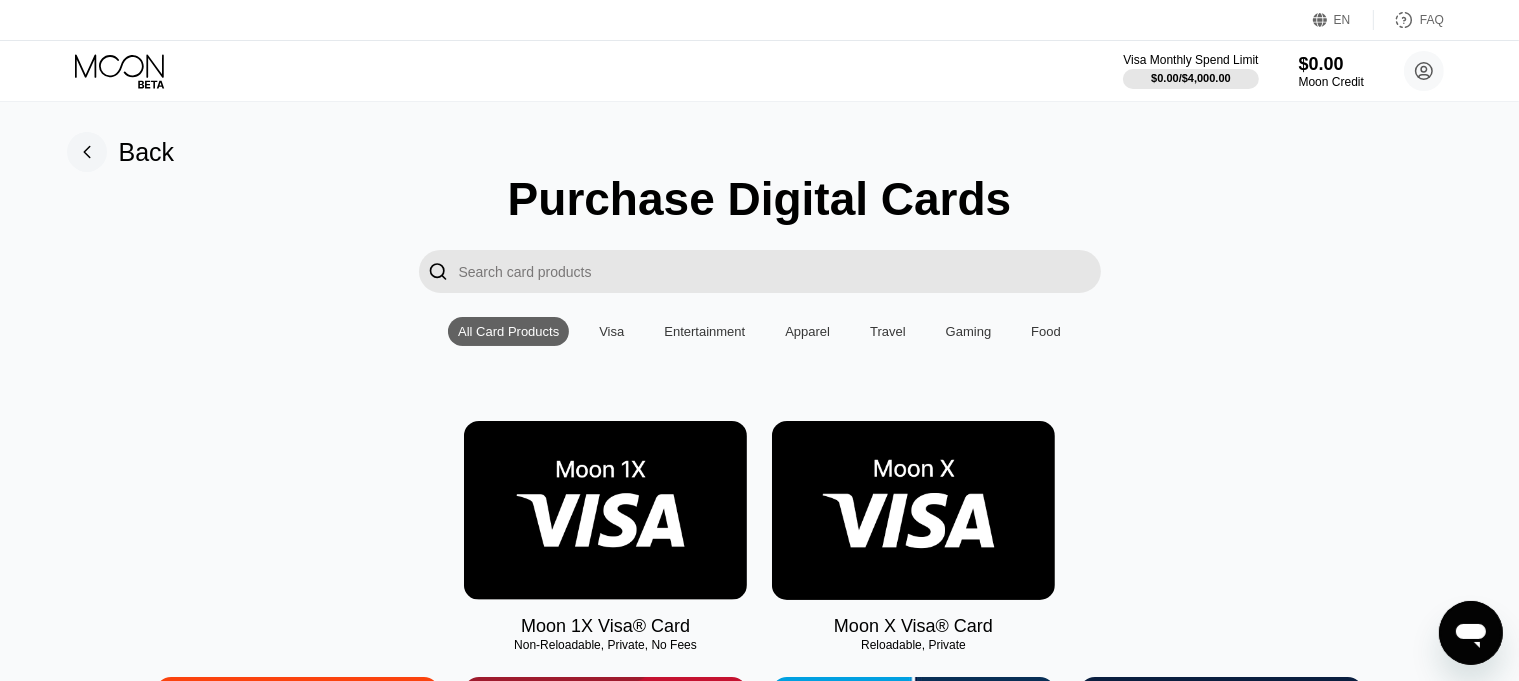 click at bounding box center (780, 271) 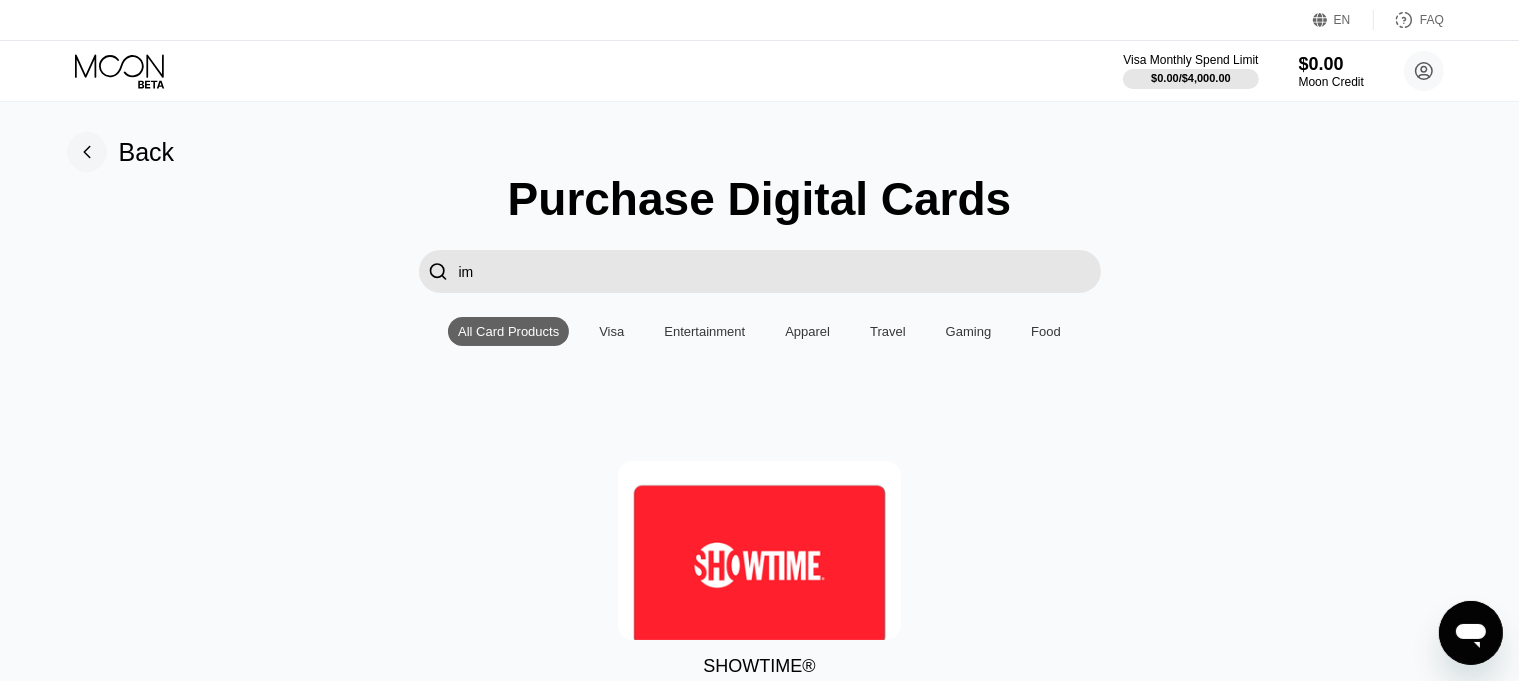 type on "i" 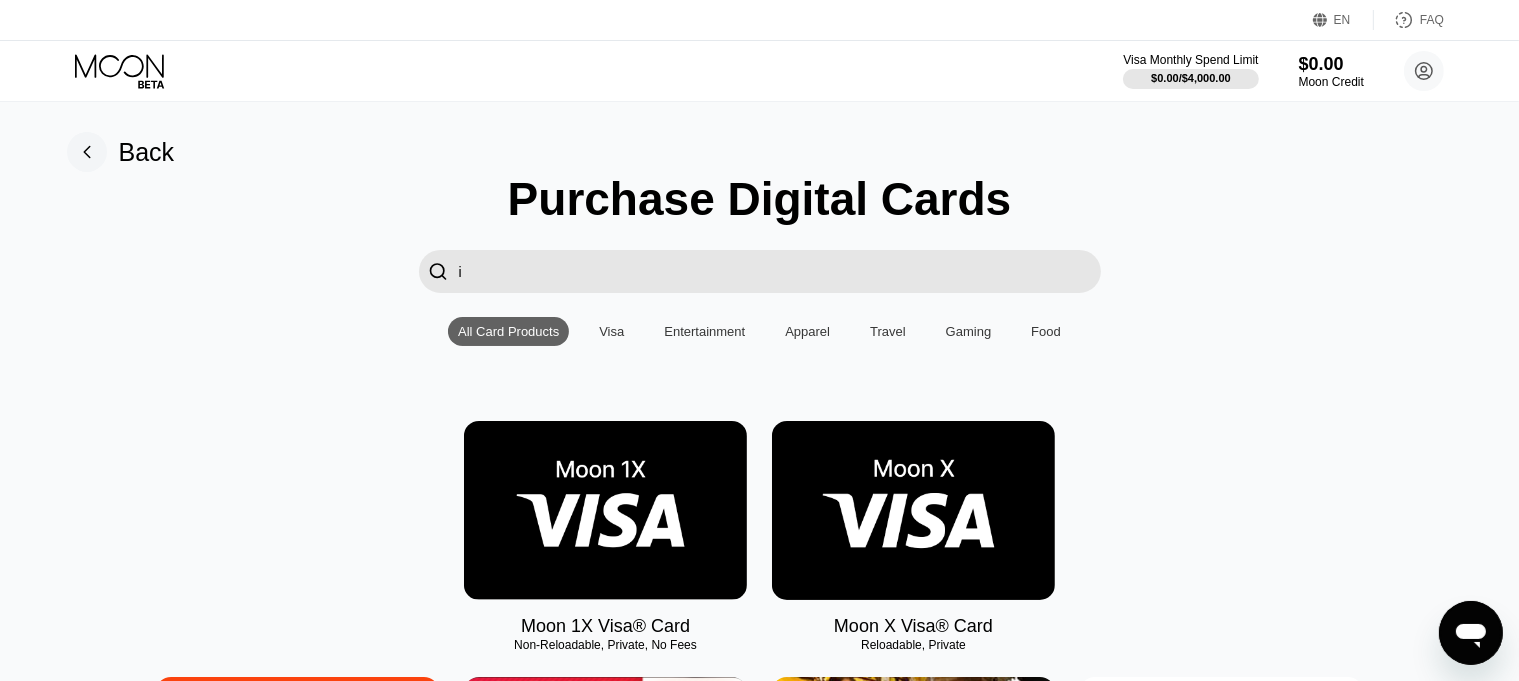 type 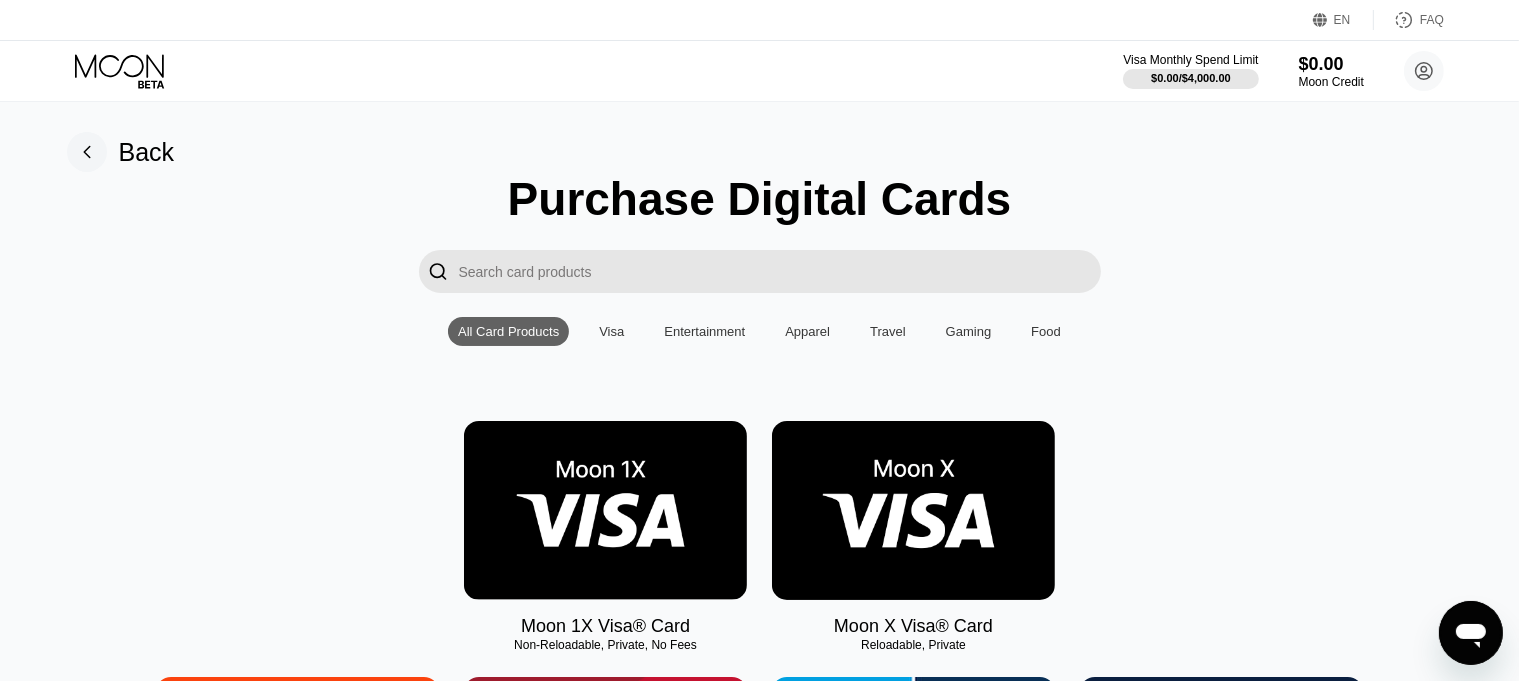 click at bounding box center [605, 510] 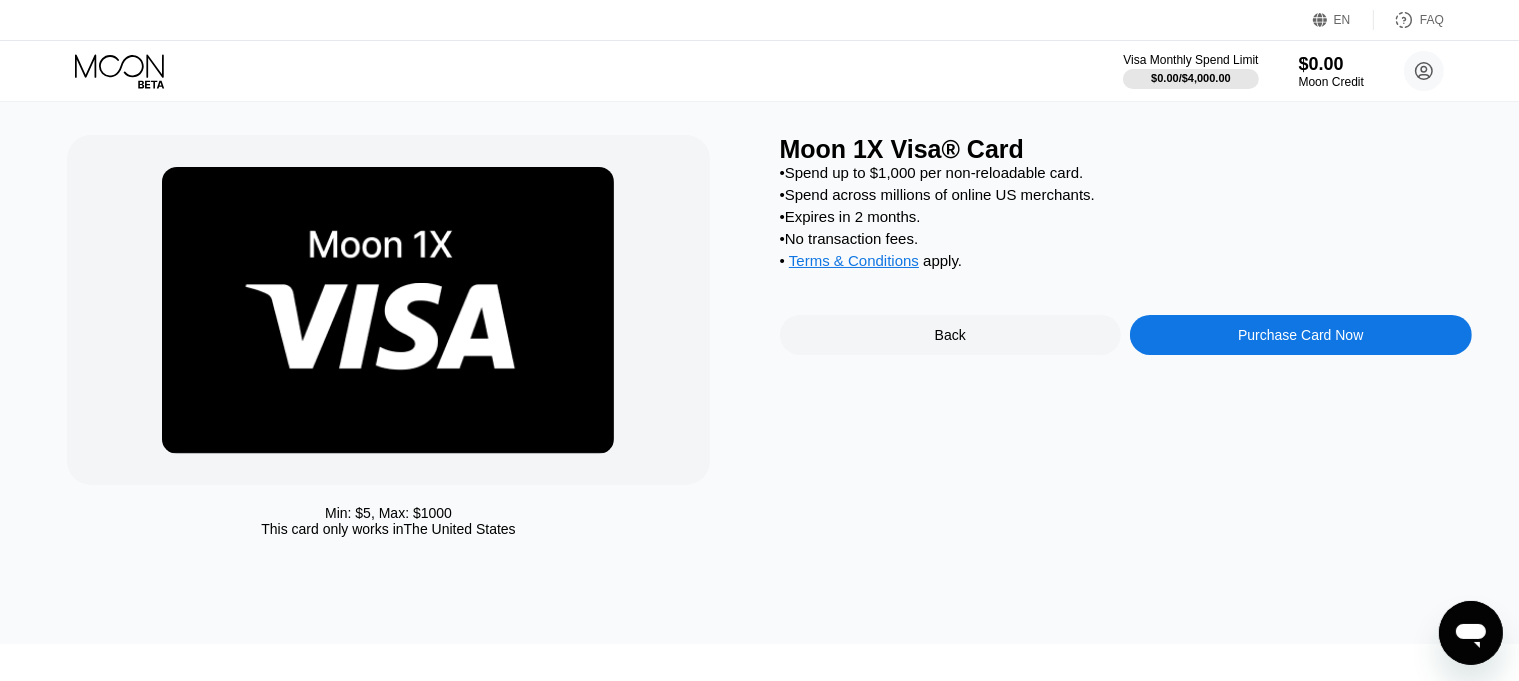 scroll, scrollTop: 52, scrollLeft: 0, axis: vertical 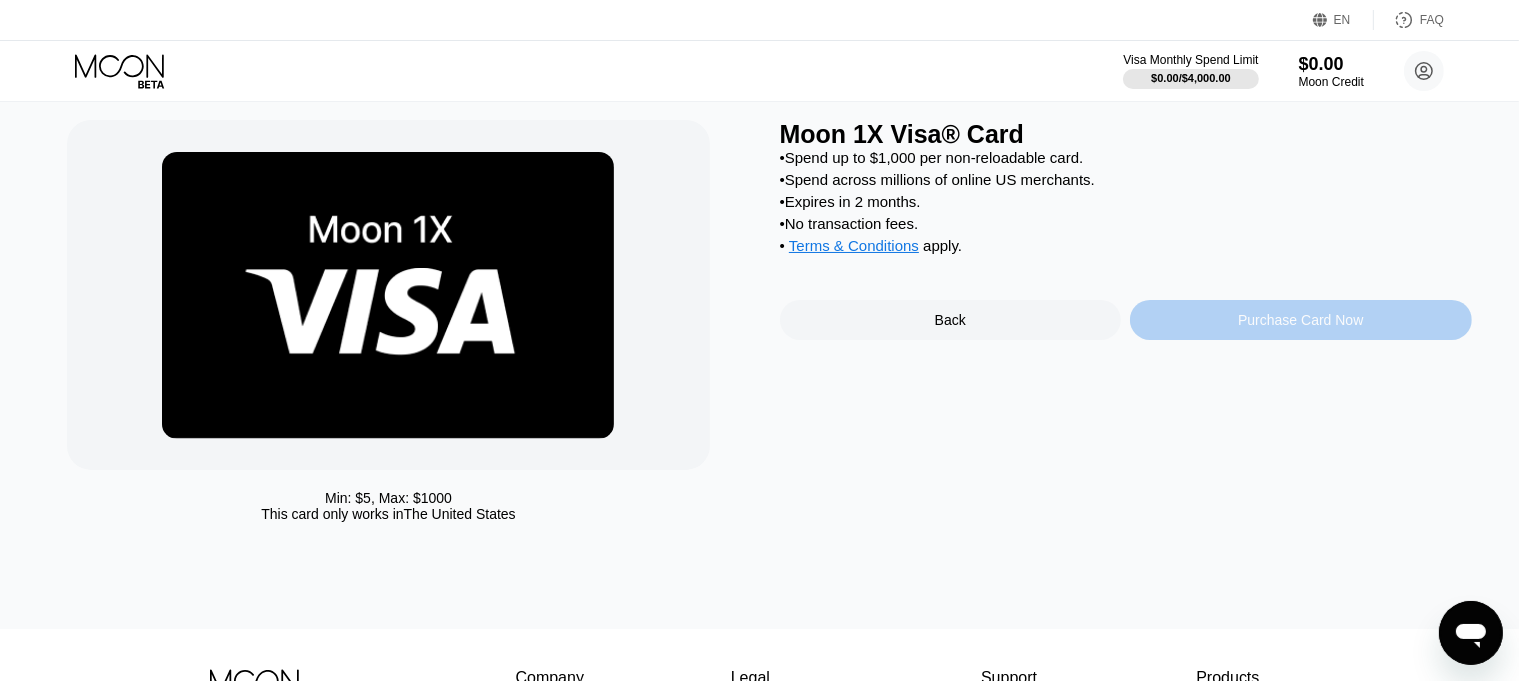 click on "Purchase Card Now" at bounding box center [1300, 320] 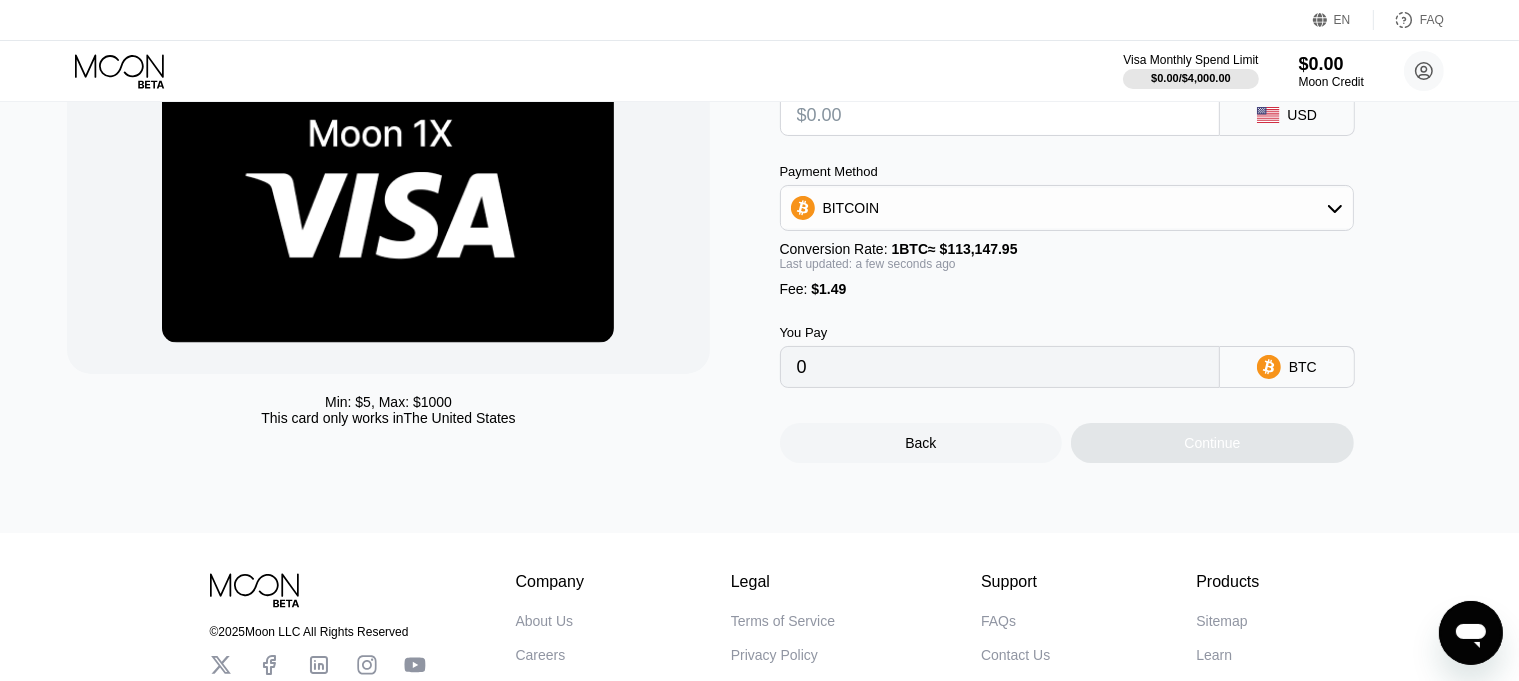 scroll, scrollTop: 145, scrollLeft: 0, axis: vertical 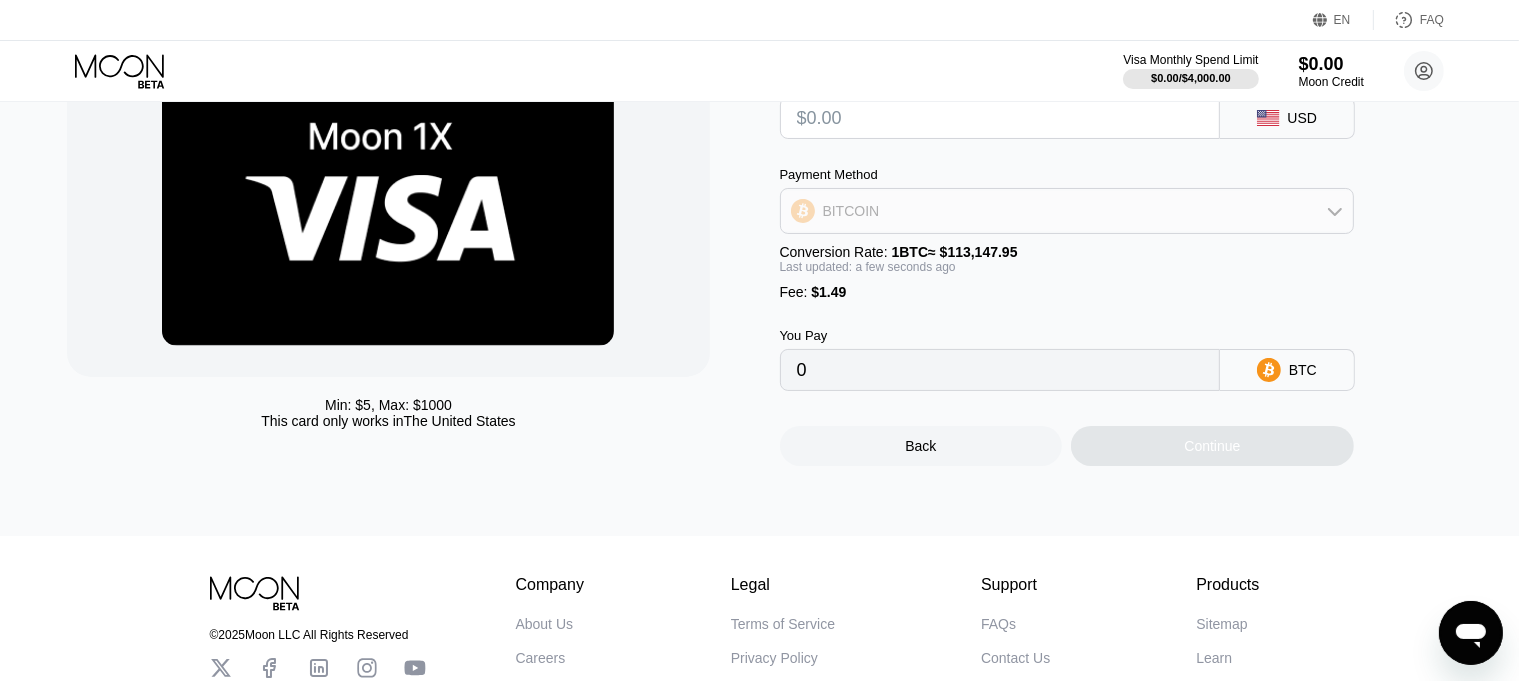 click on "BITCOIN" at bounding box center [1067, 211] 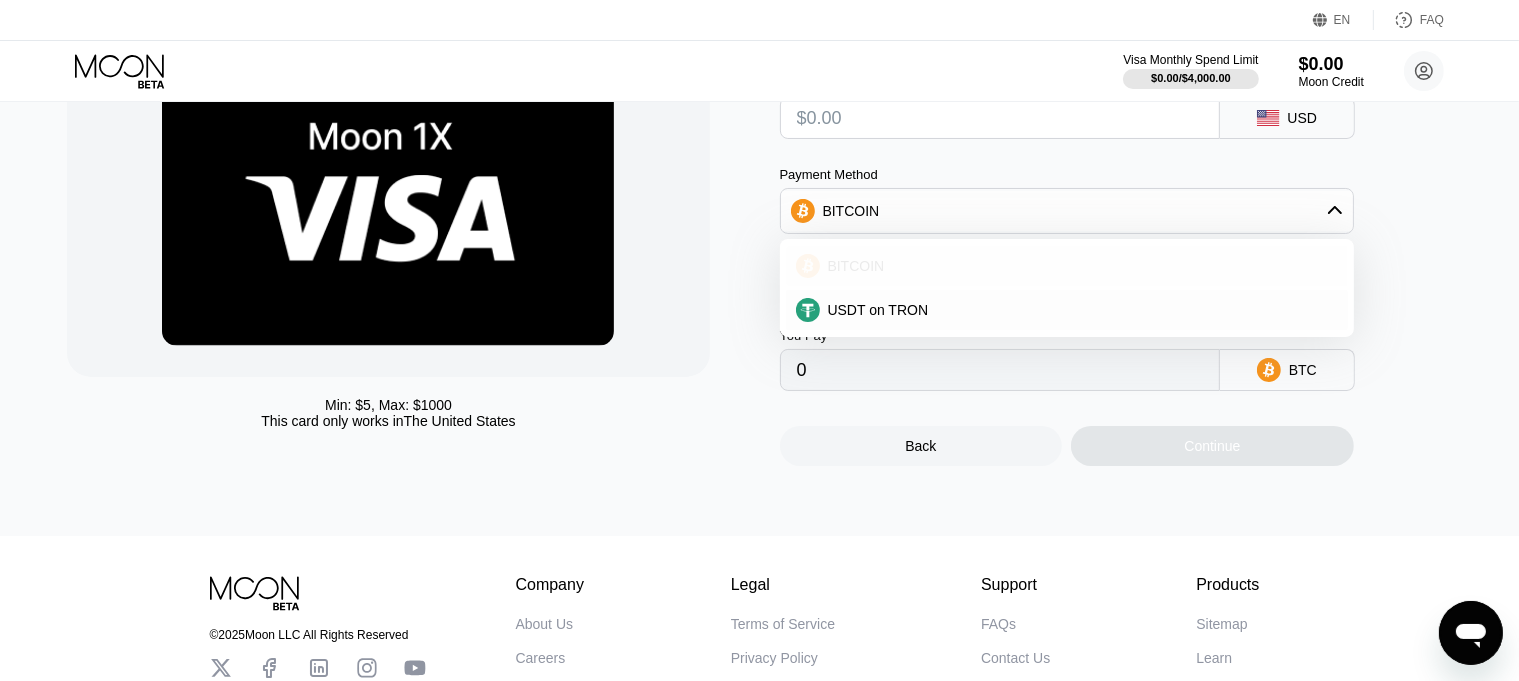 click on "BITCOIN" at bounding box center [1079, 266] 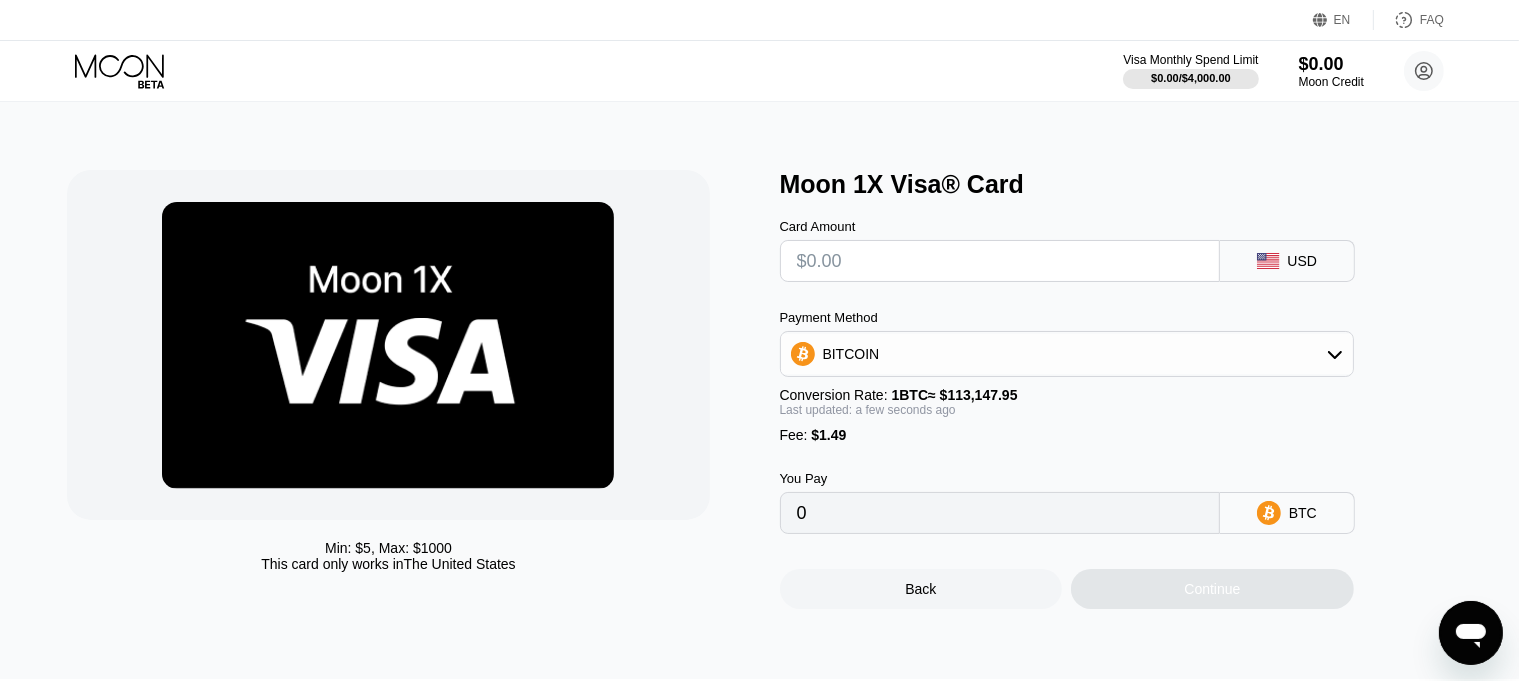 scroll, scrollTop: 0, scrollLeft: 0, axis: both 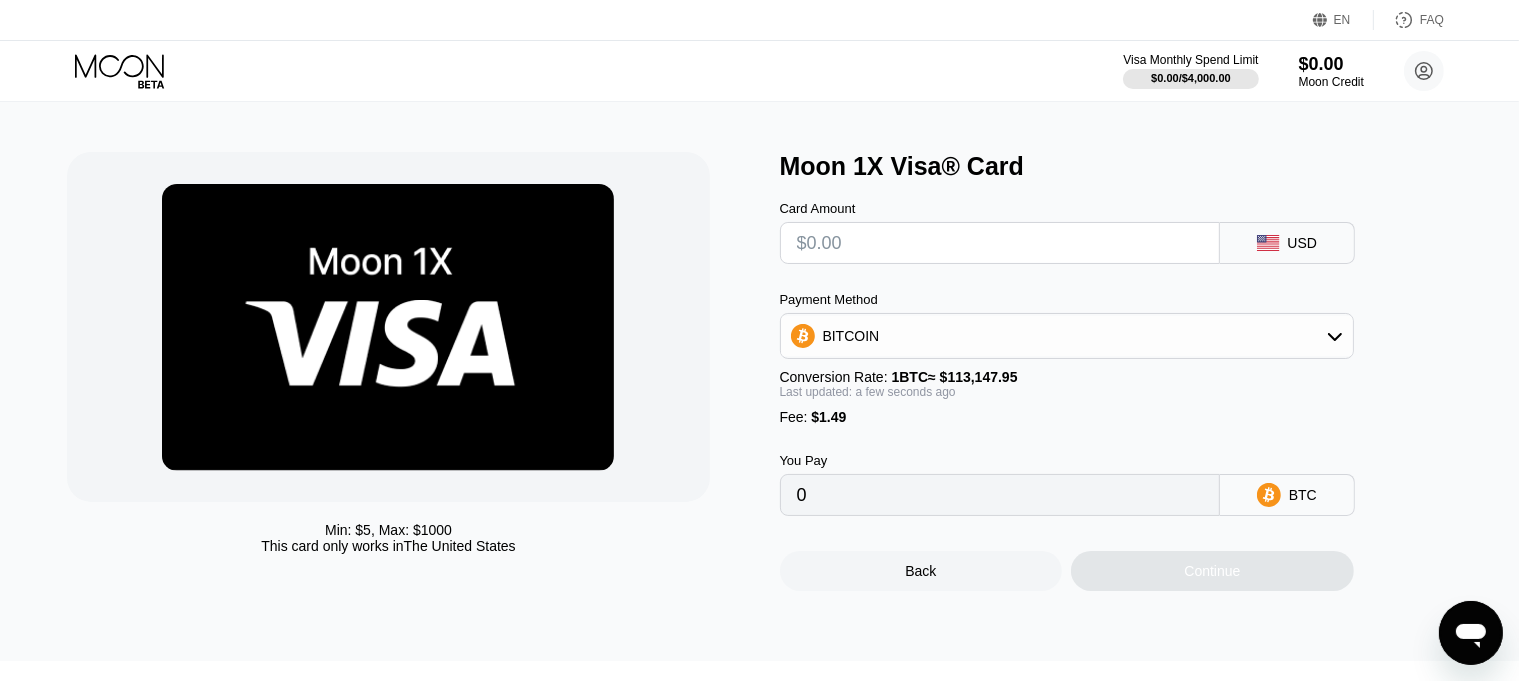 click on "USD" at bounding box center (1303, 243) 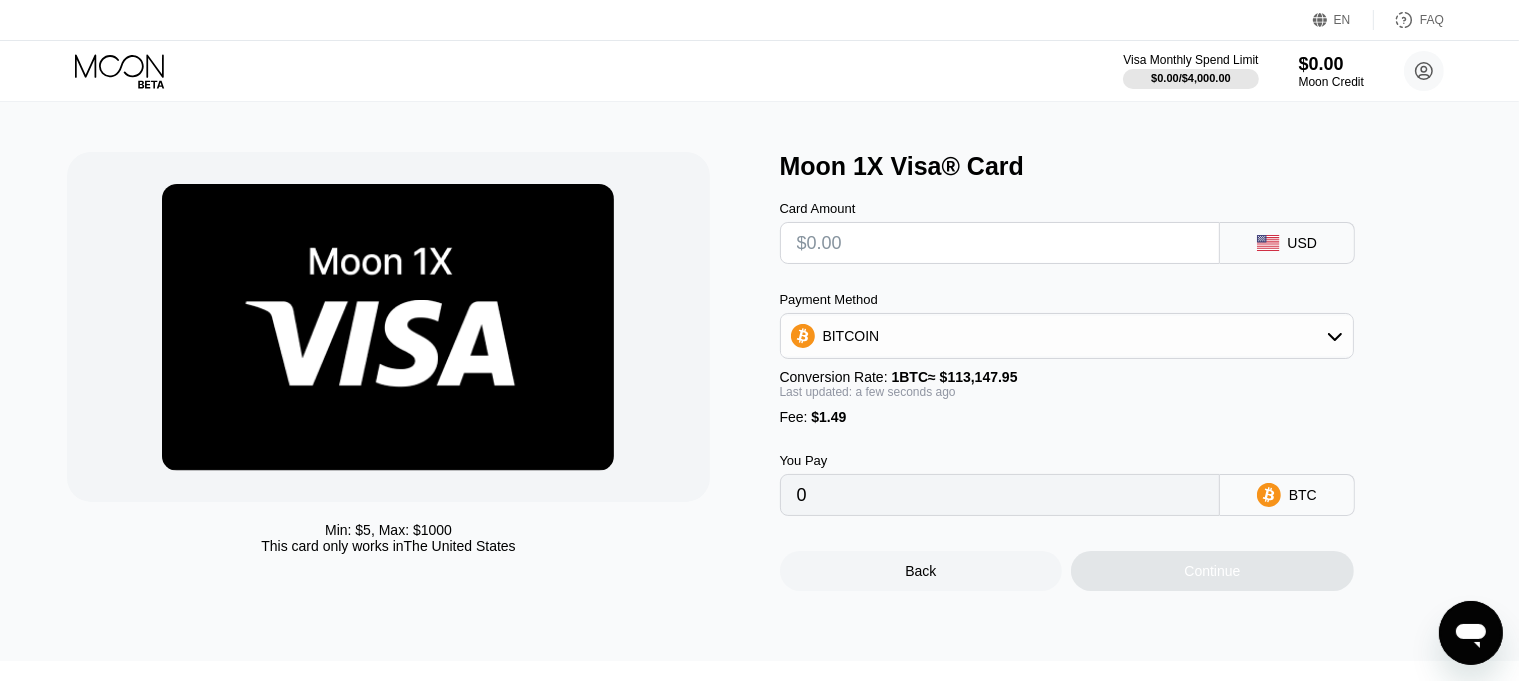 type on "$3" 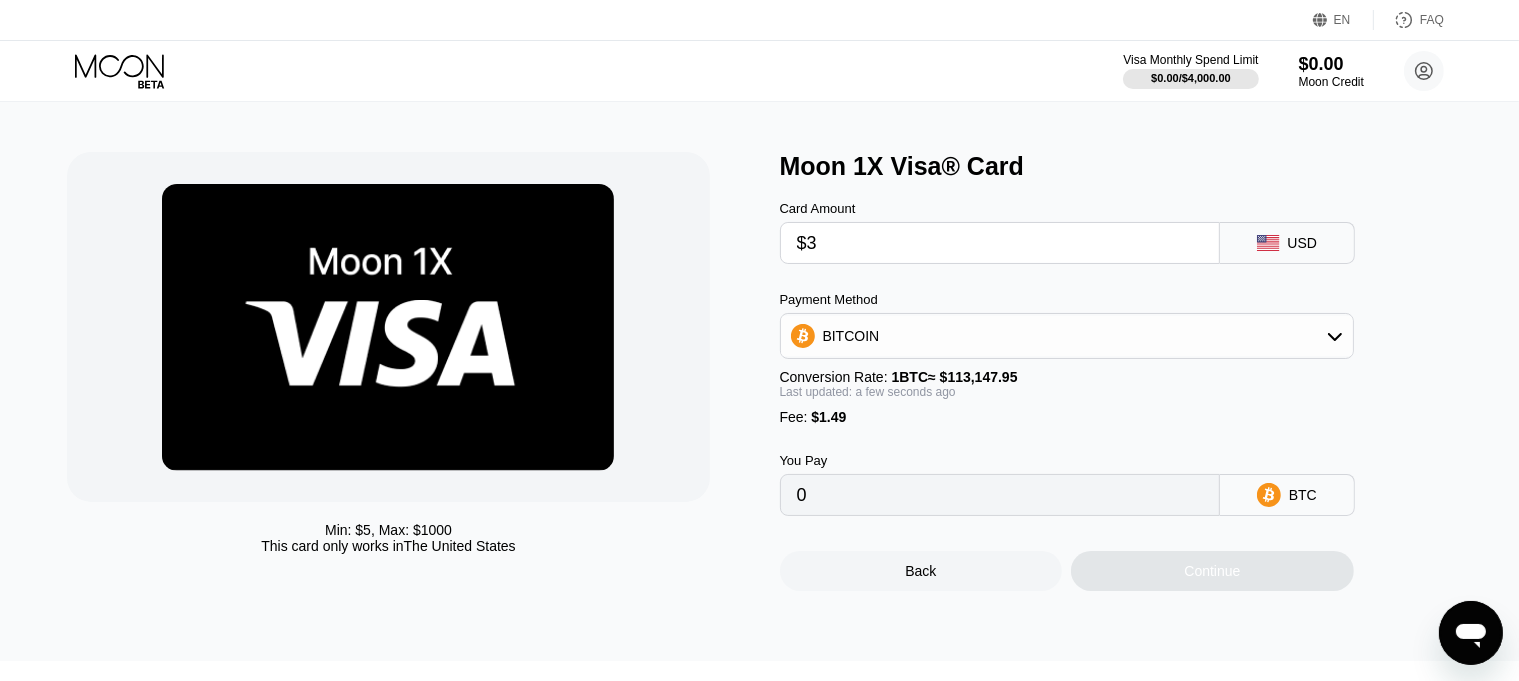 type on "0.00003969" 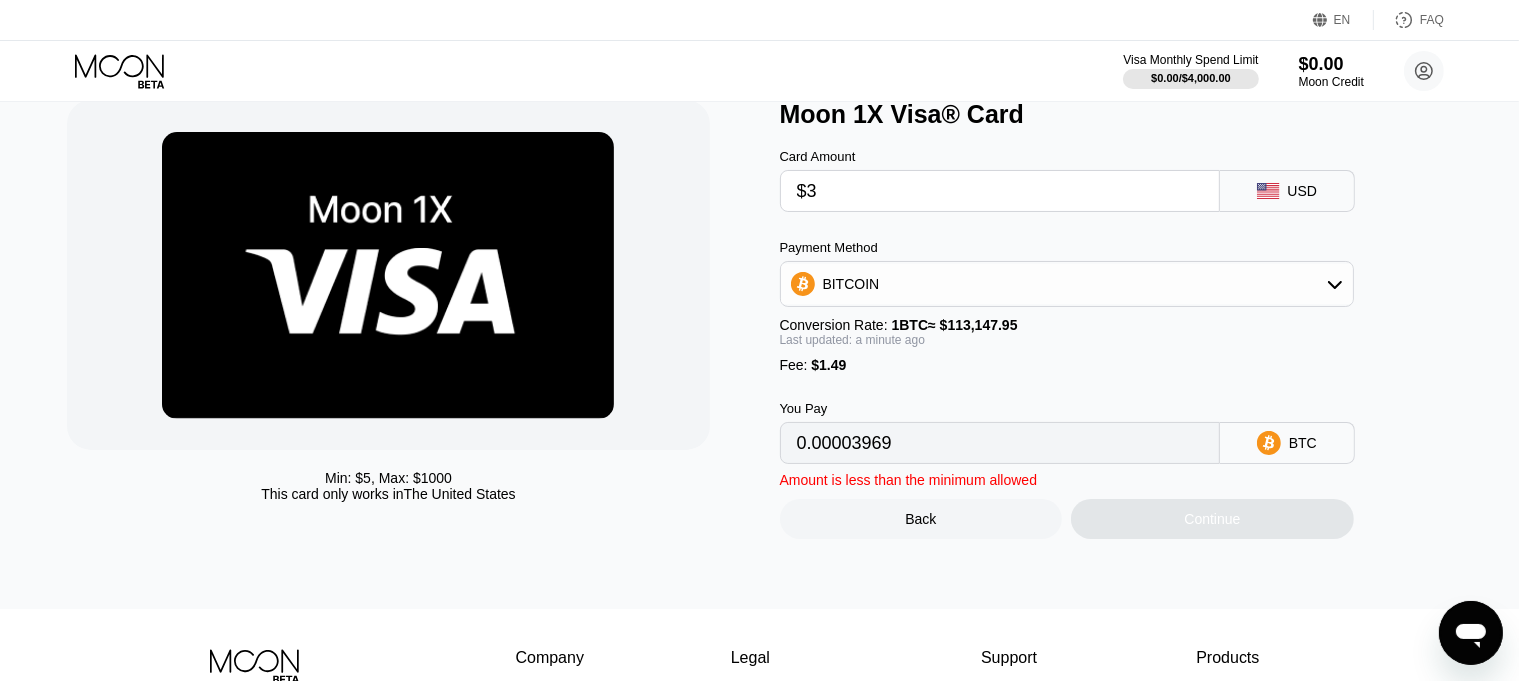 scroll, scrollTop: 82, scrollLeft: 0, axis: vertical 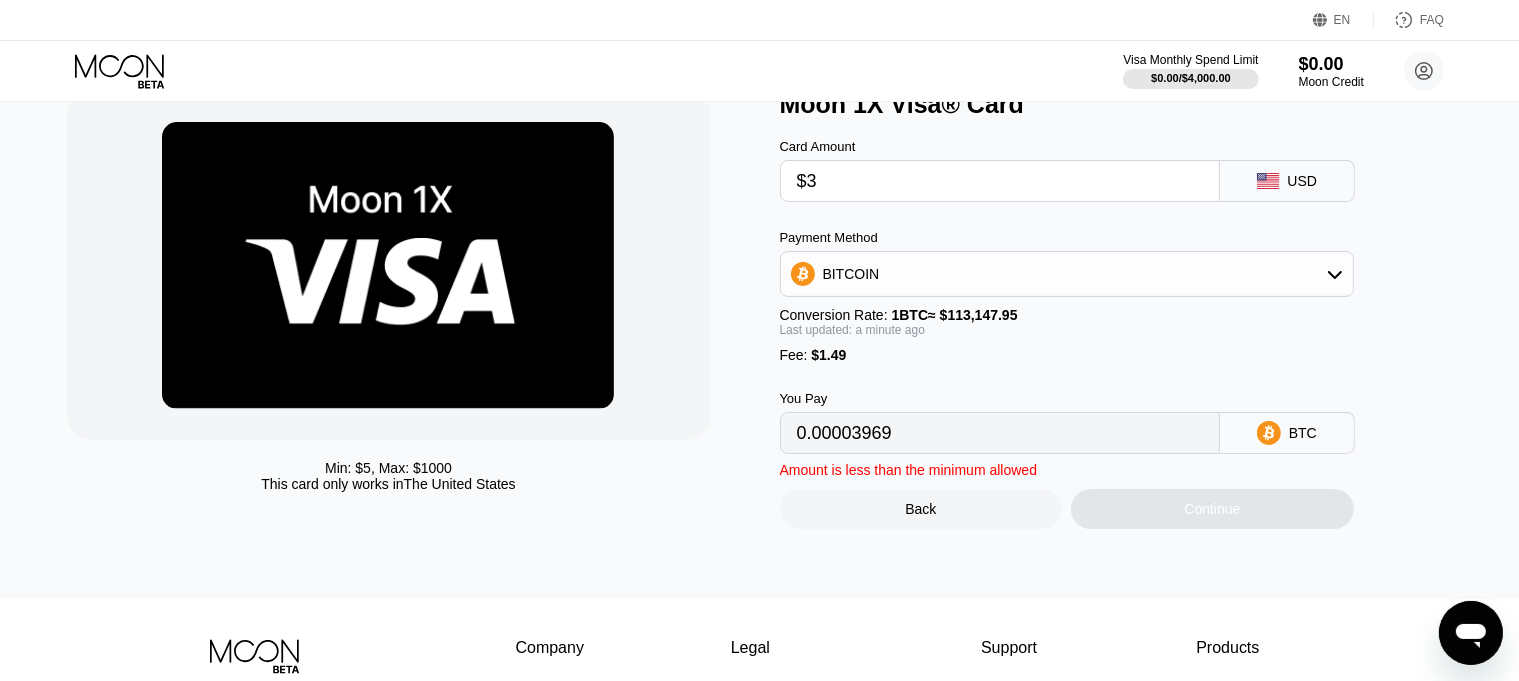 type 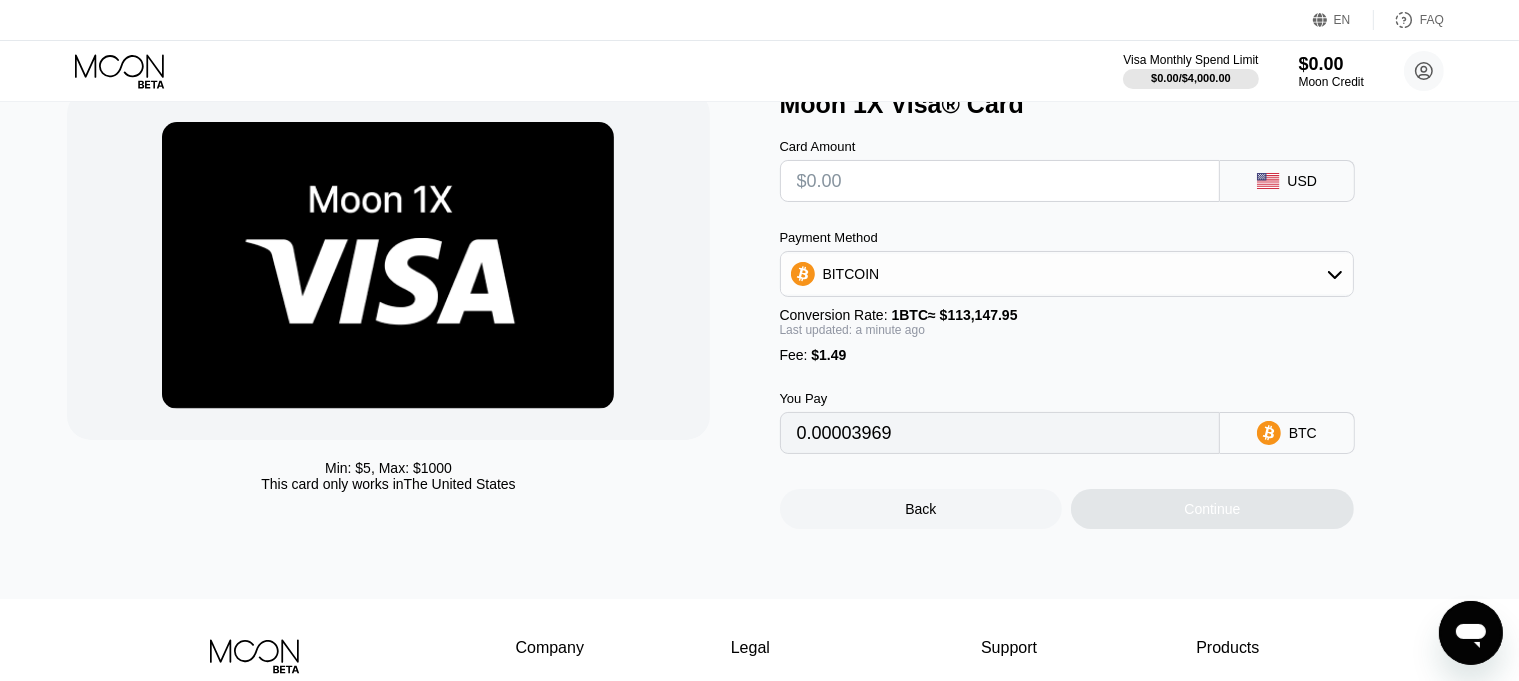 type on "0" 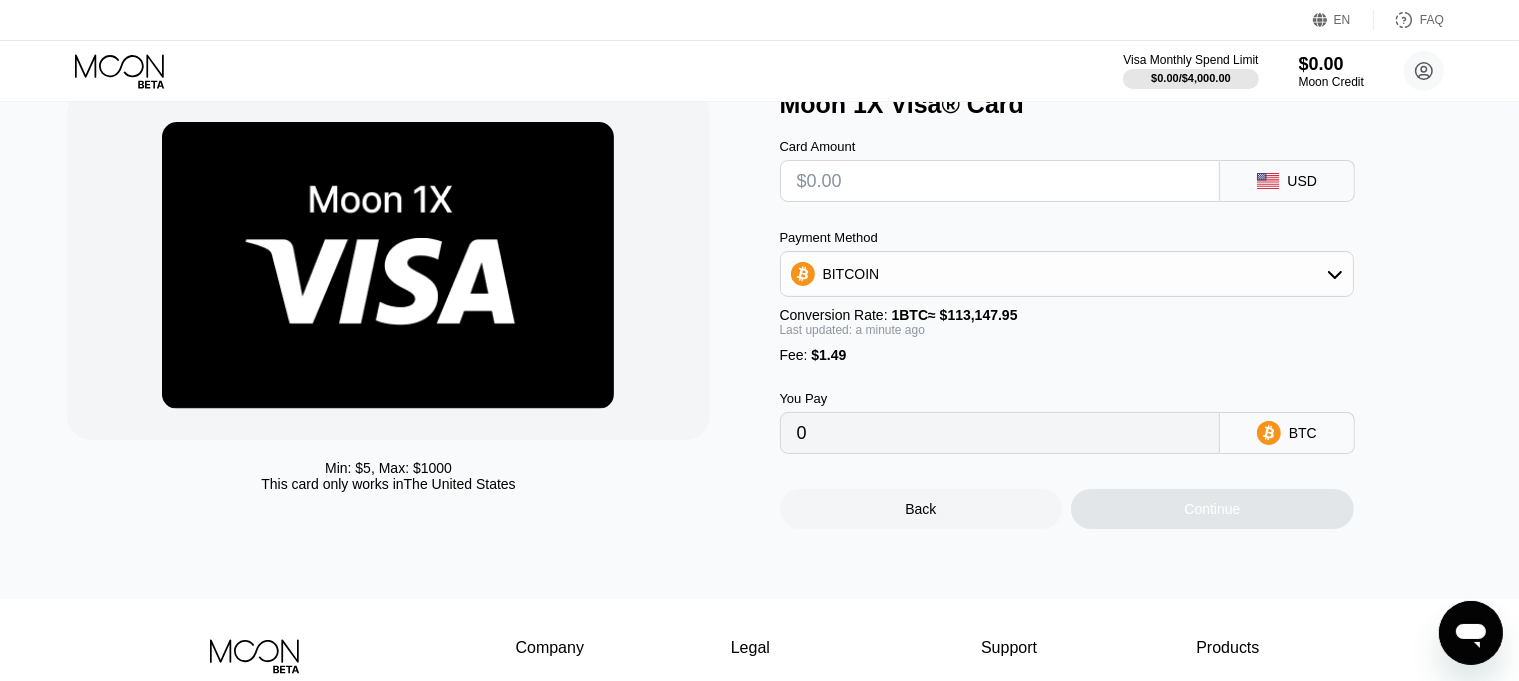 type on "$1" 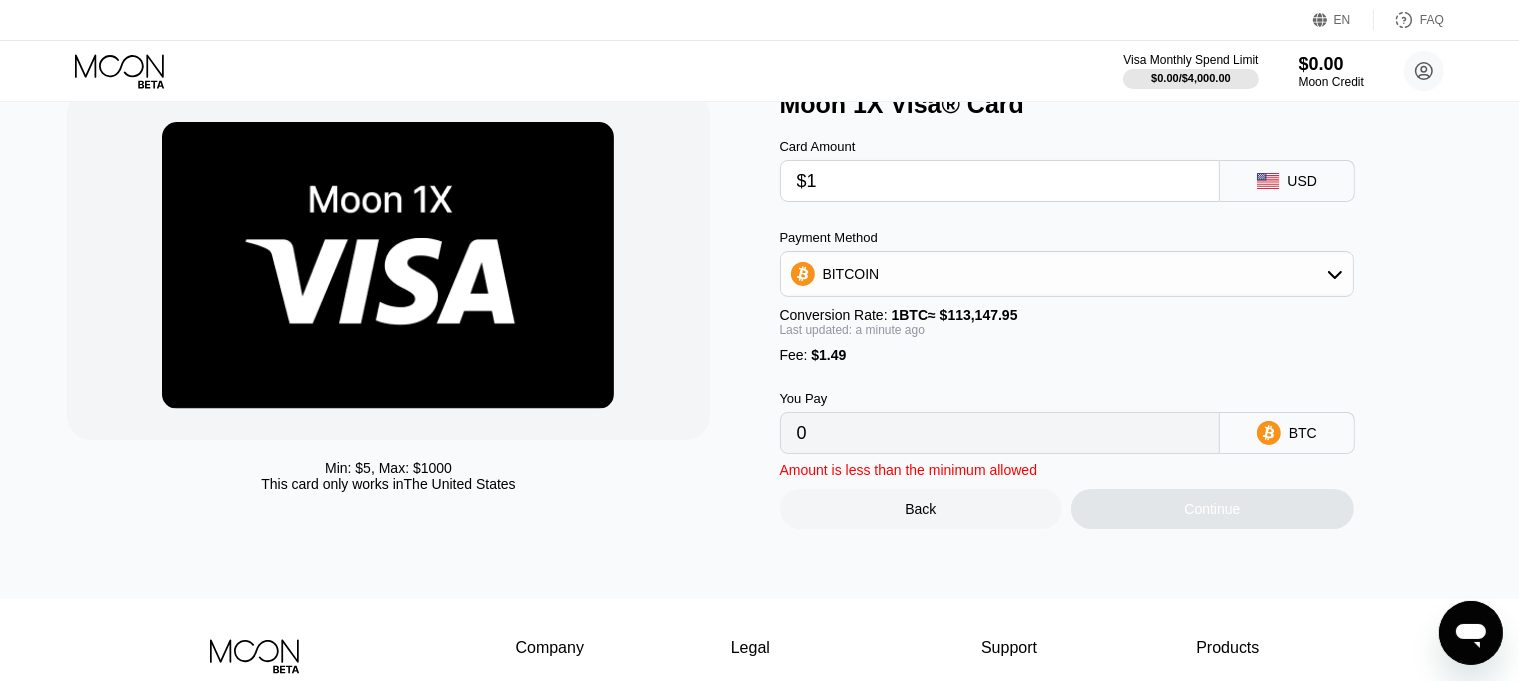 type on "0.00002201" 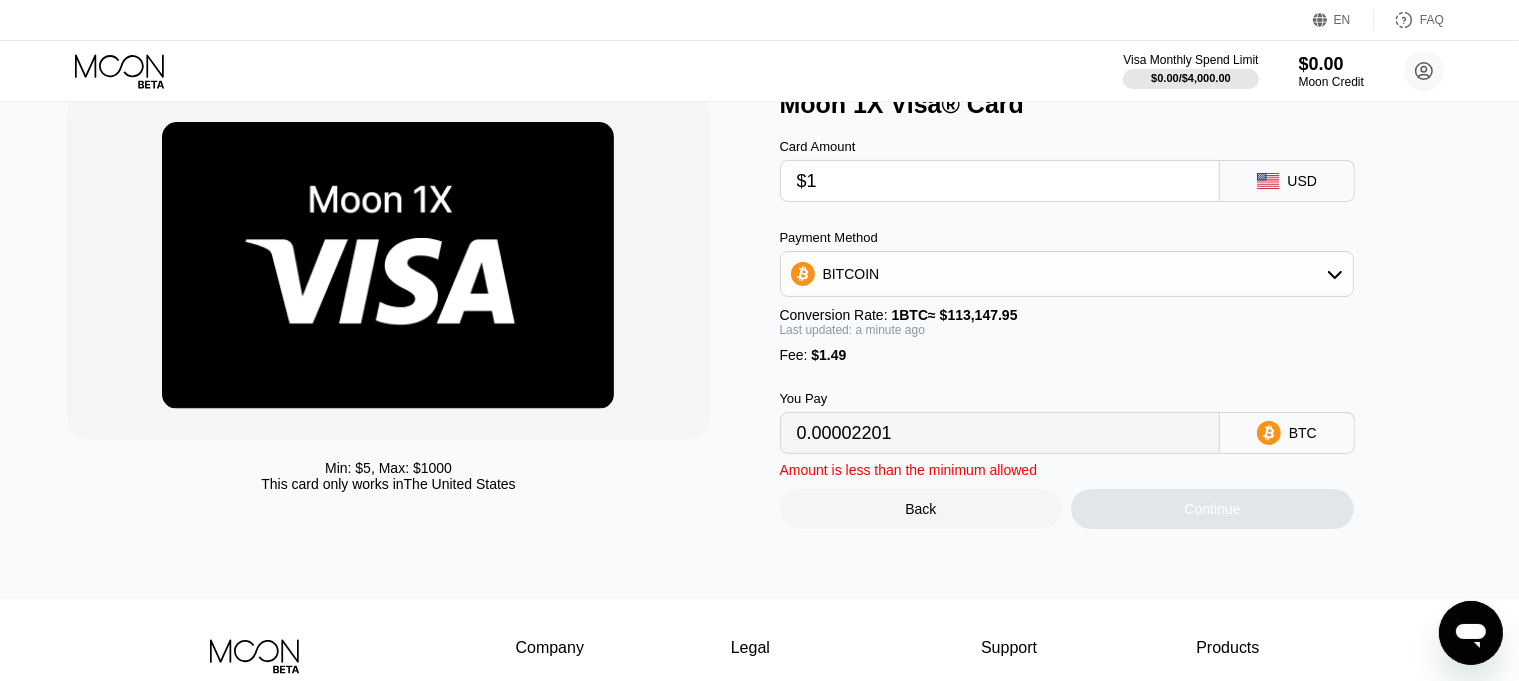 type on "$10" 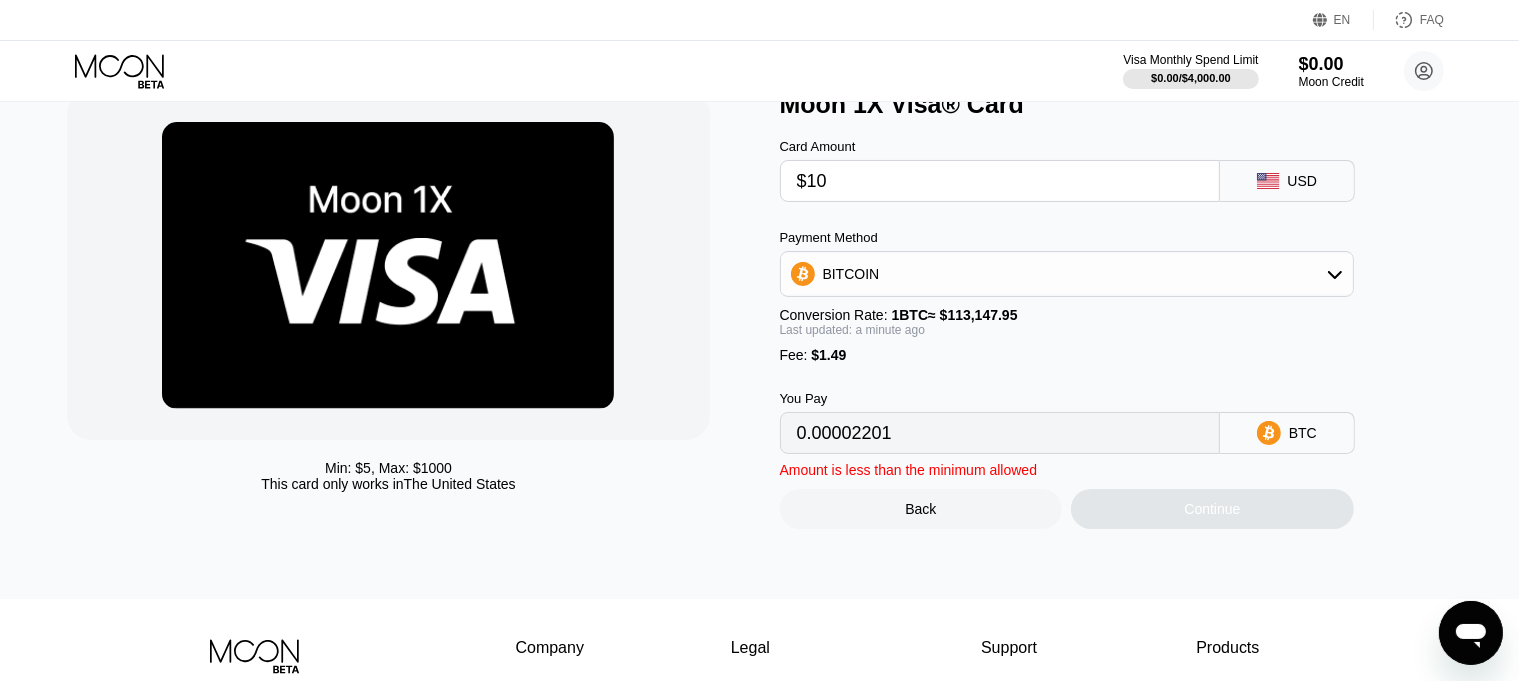 type on "0.00010155" 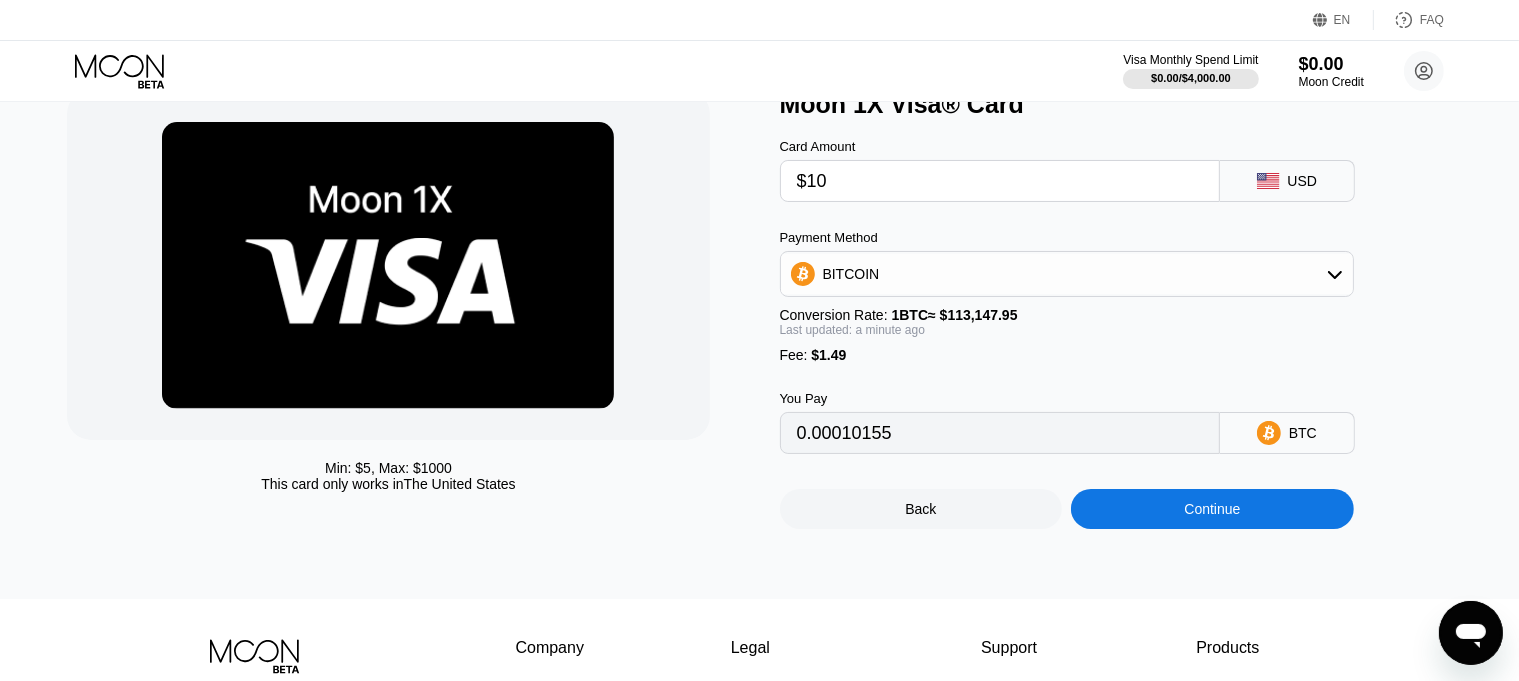 type on "$1" 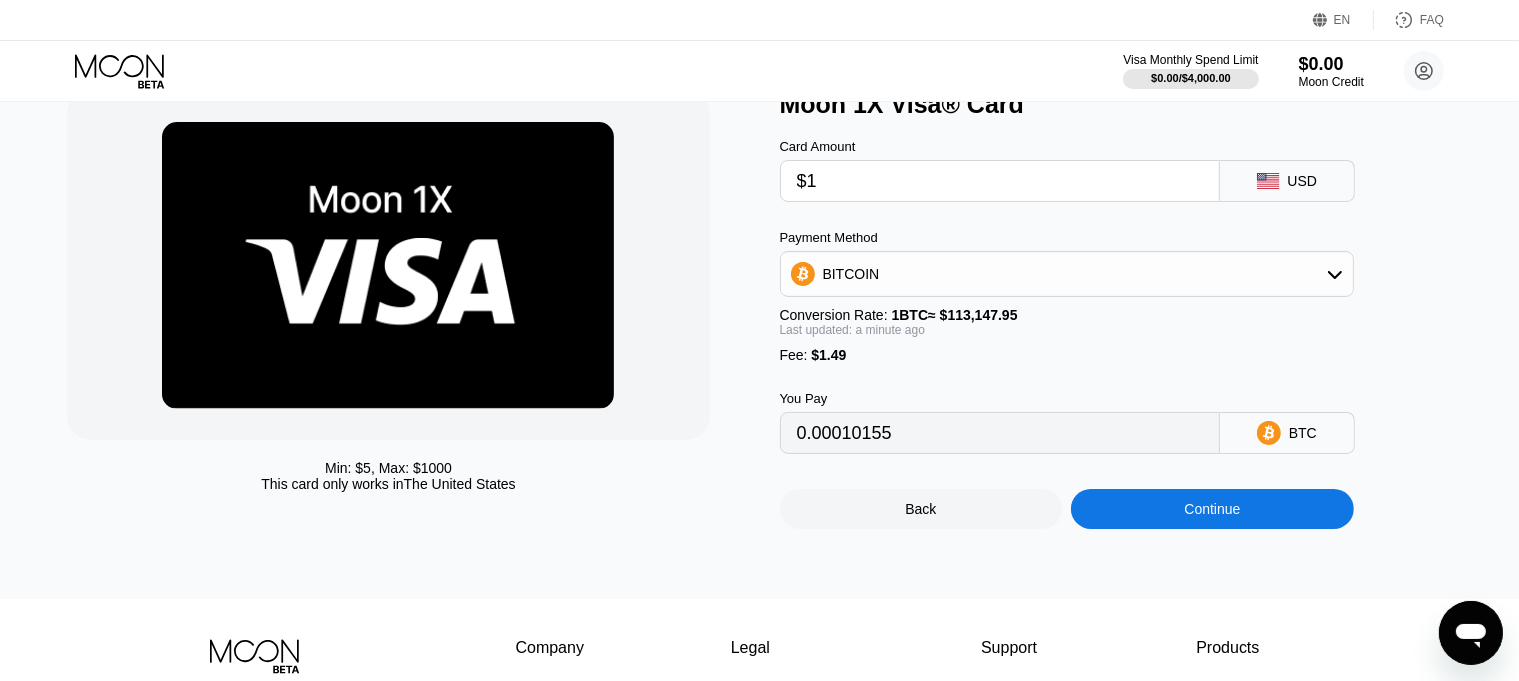 type on "0.00002201" 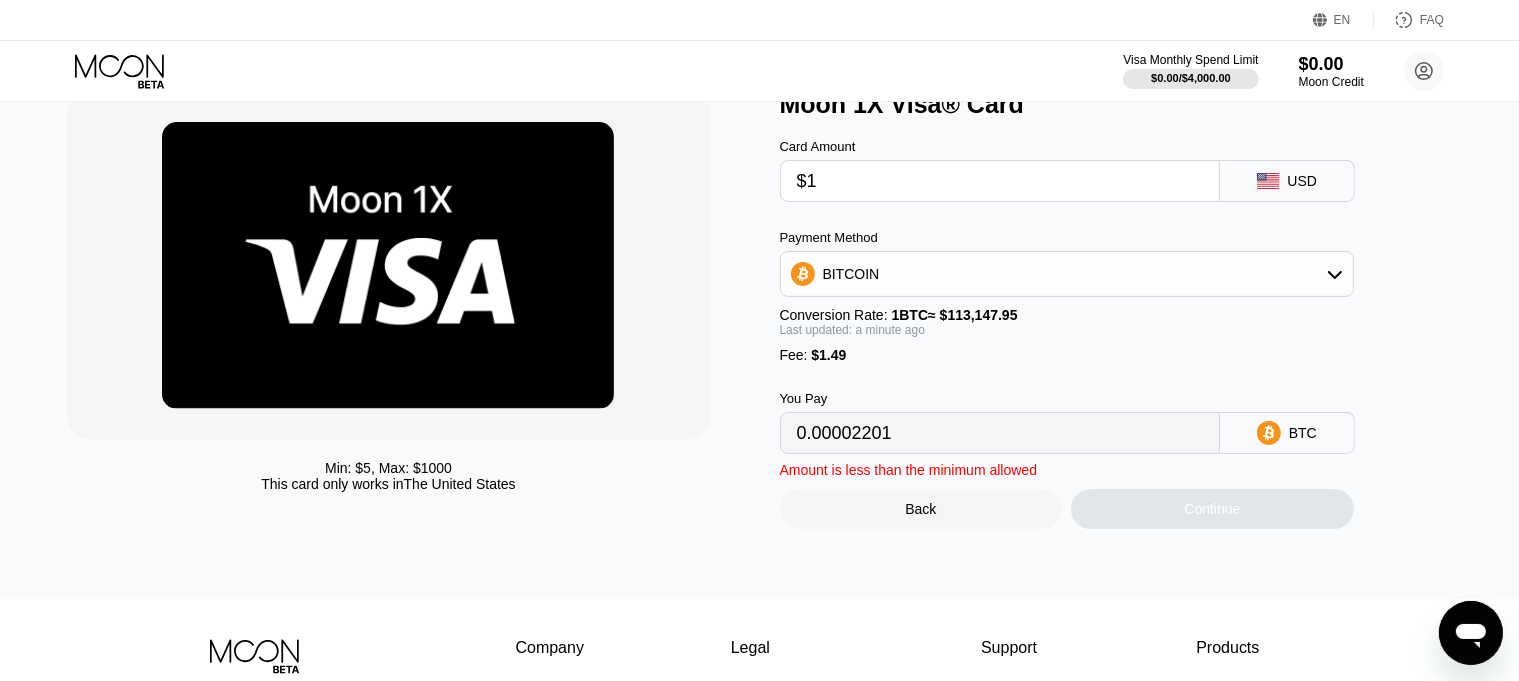 type 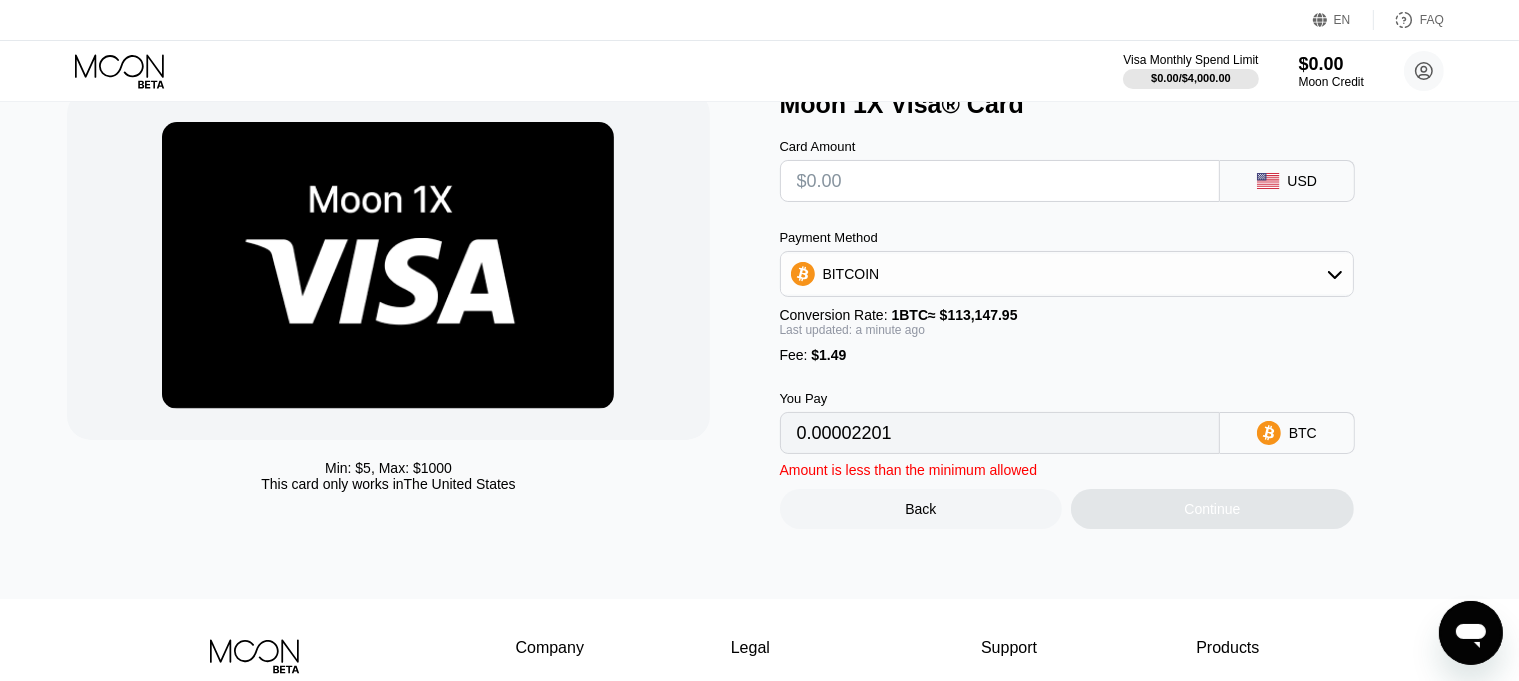 type on "0" 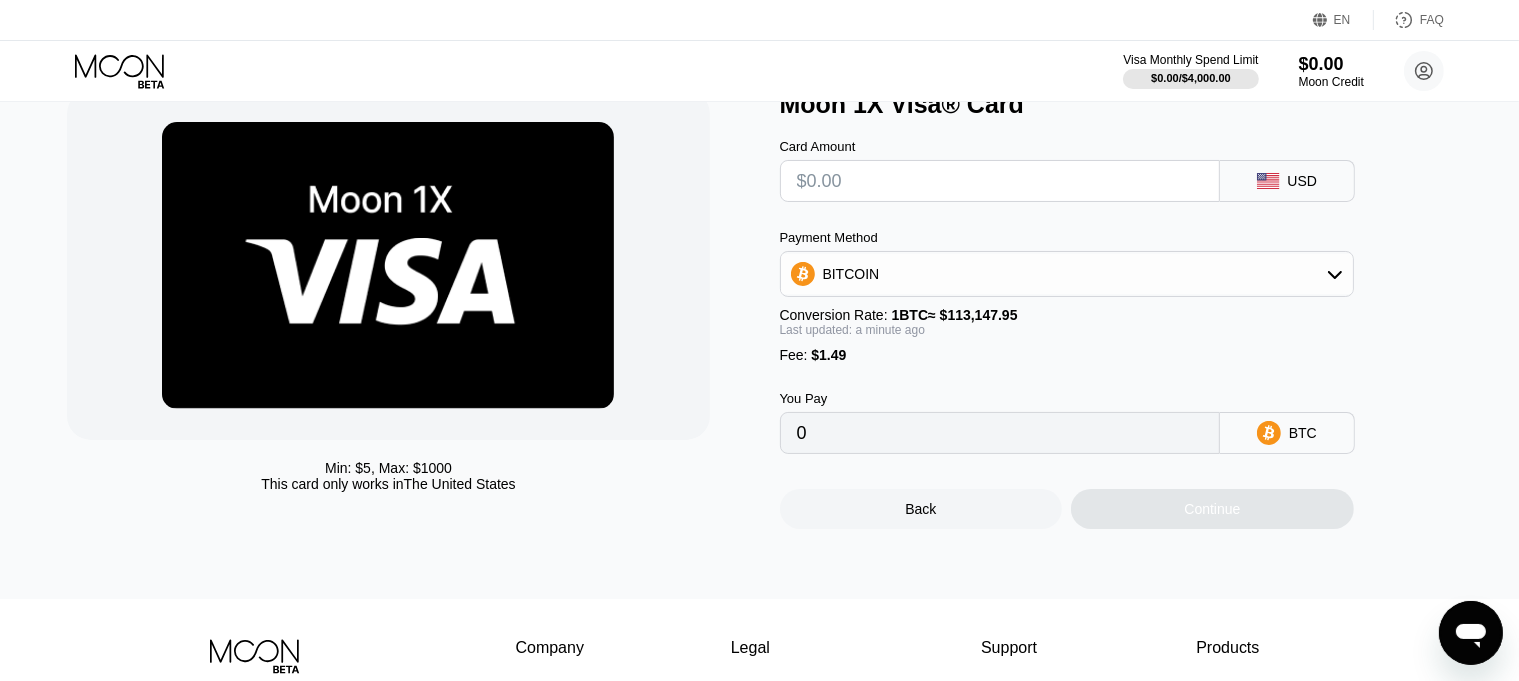 type on "$5" 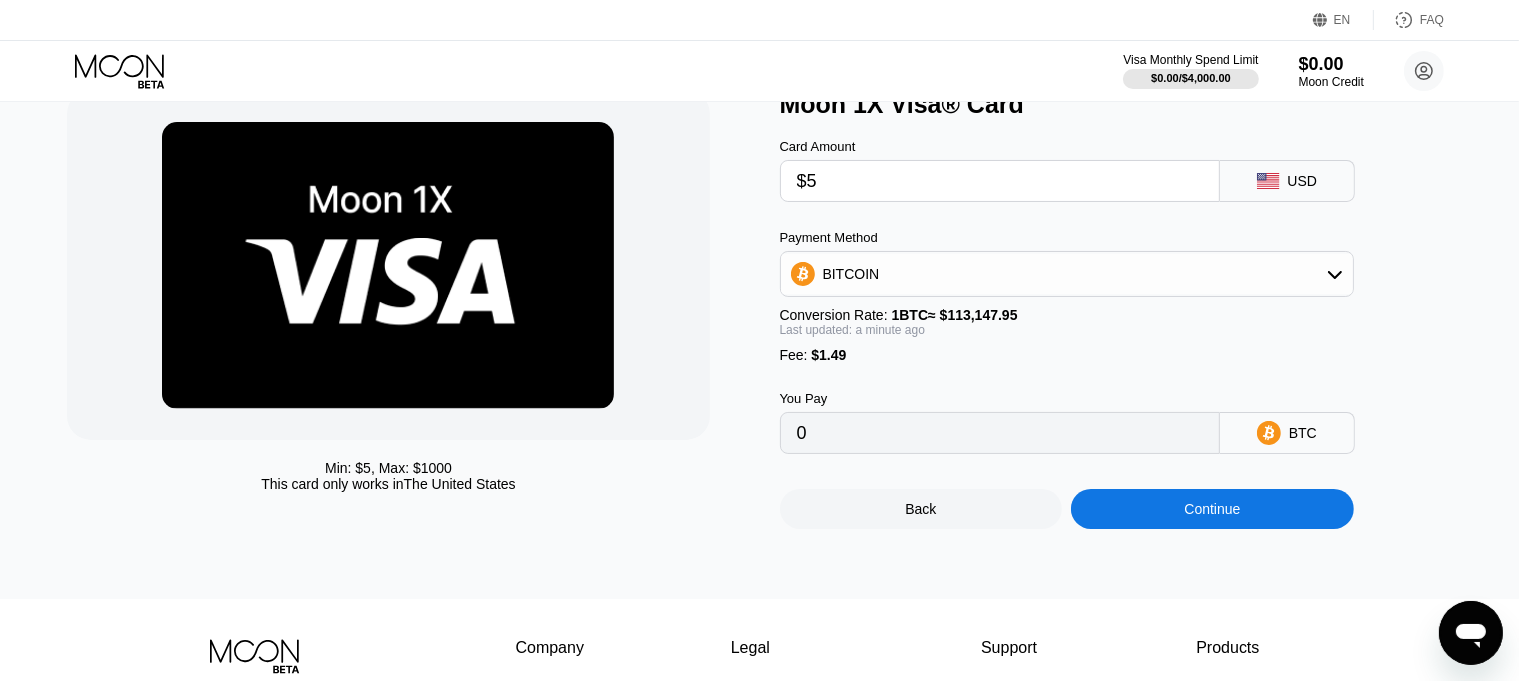 type on "0.00005736" 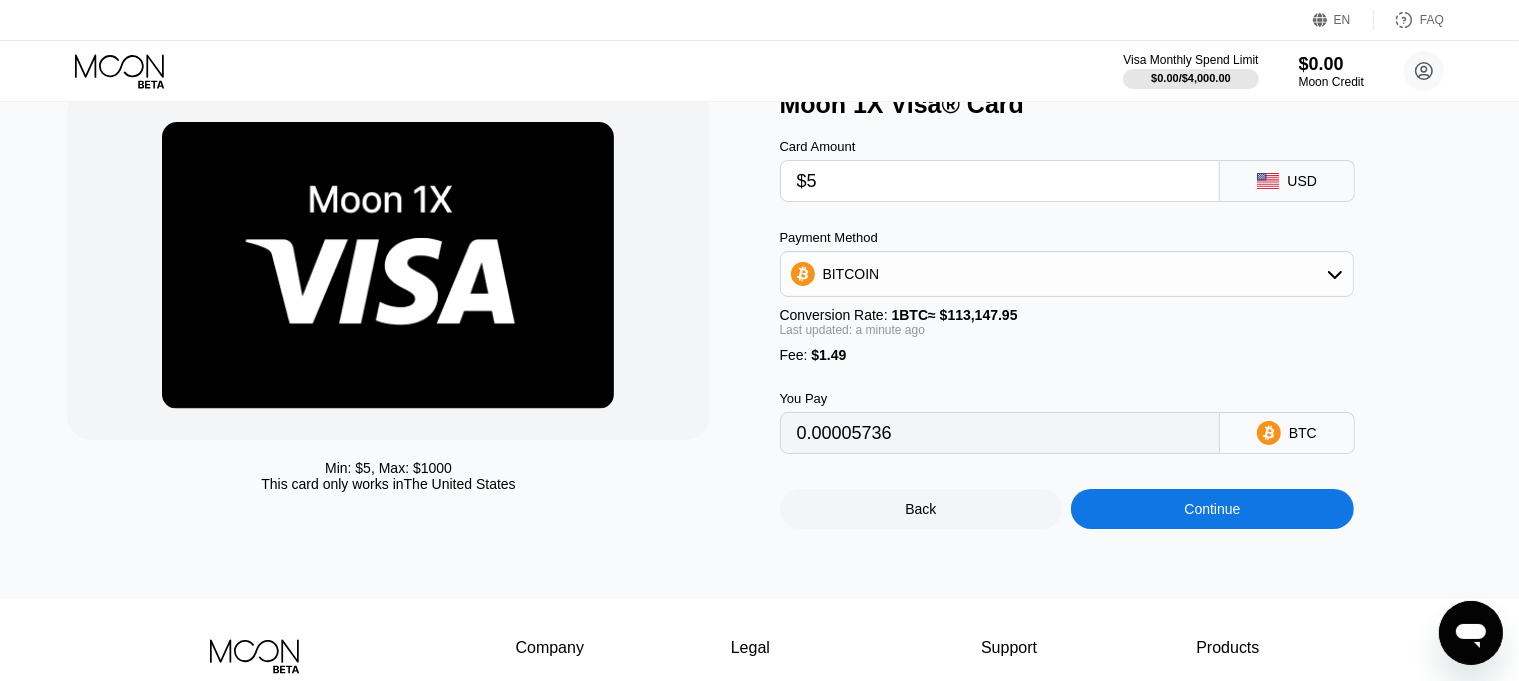 type 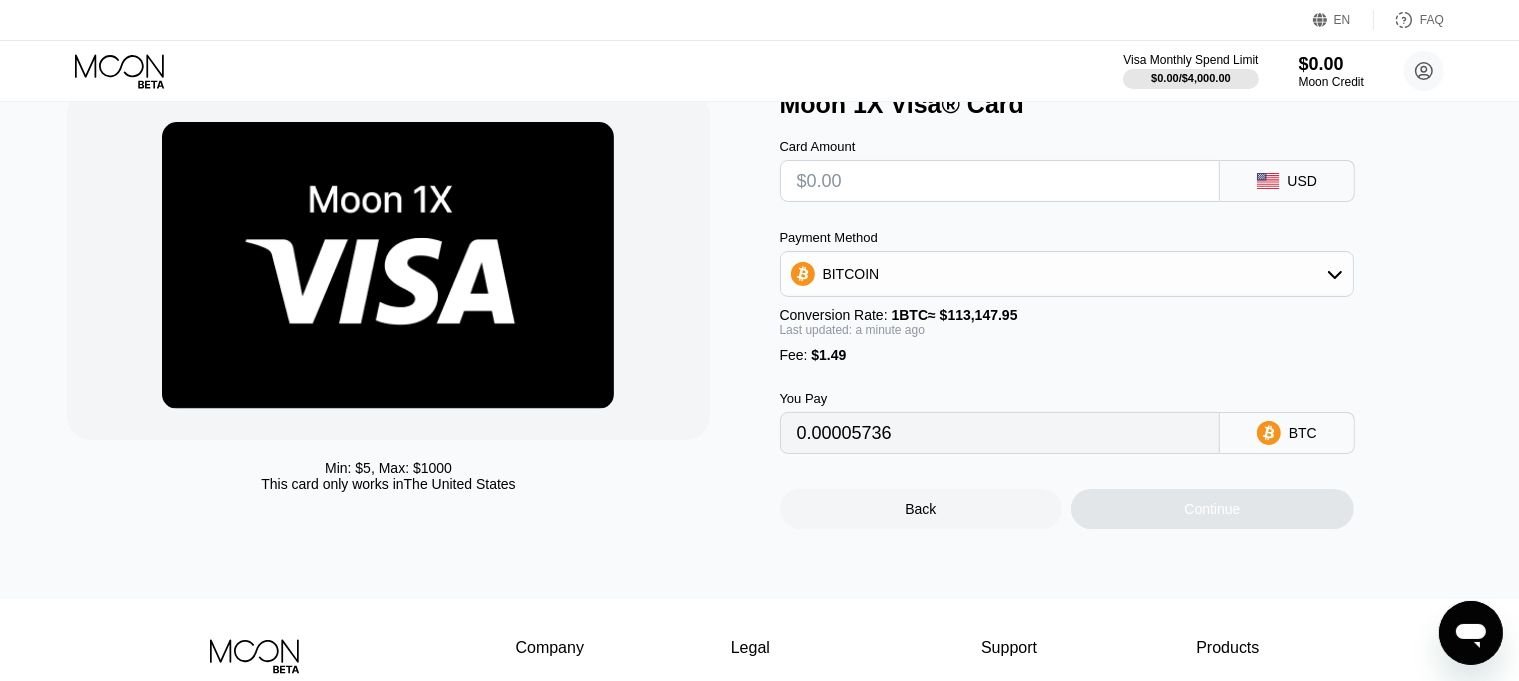 type on "0" 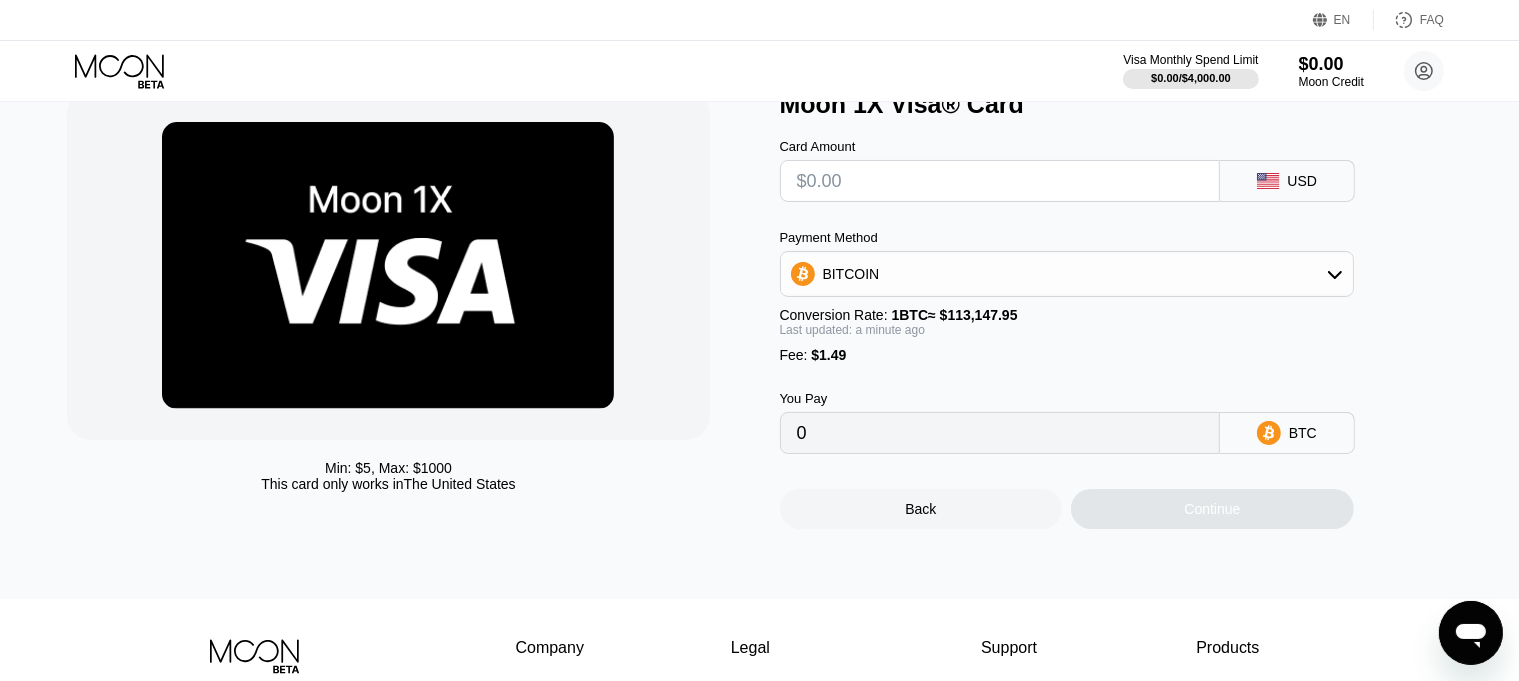 type on "$4" 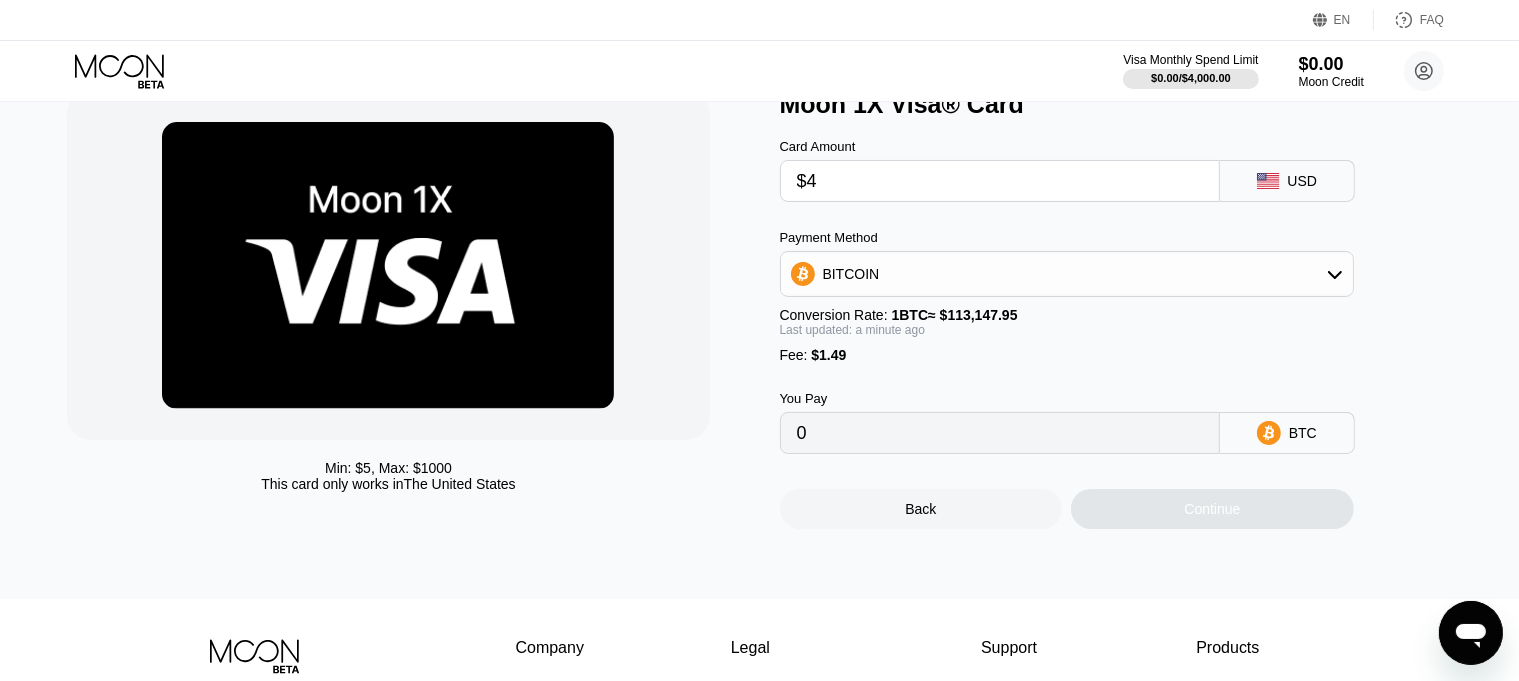 type on "0.00004853" 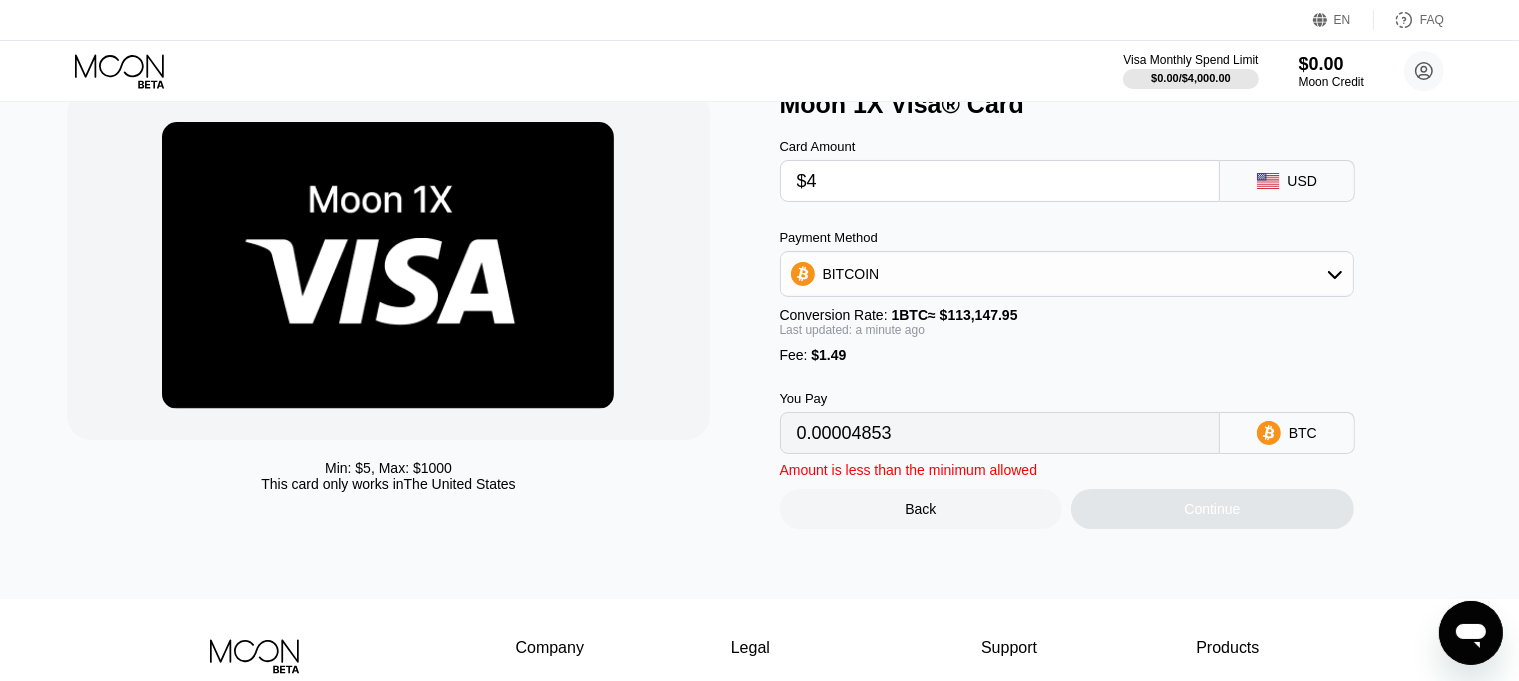 type 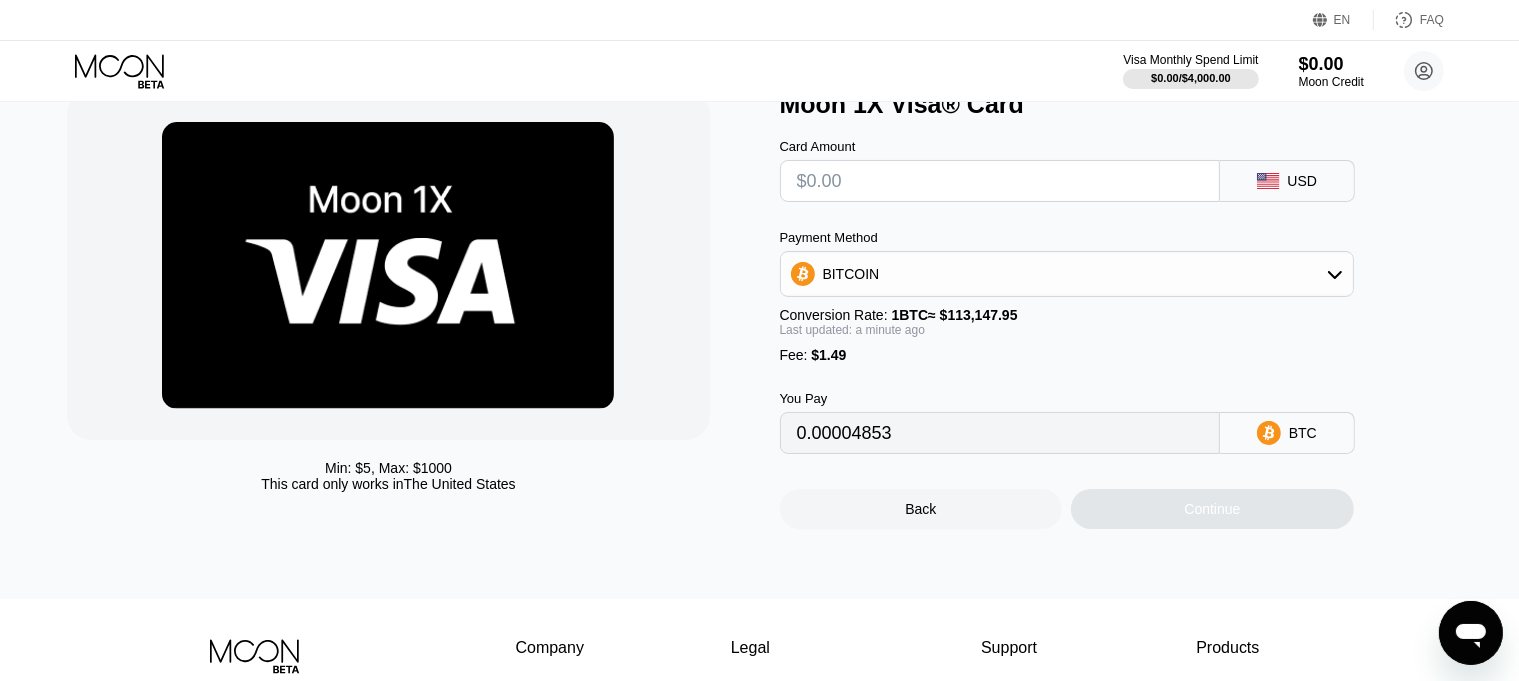 type on "0" 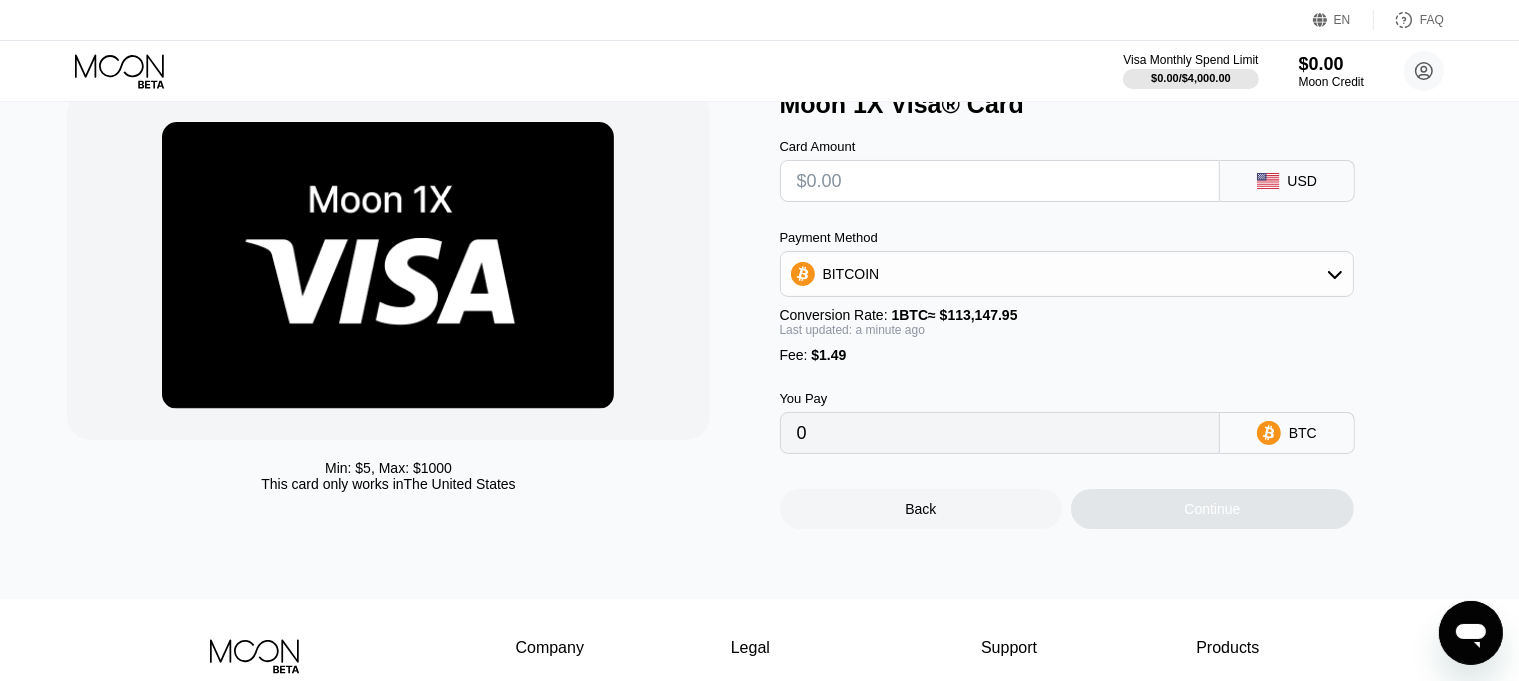 type on "$5" 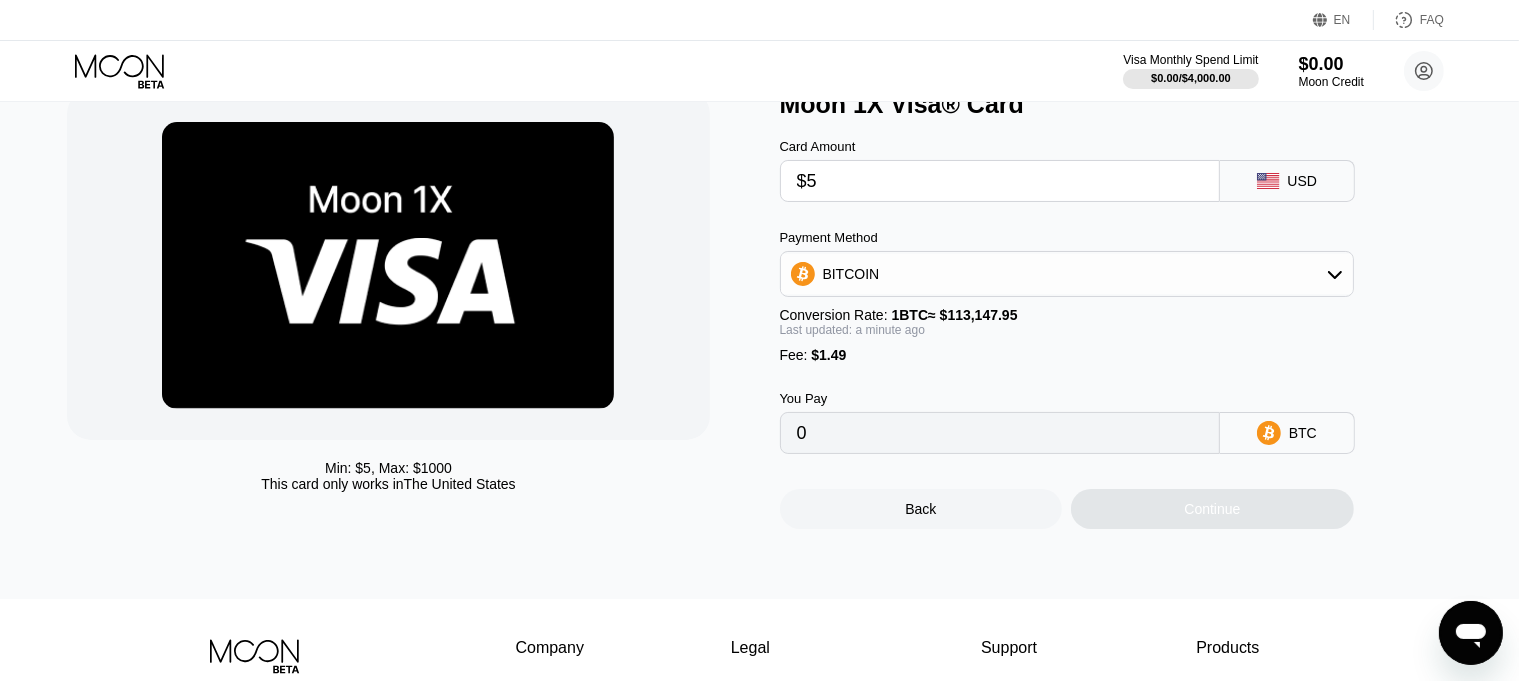 type on "0.00005736" 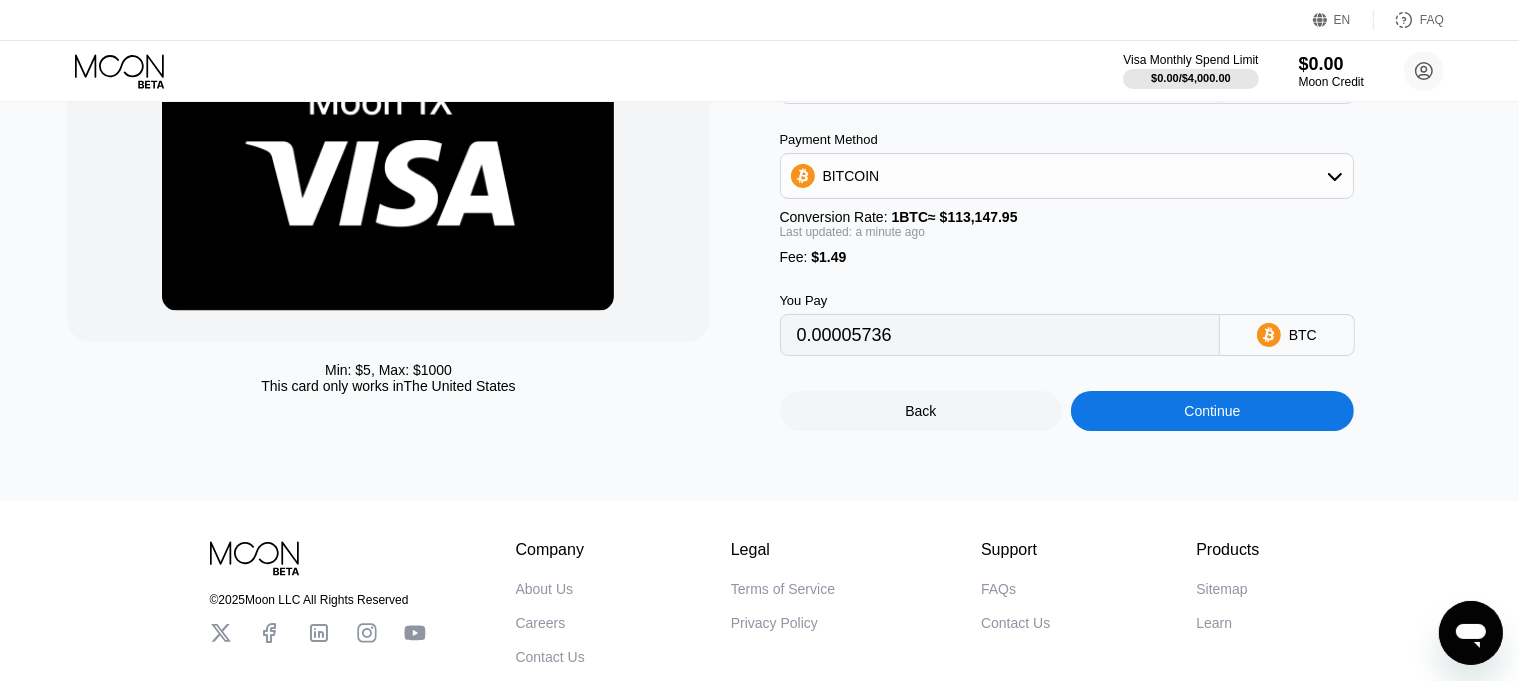 scroll, scrollTop: 0, scrollLeft: 0, axis: both 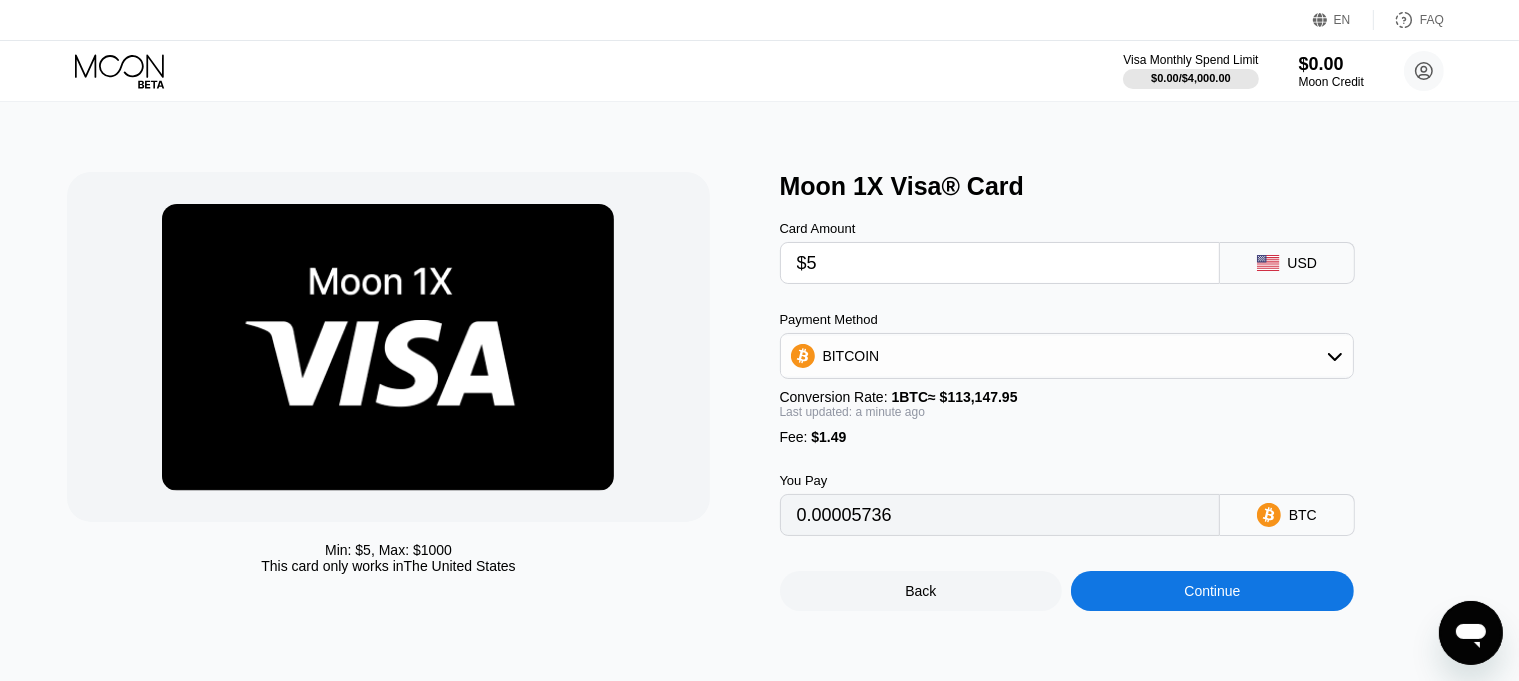 type on "$5" 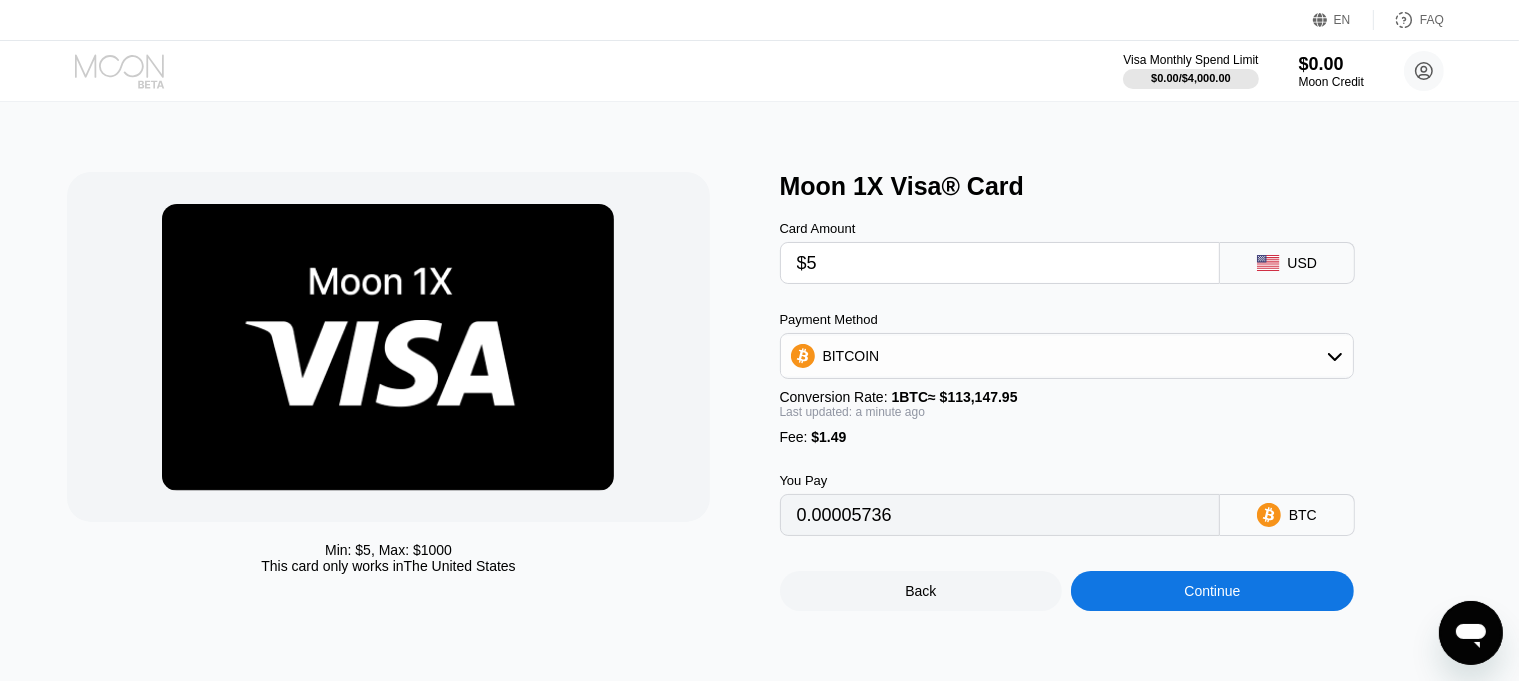 click 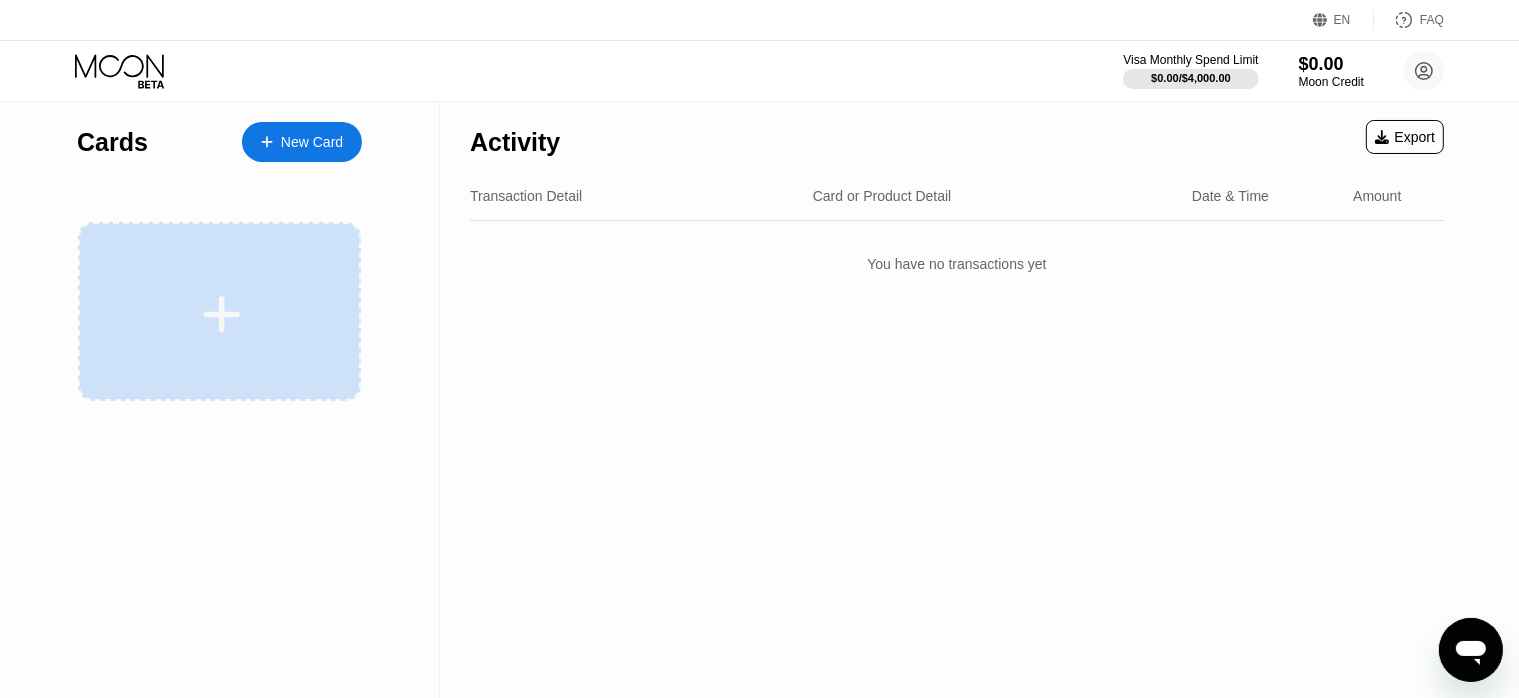 click at bounding box center (219, 311) 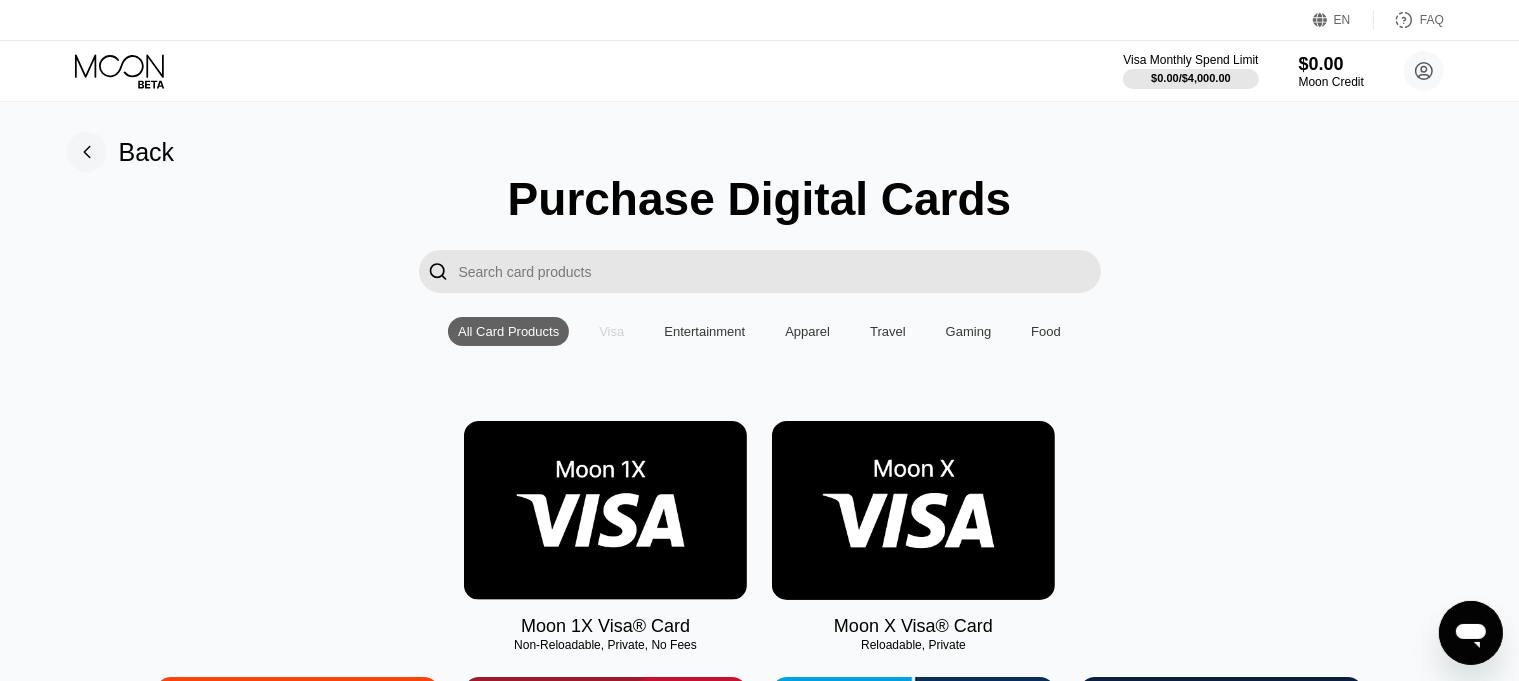 click on "Visa" at bounding box center [611, 331] 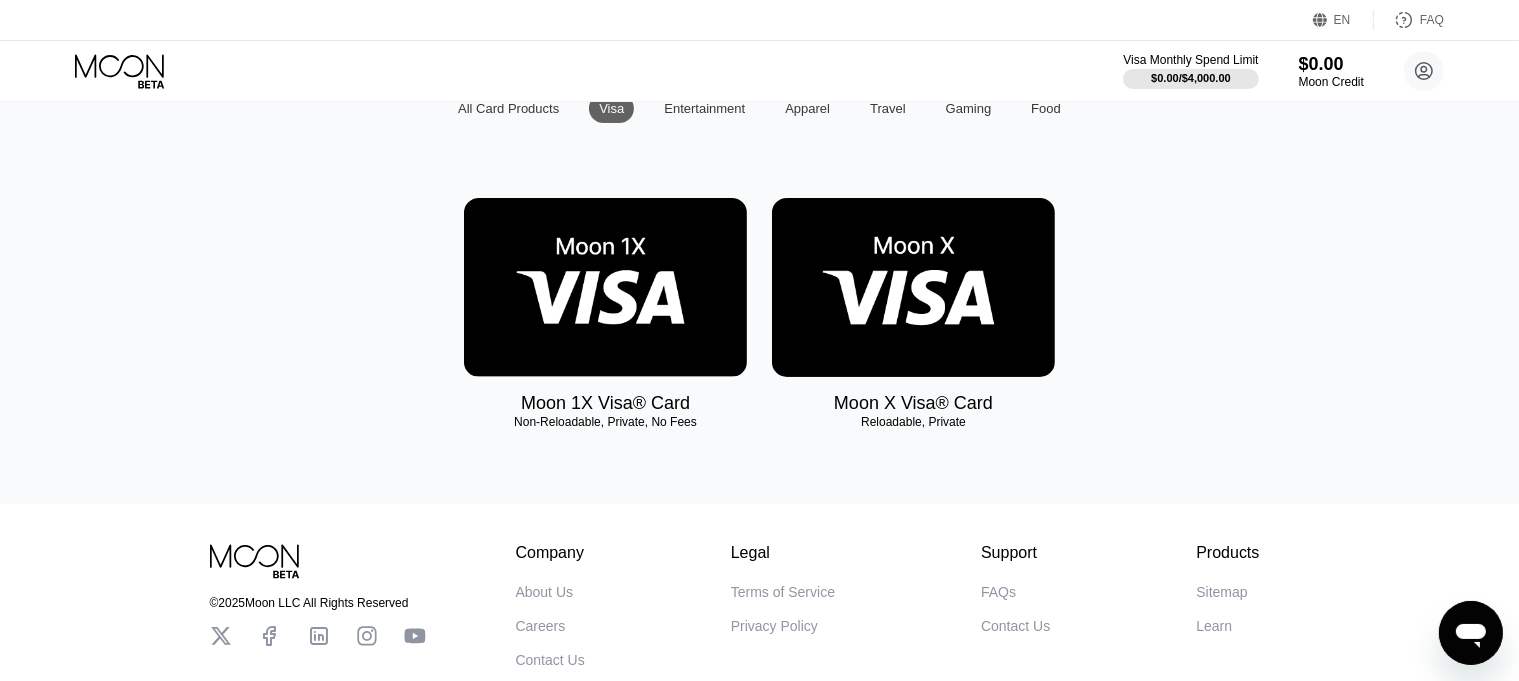 scroll, scrollTop: 180, scrollLeft: 0, axis: vertical 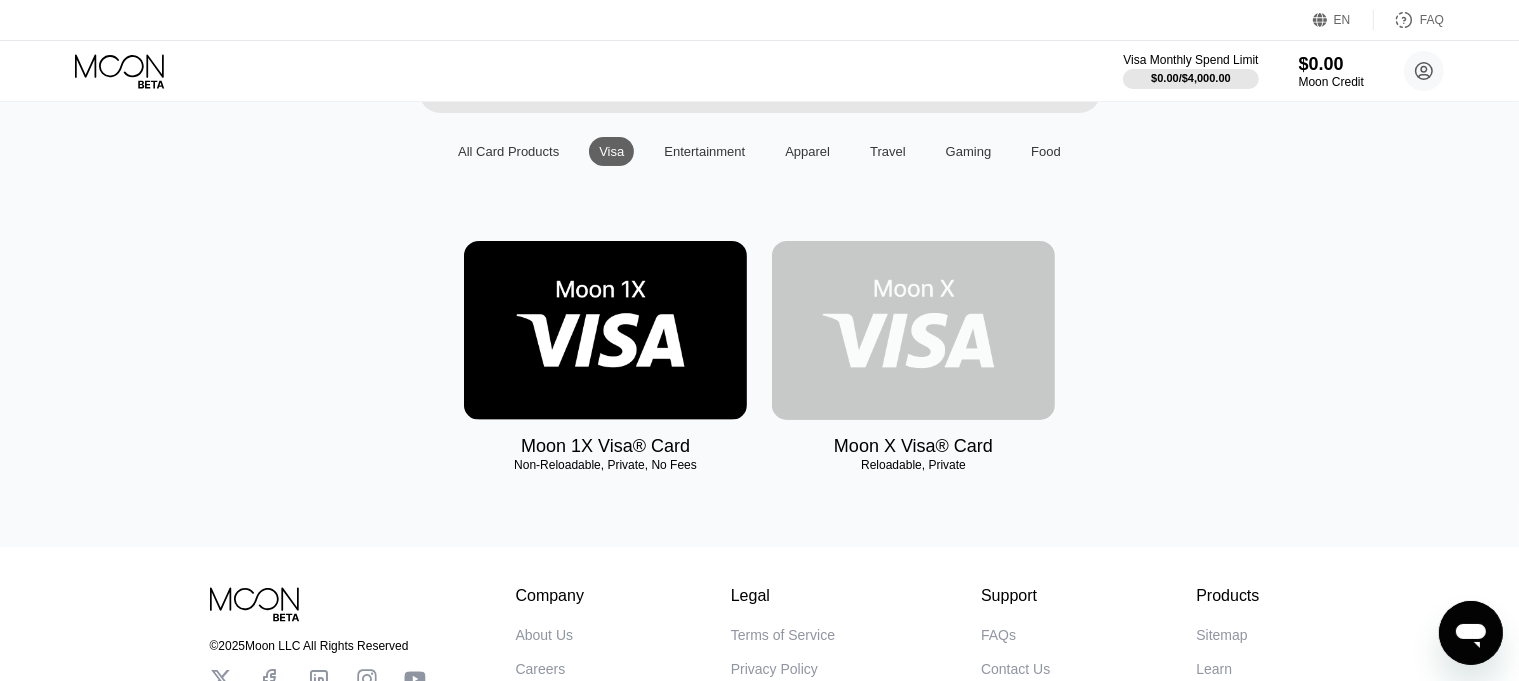 click at bounding box center [913, 330] 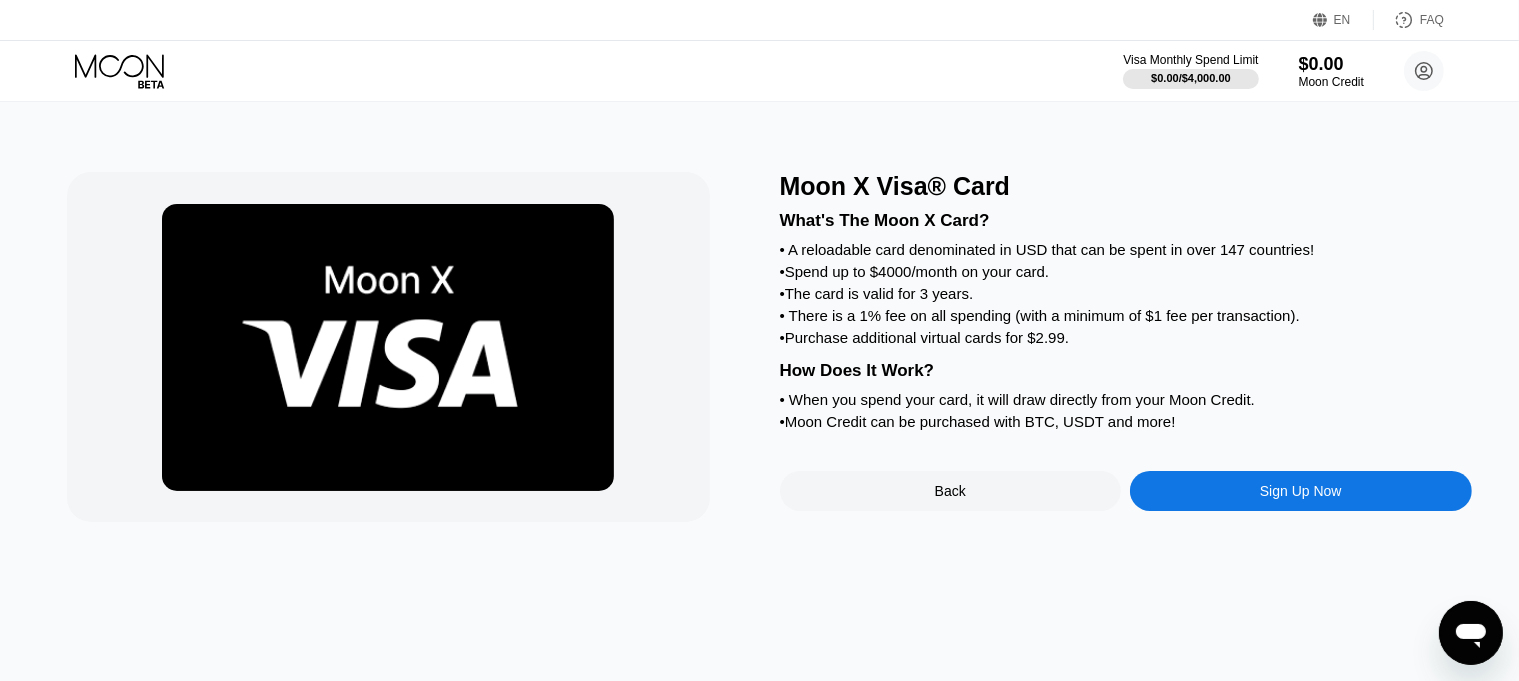 scroll, scrollTop: 0, scrollLeft: 0, axis: both 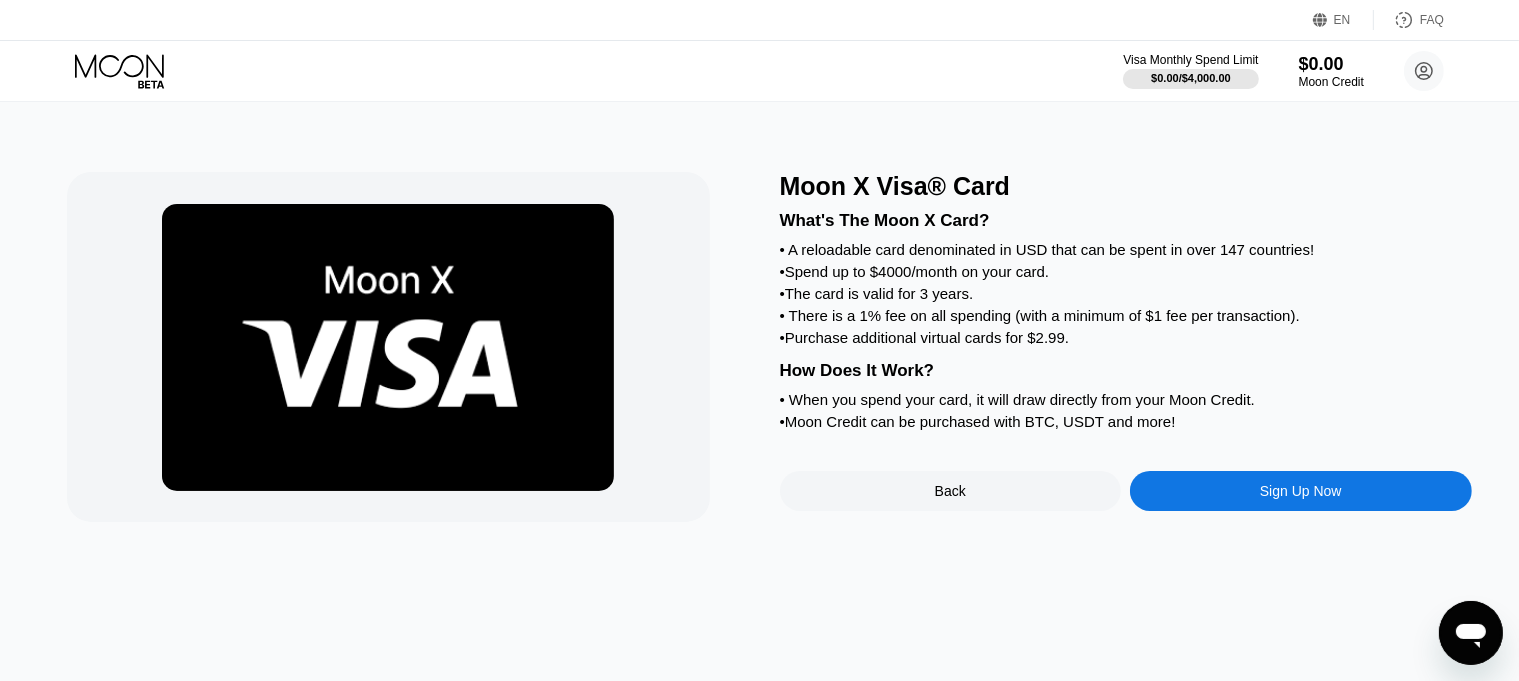 click on "Moon X Visa® Card What's The Moon X Card? •   A reloadable card denominated in USD that can be spent in over 147 countries! •  Spend up to $4000/month on your card. •  The card is valid for 3 years. •   There is a 1% fee on all spending (with a minimum of $1 fee per transaction). •  Purchase additional virtual cards for $2.99. How Does It Work? •   When you spend your card, it will draw directly from your Moon Credit. •  Moon Credit can be purchased with BTC, USDT and more! Back Sign Up Now" at bounding box center (760, 391) 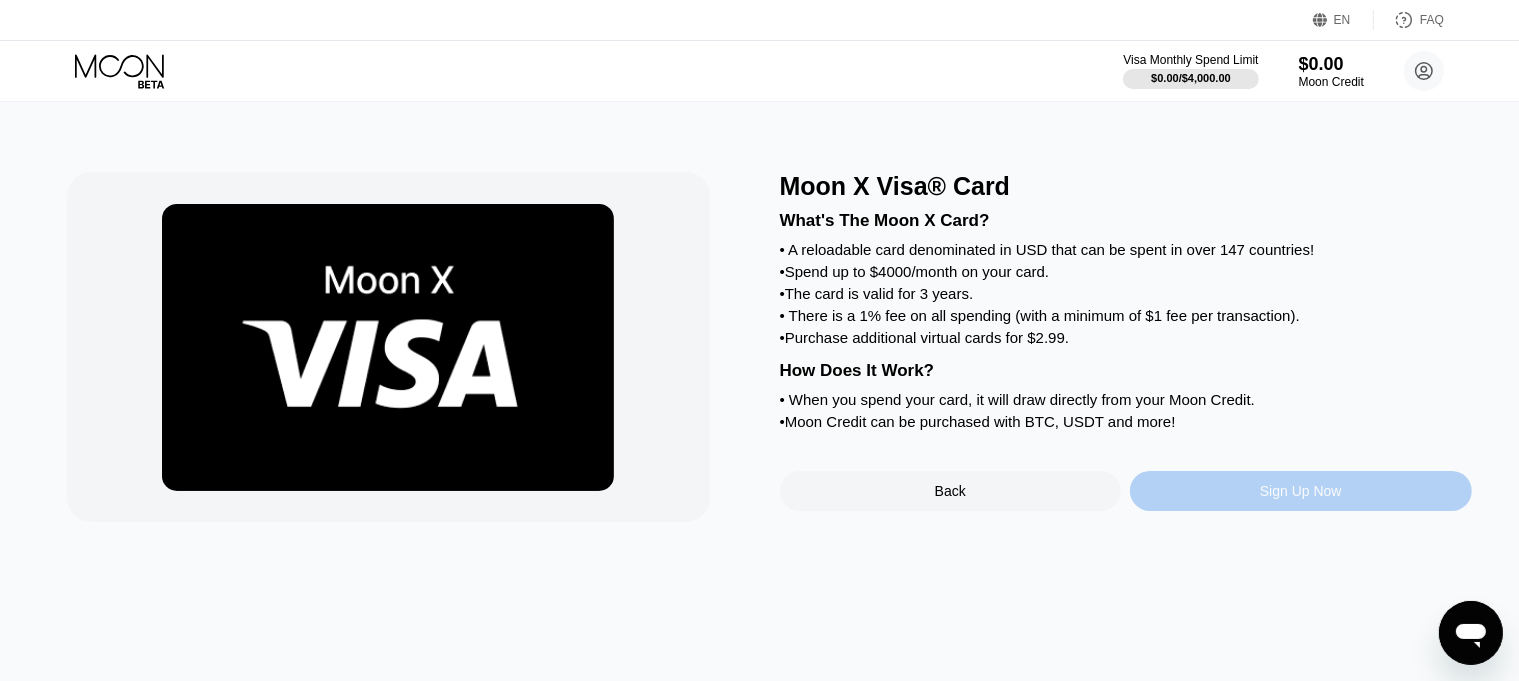 click on "Sign Up Now" at bounding box center (1301, 491) 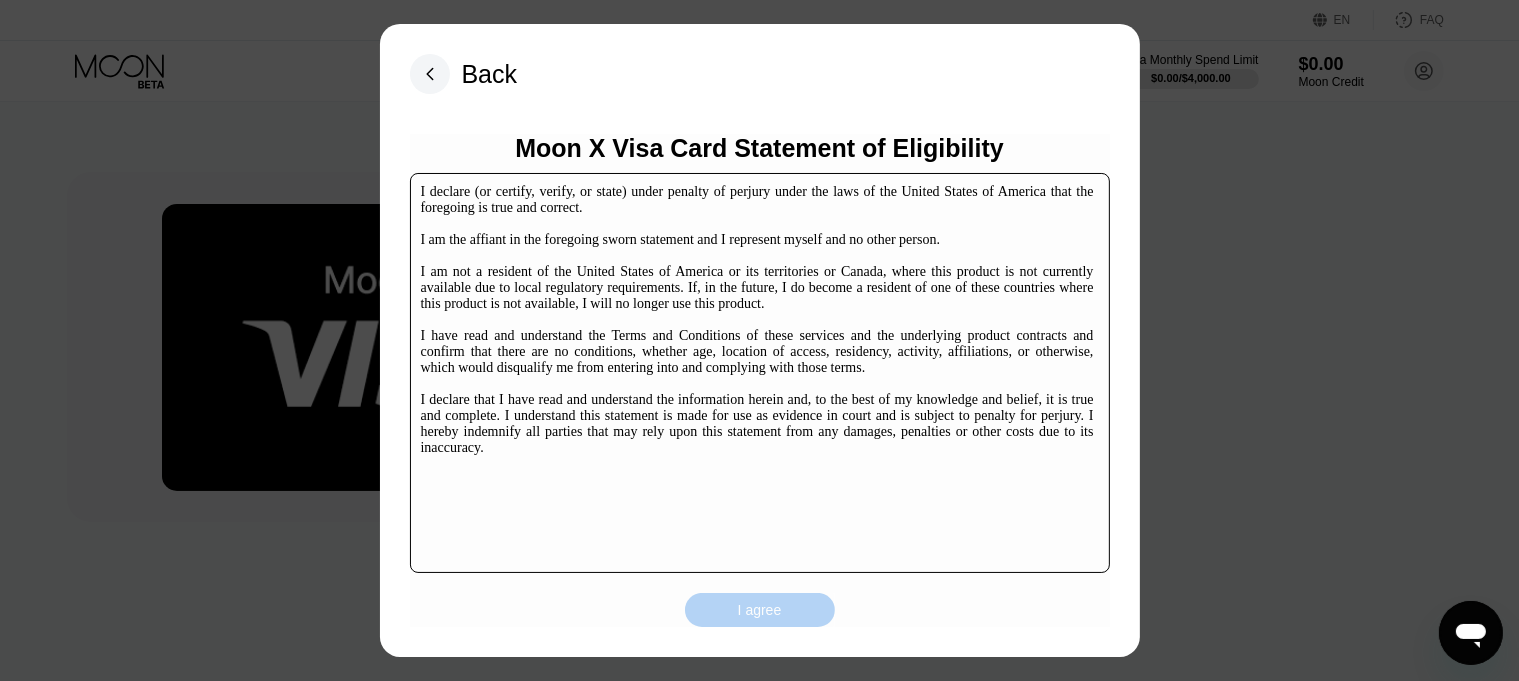 click on "I agree" at bounding box center [760, 610] 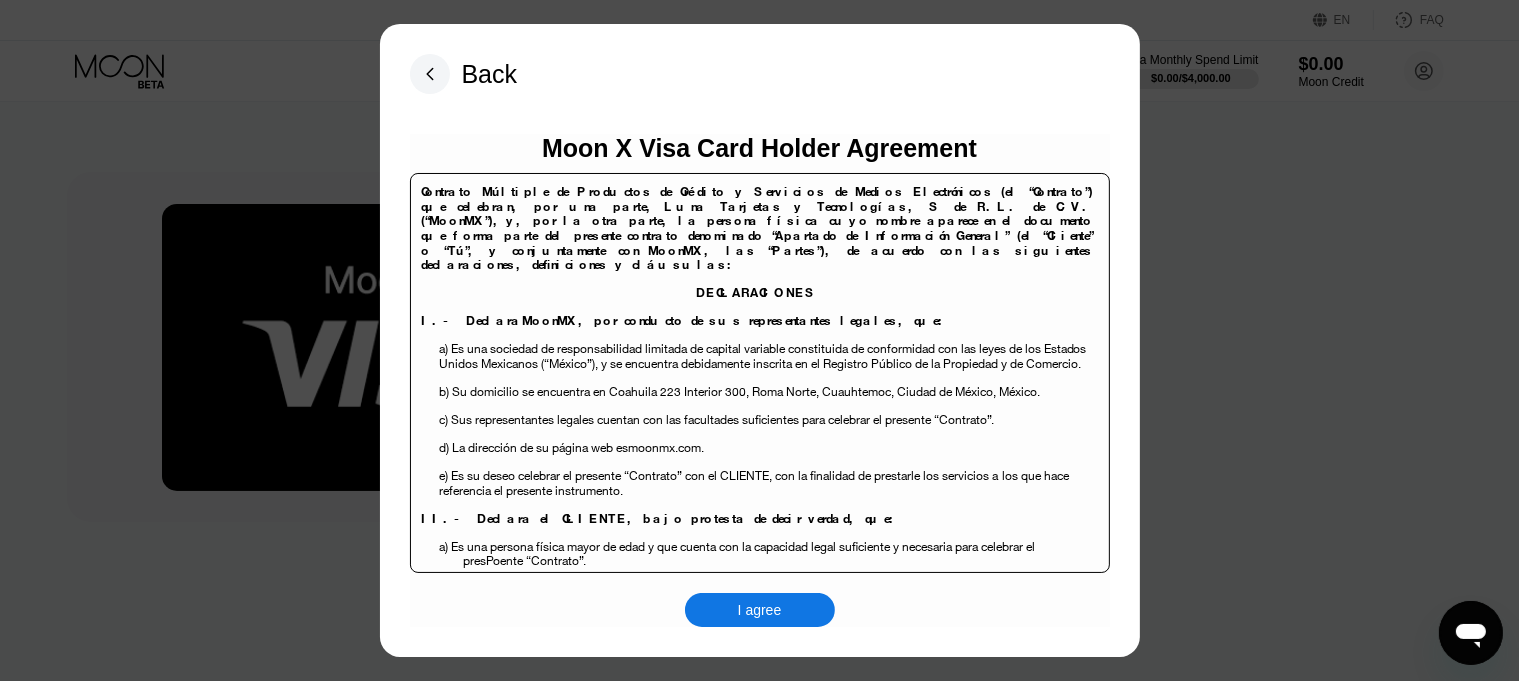 drag, startPoint x: 767, startPoint y: 591, endPoint x: 769, endPoint y: 603, distance: 12.165525 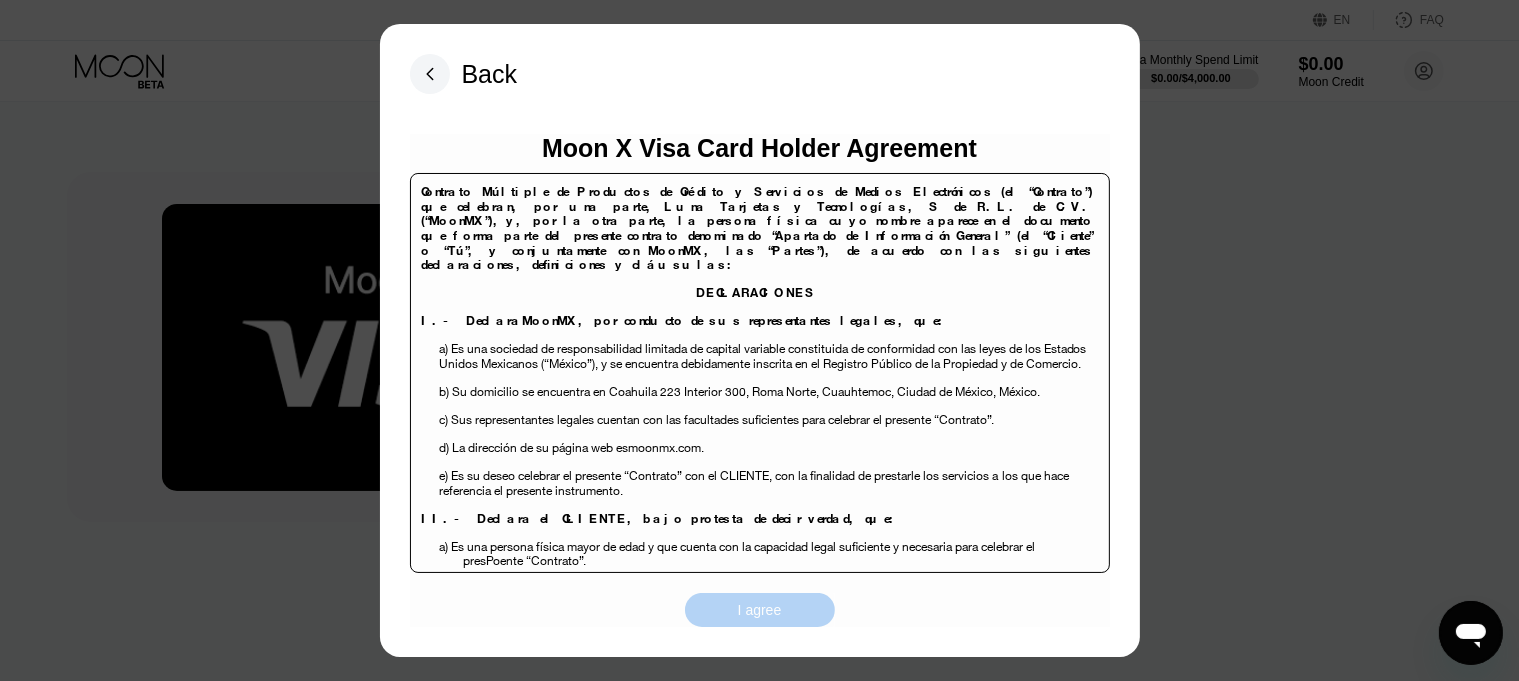 click on "I agree" at bounding box center [760, 610] 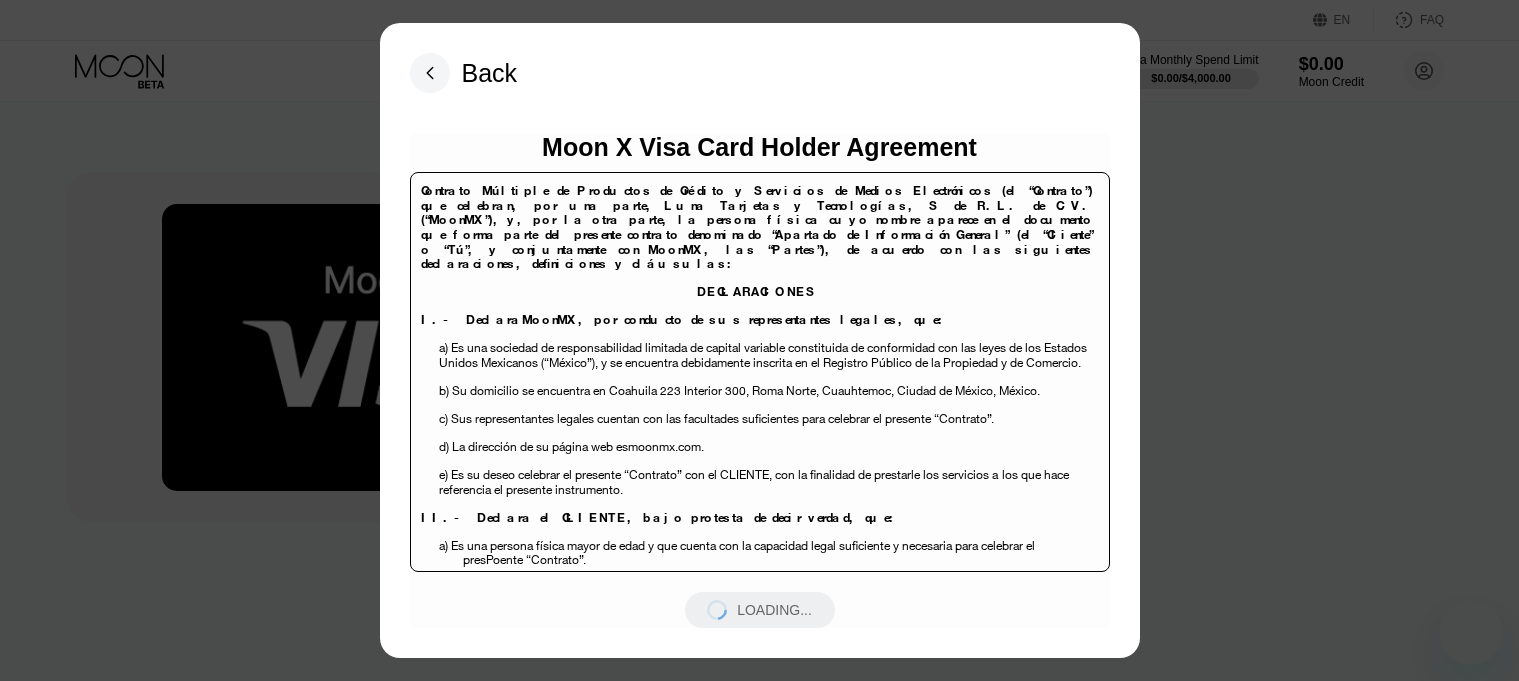 scroll, scrollTop: 0, scrollLeft: 0, axis: both 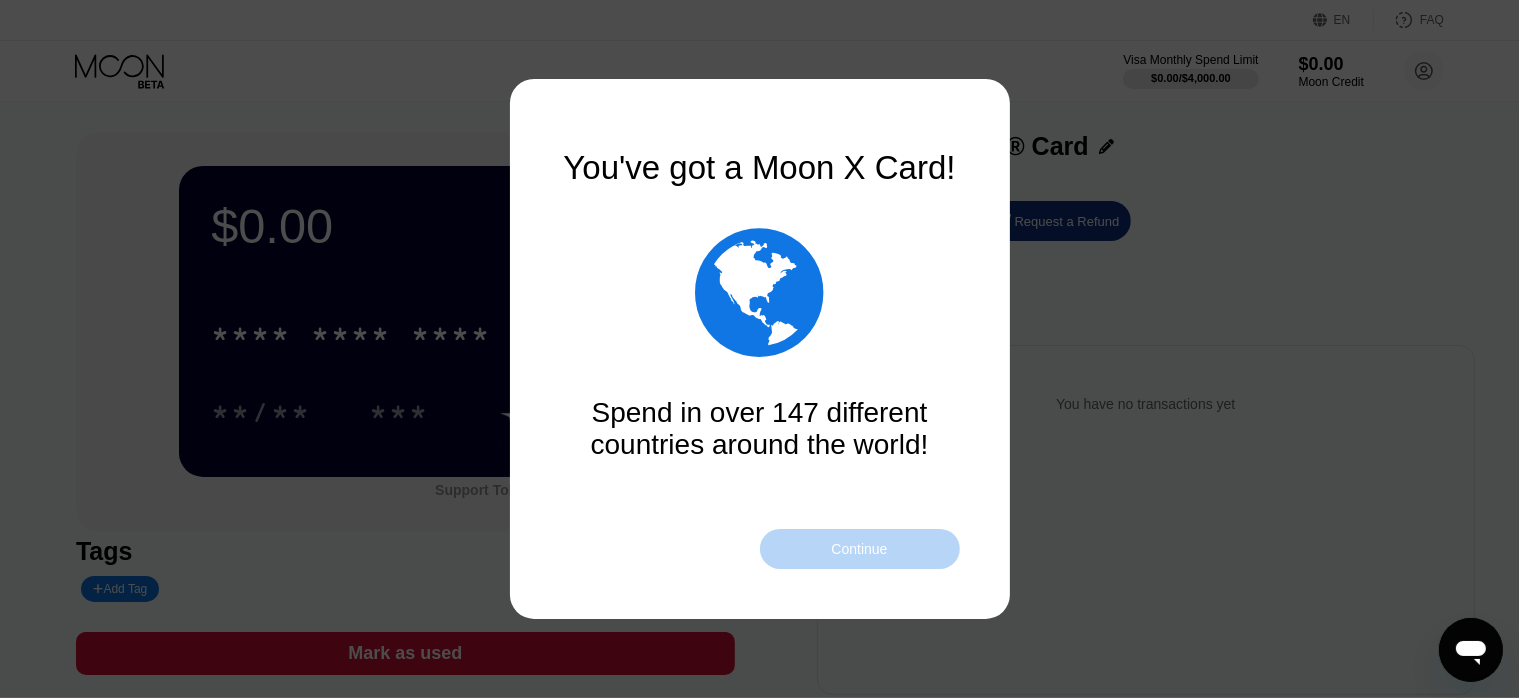 click on "Continue" at bounding box center (860, 549) 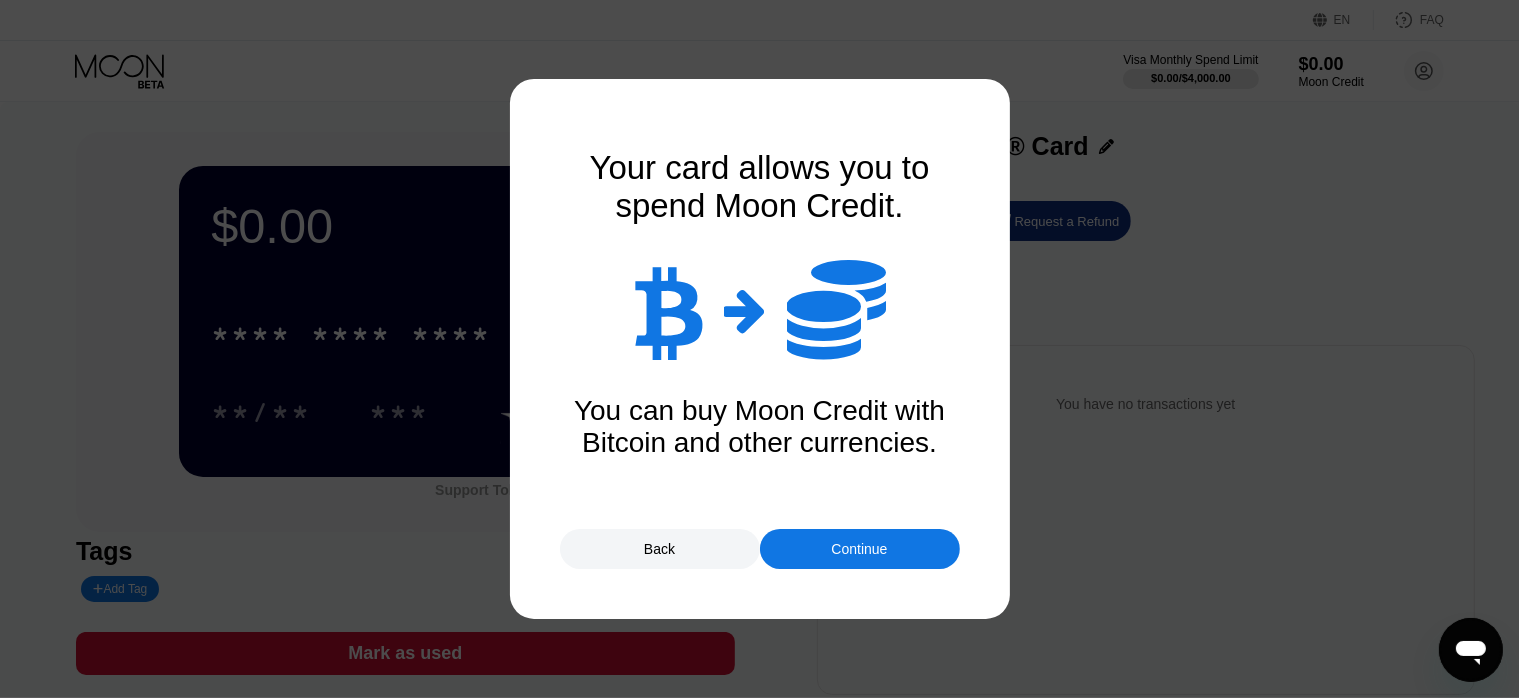 click on "Continue" at bounding box center [860, 549] 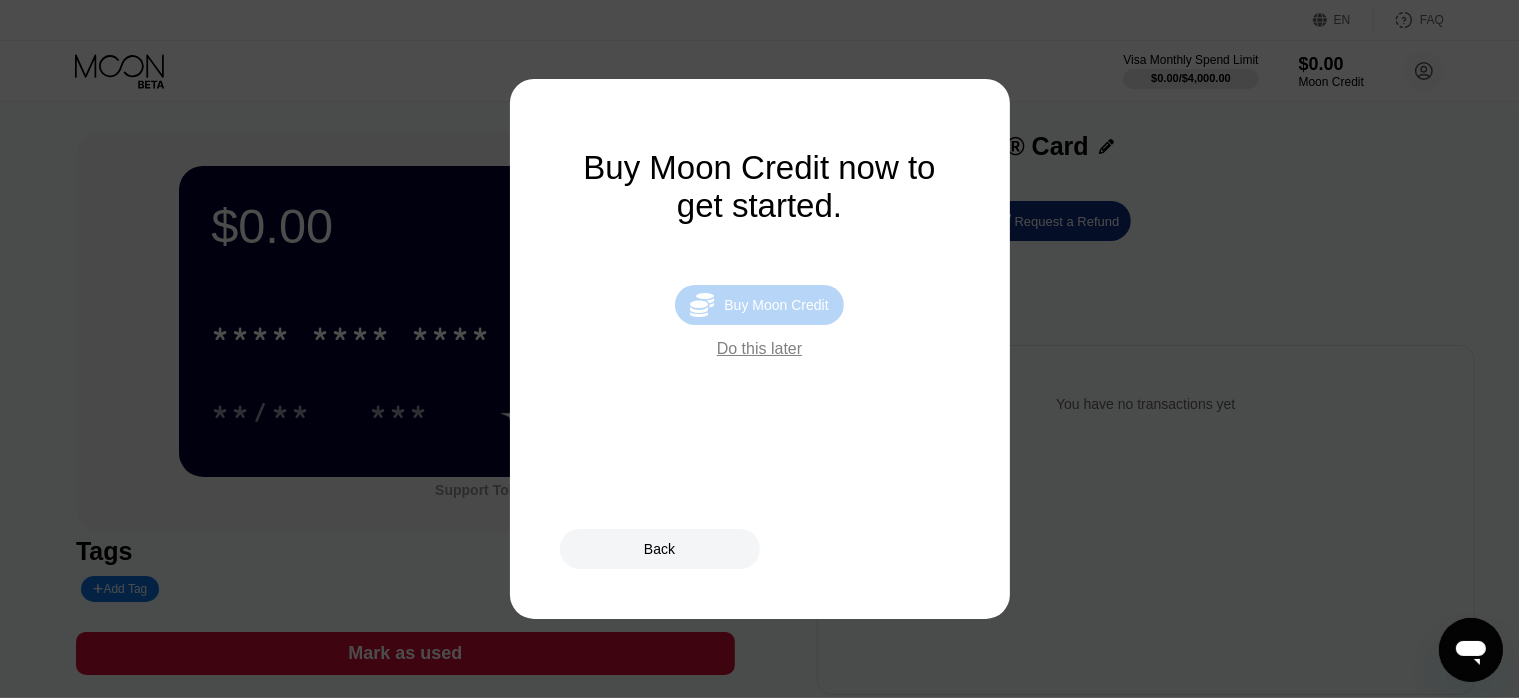 click on " Buy Moon Credit" at bounding box center [759, 305] 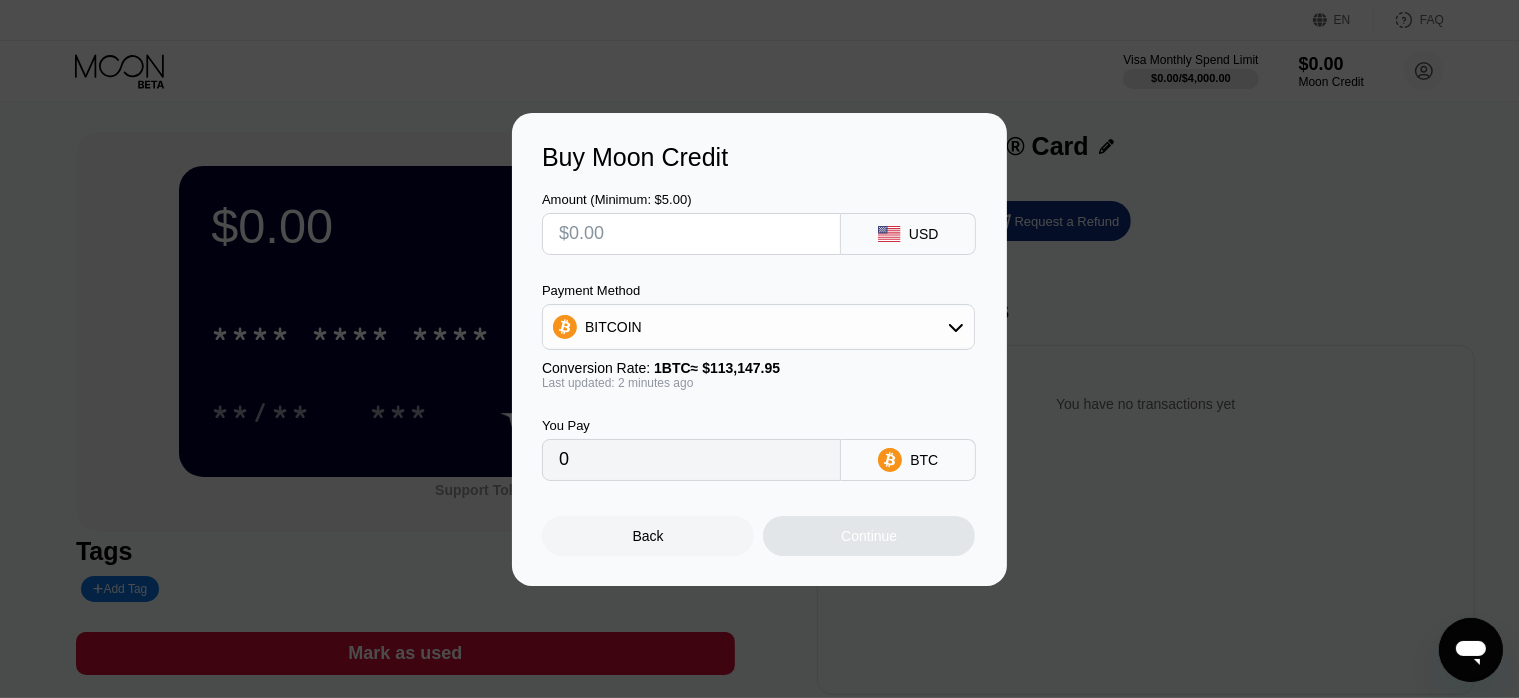 click on "Buy Moon Credit Amount (Minimum: $5.00) USD Payment Method BITCOIN Conversion Rate:   1  BTC  ≈   $113,147.95 Last updated:   2 minutes ago You Pay 0 BTC Back Continue" at bounding box center (759, 349) 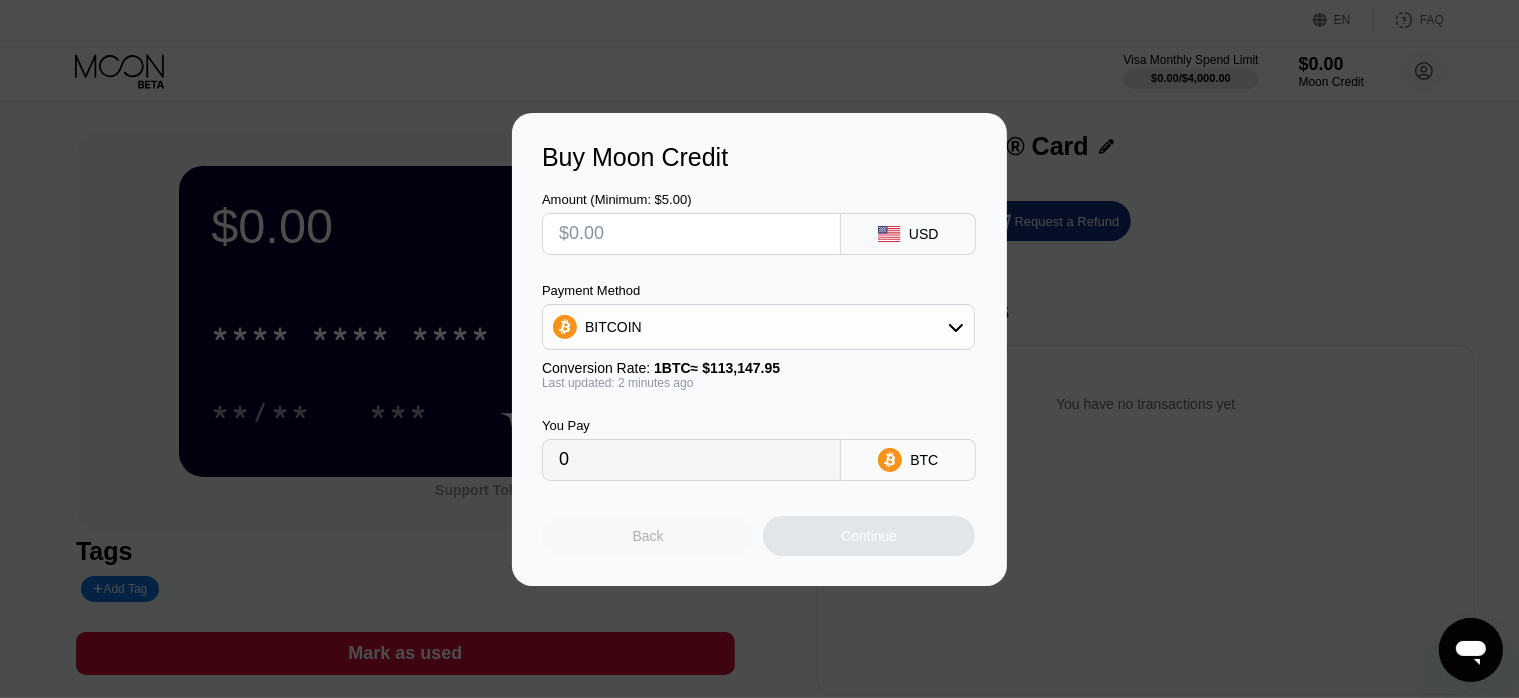 click on "Back" at bounding box center (648, 536) 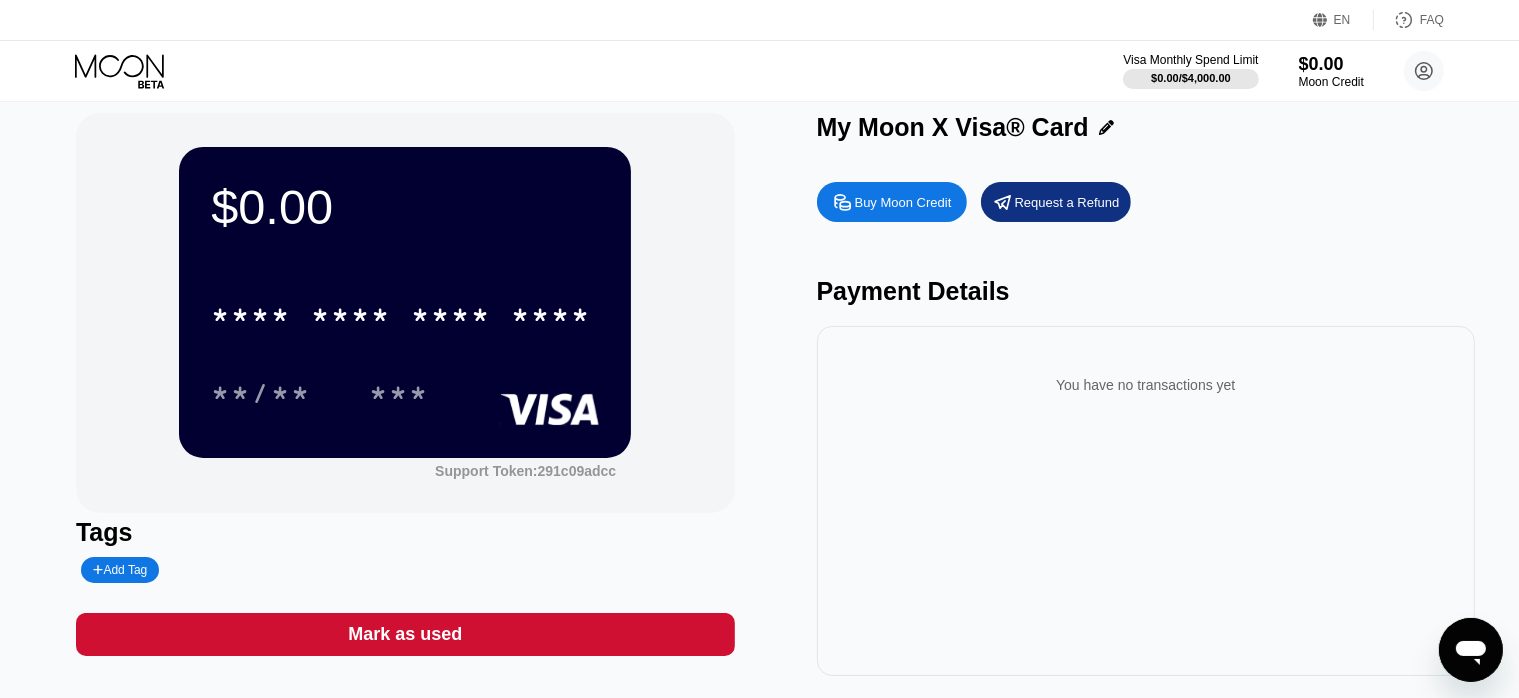 scroll, scrollTop: 15, scrollLeft: 0, axis: vertical 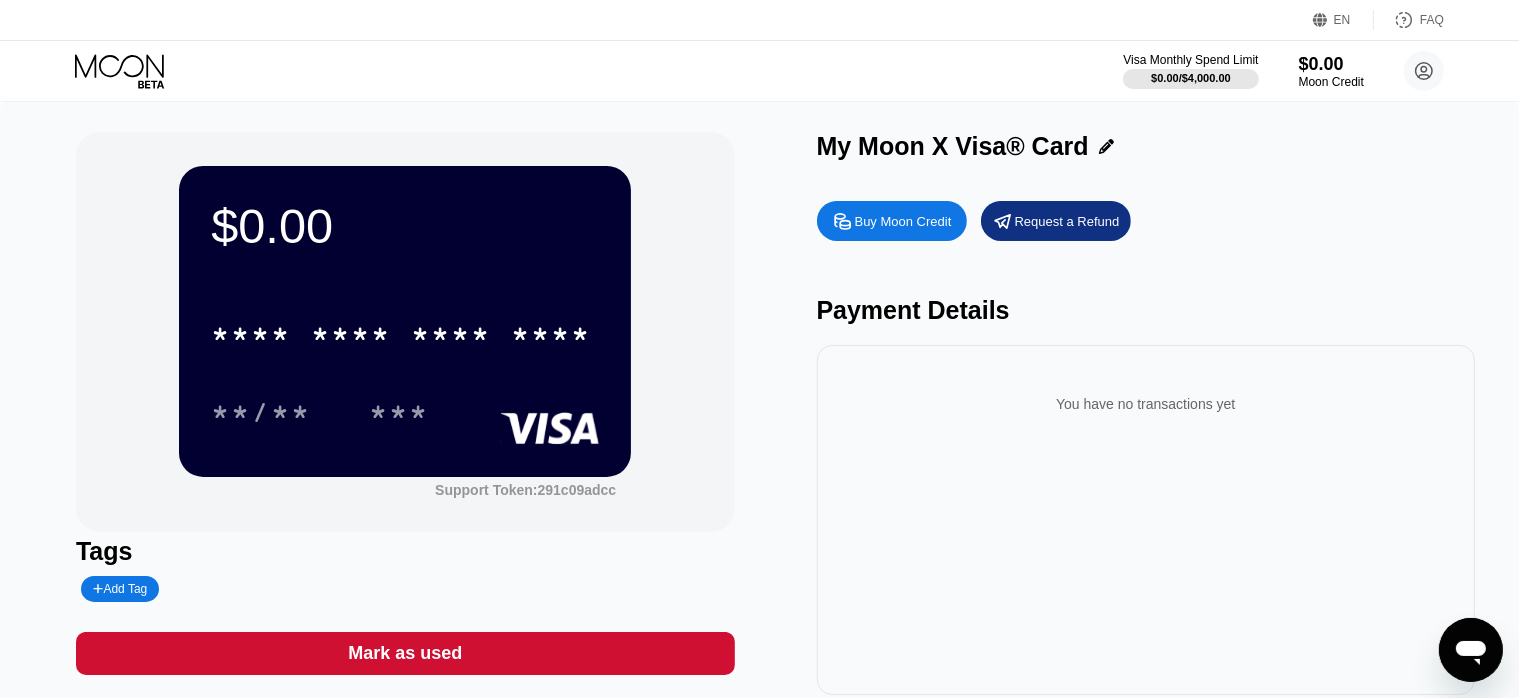 click on "**/** ***" at bounding box center (405, 412) 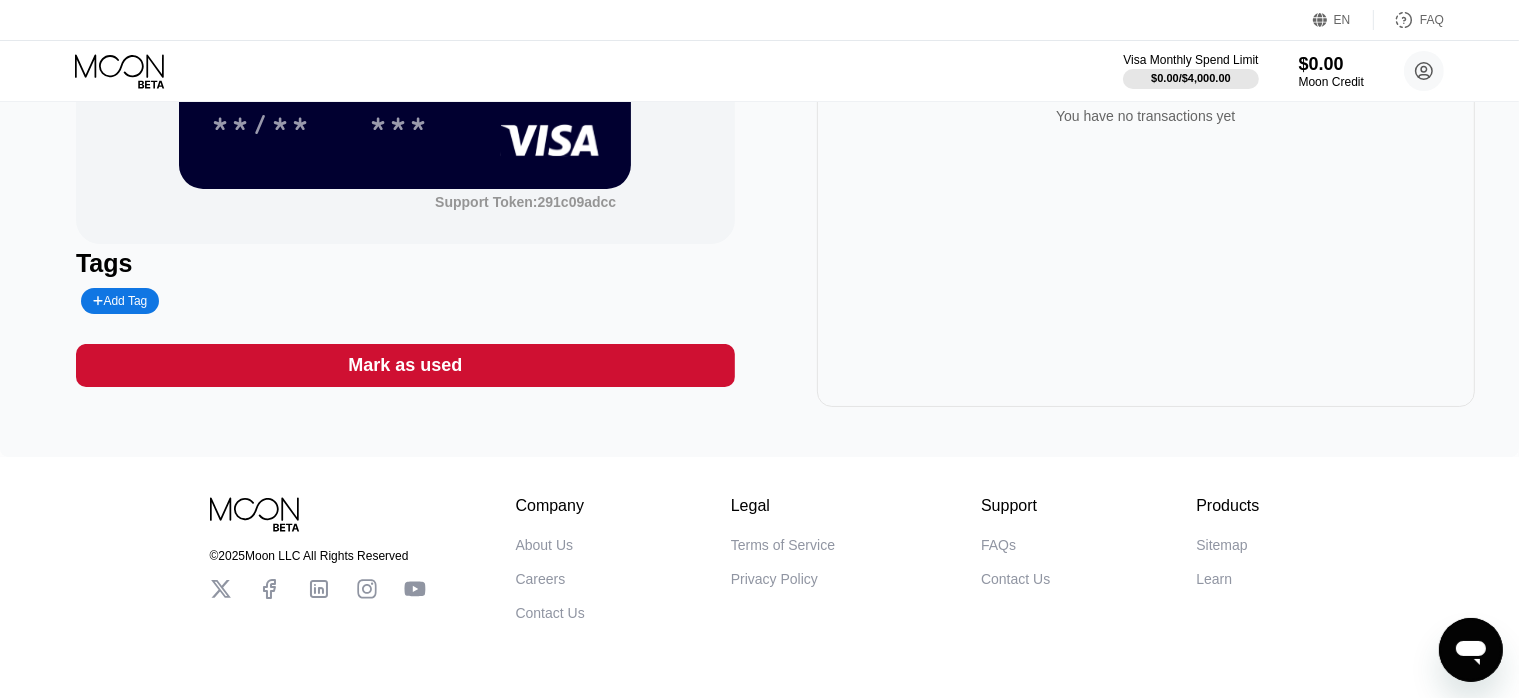scroll, scrollTop: 0, scrollLeft: 0, axis: both 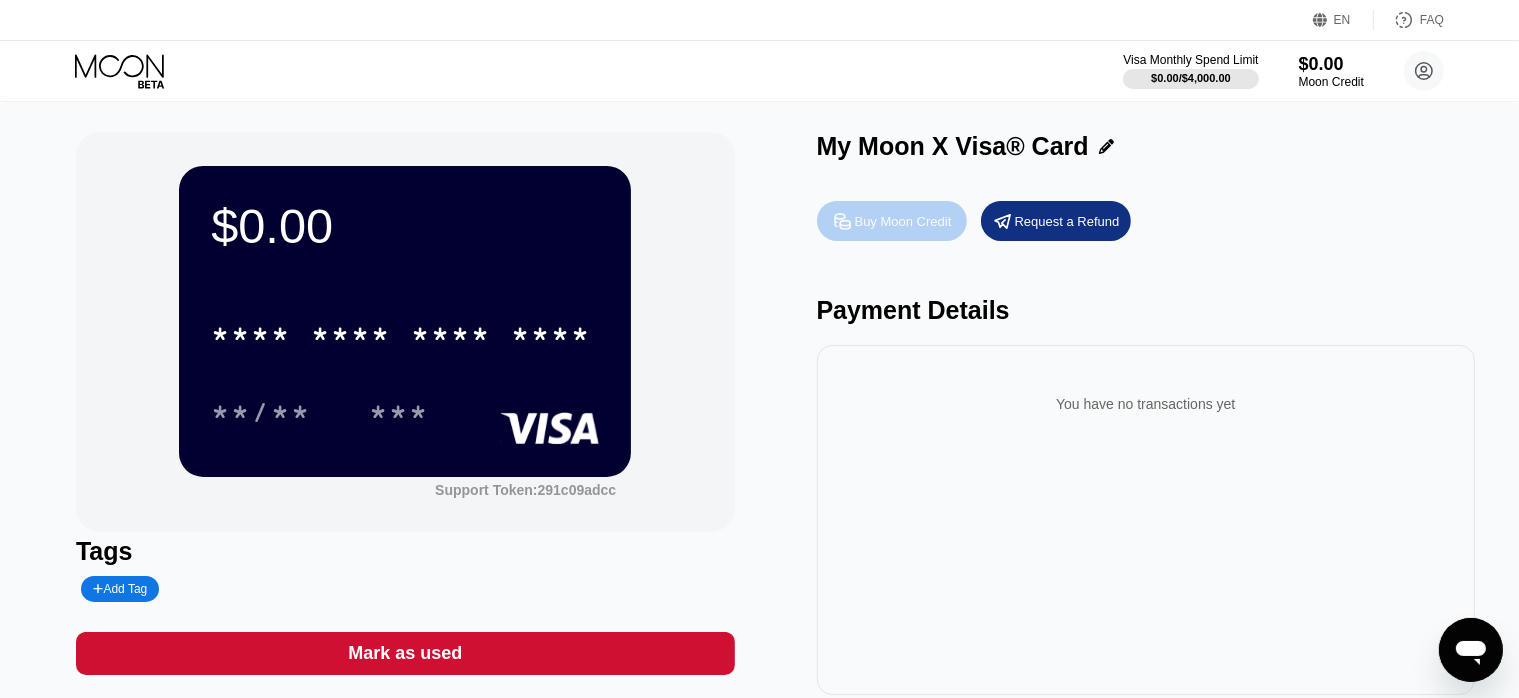 click on "Buy Moon Credit" at bounding box center (903, 221) 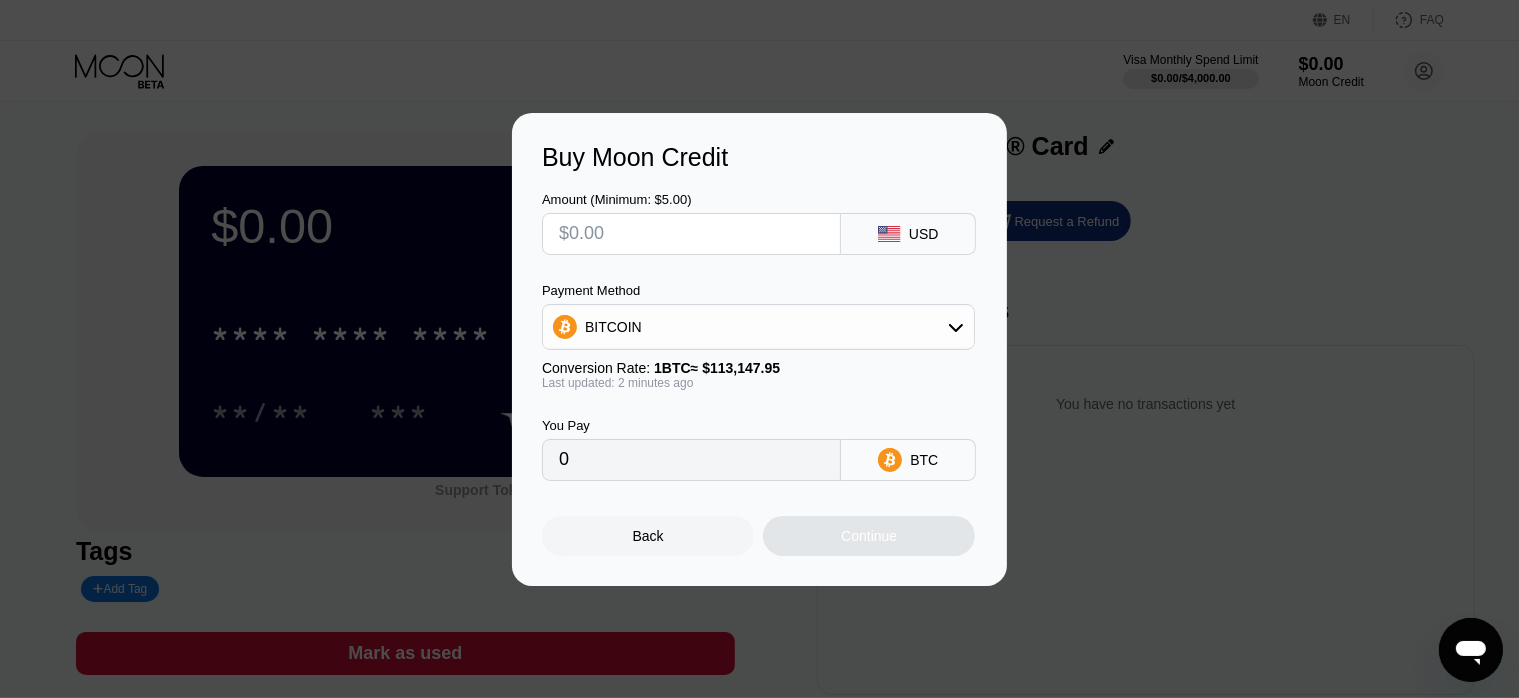 click at bounding box center [691, 234] 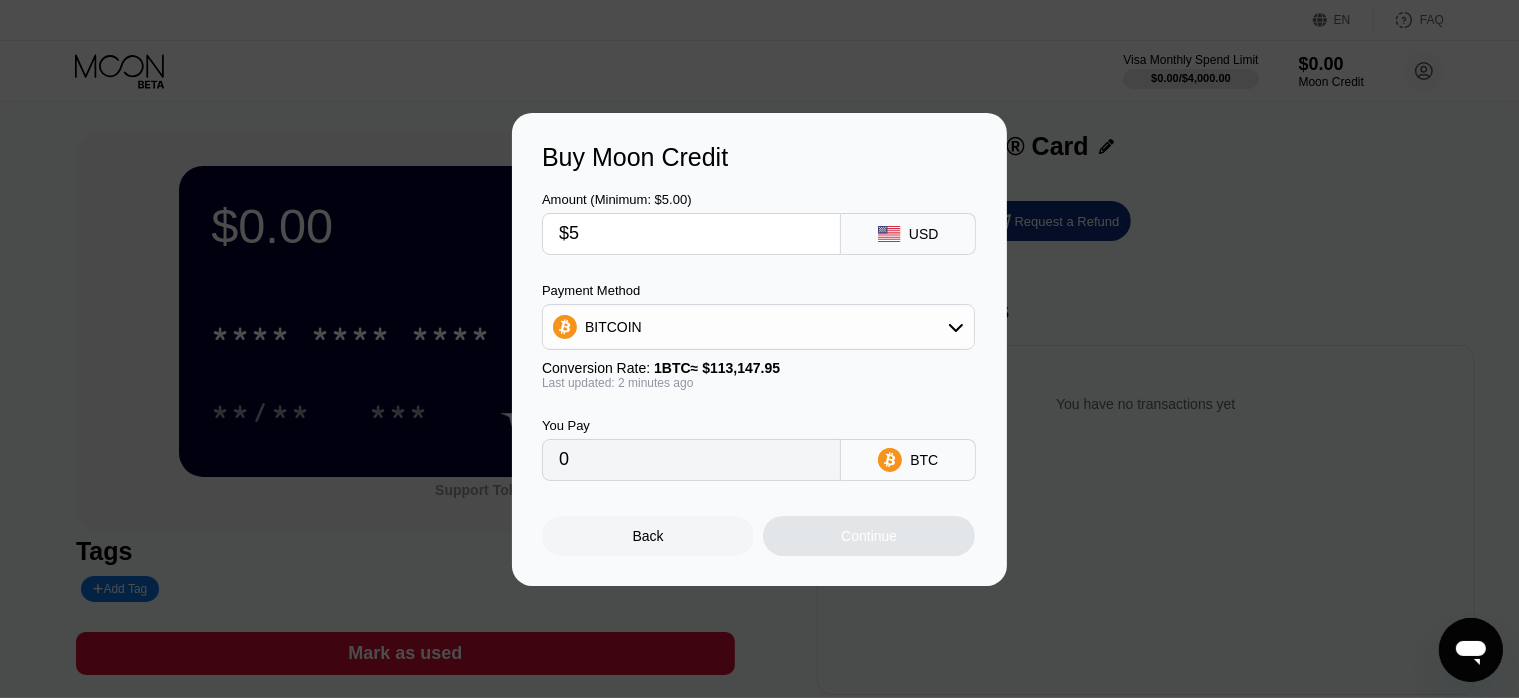 type on "0.00004419" 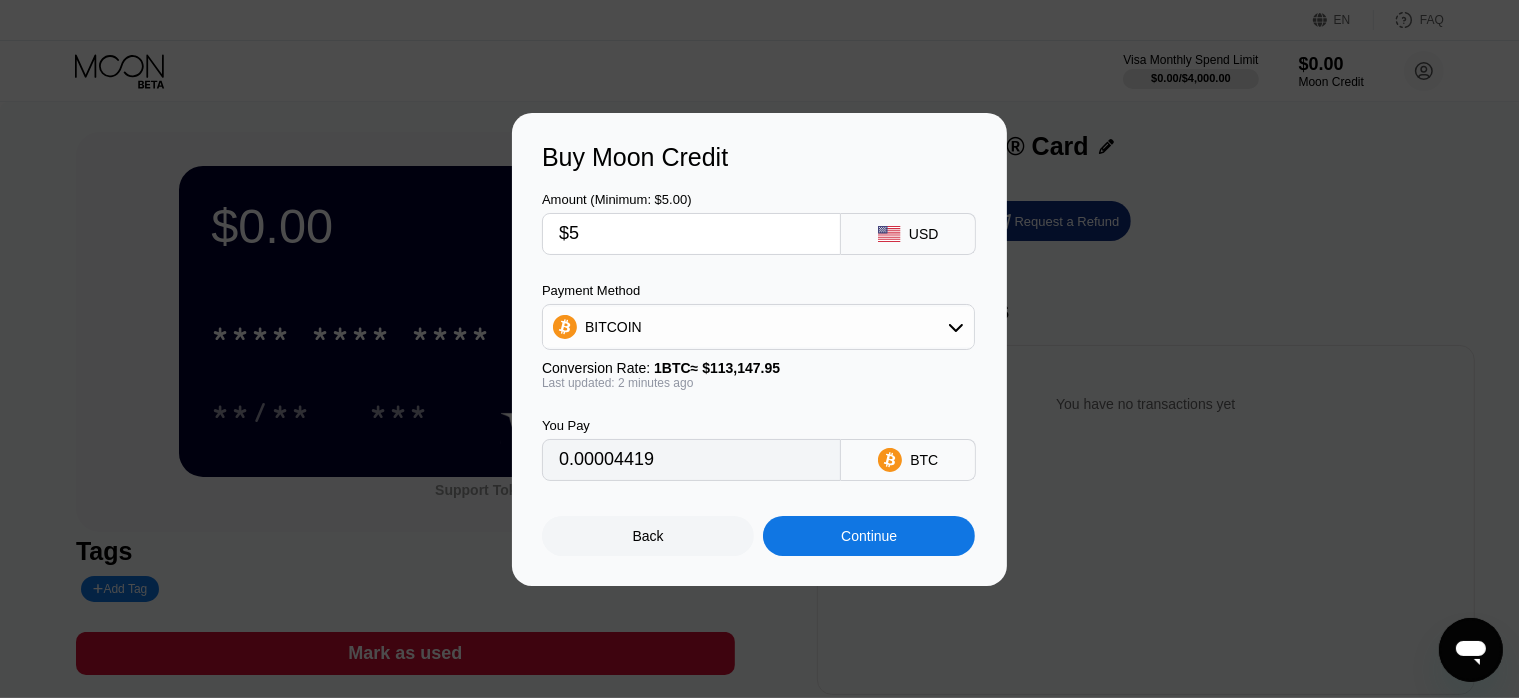 type on "$5" 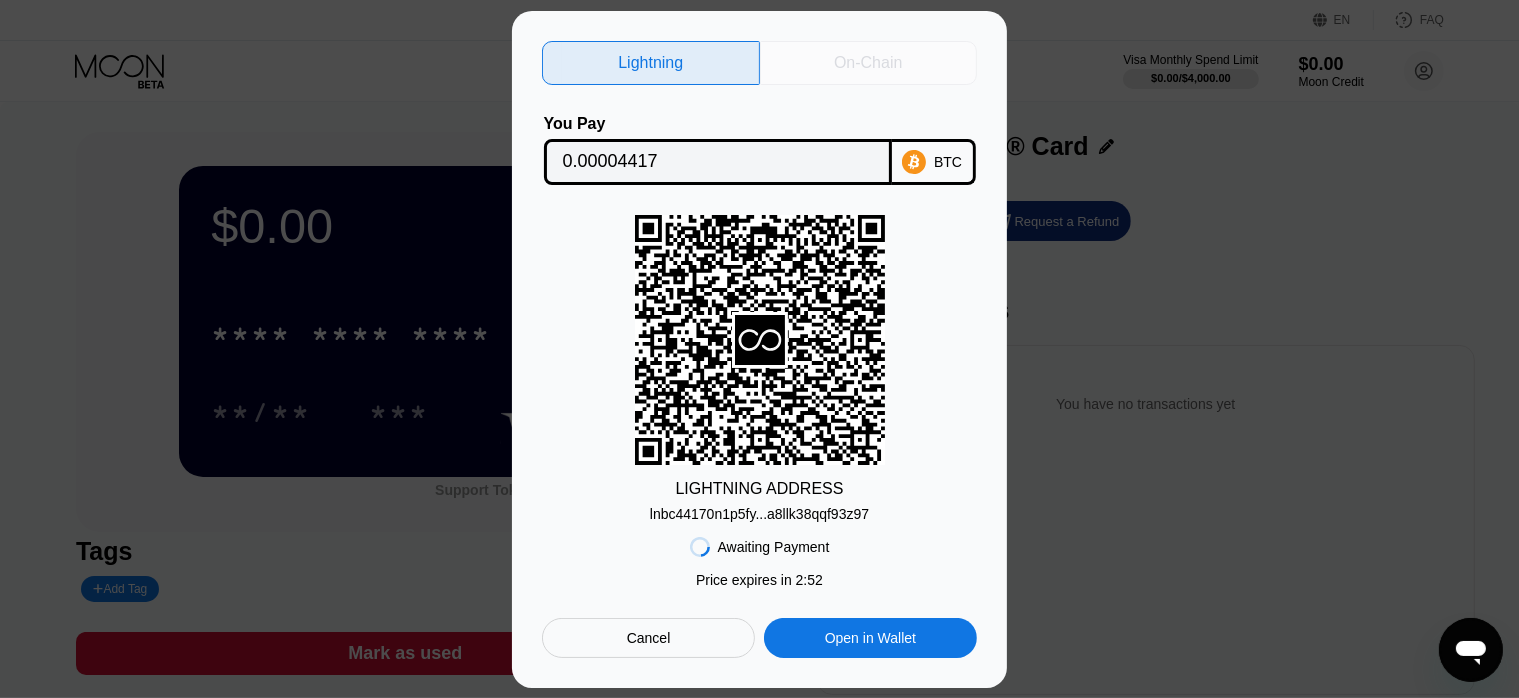 click on "On-Chain" at bounding box center [869, 63] 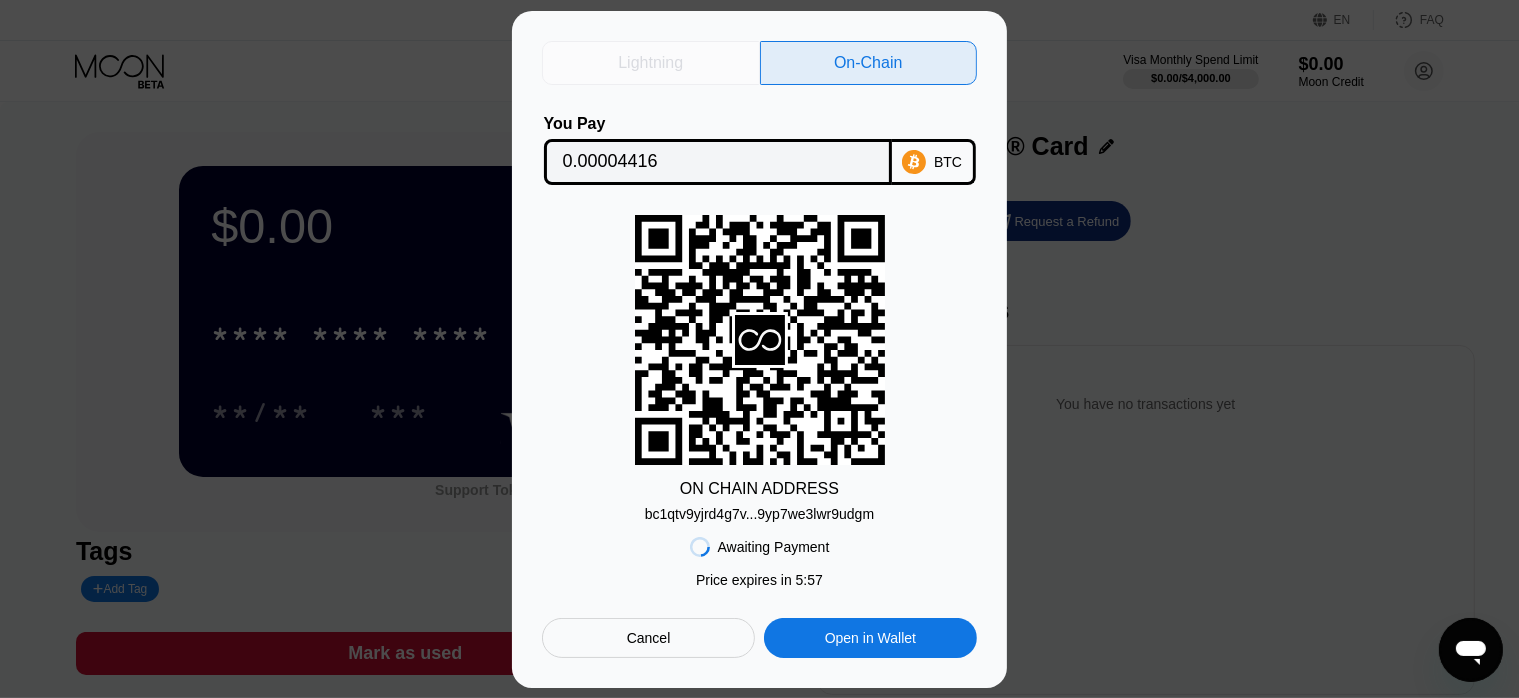 click on "Lightning" at bounding box center [651, 63] 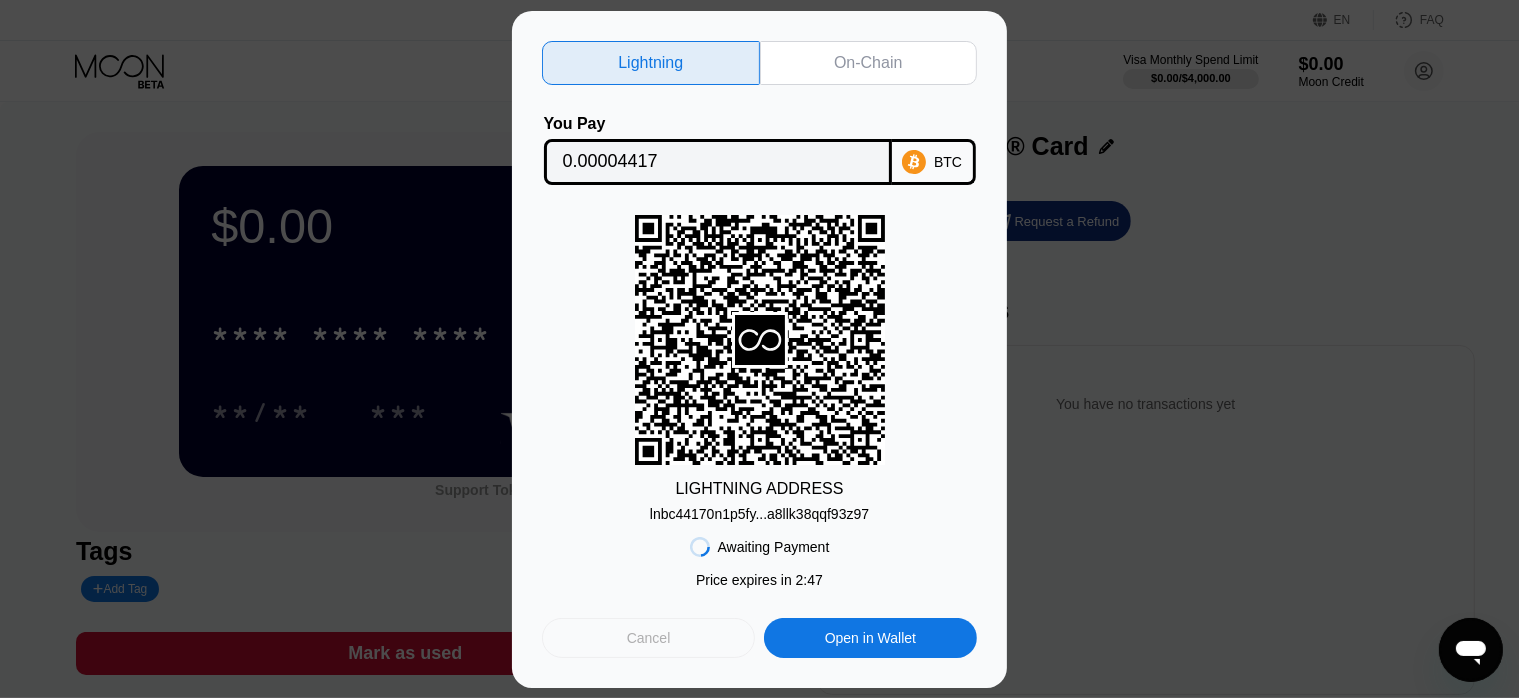 click on "Cancel" at bounding box center (648, 638) 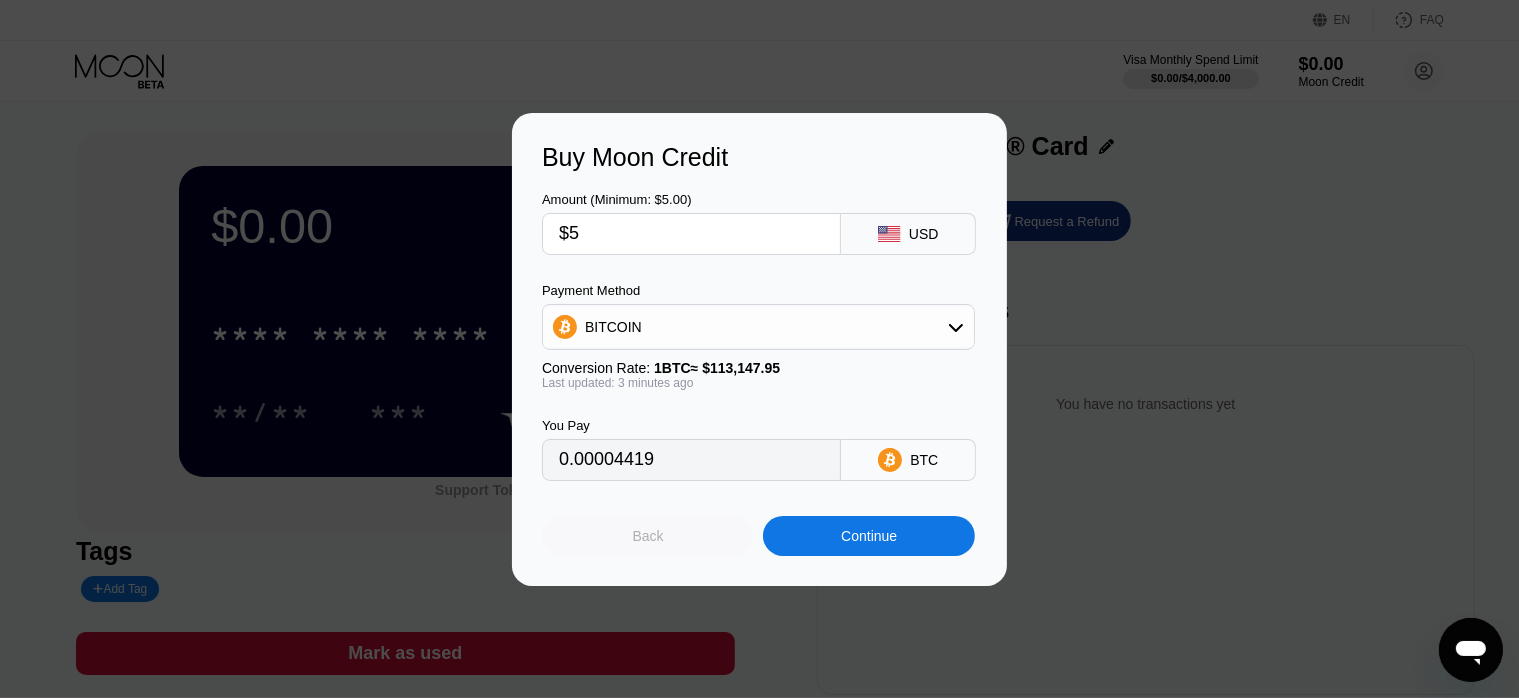click on "Back" at bounding box center (648, 536) 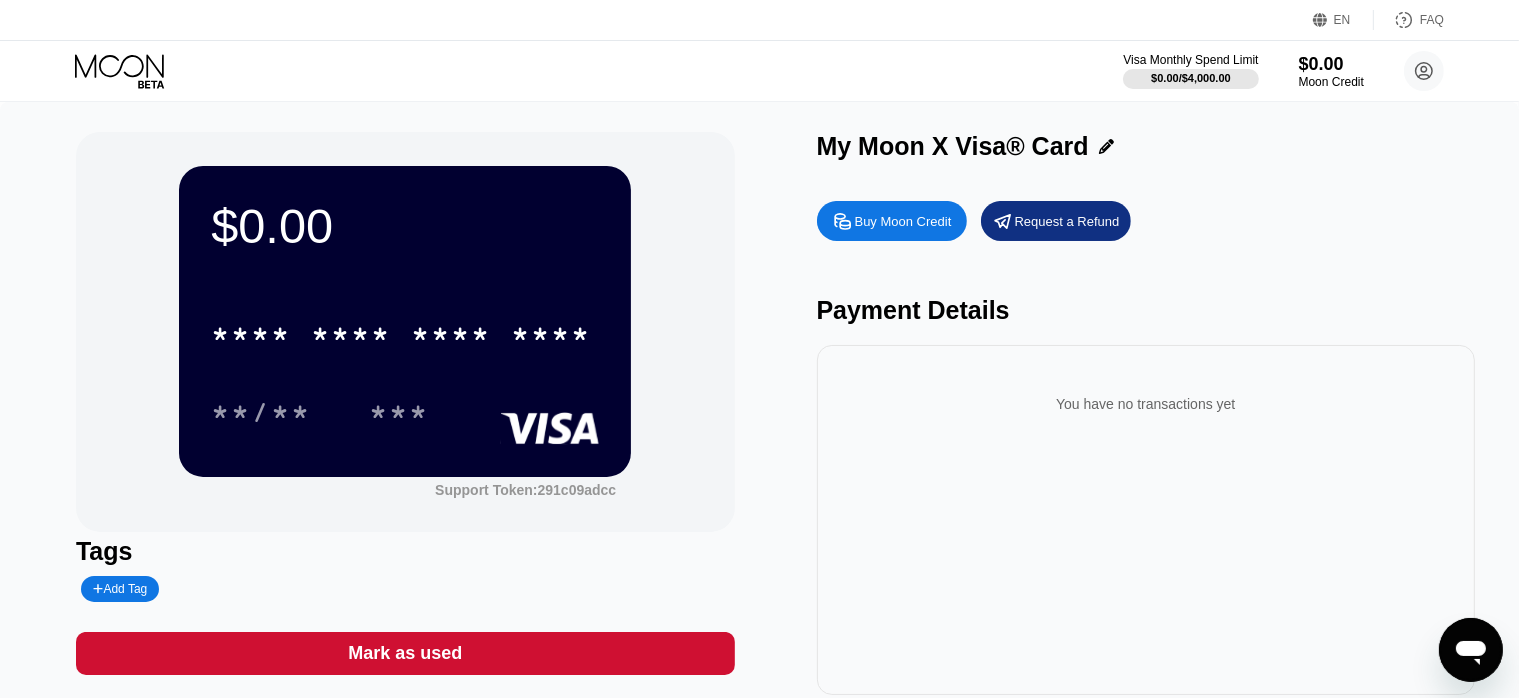 click on "**/** ***" at bounding box center [405, 412] 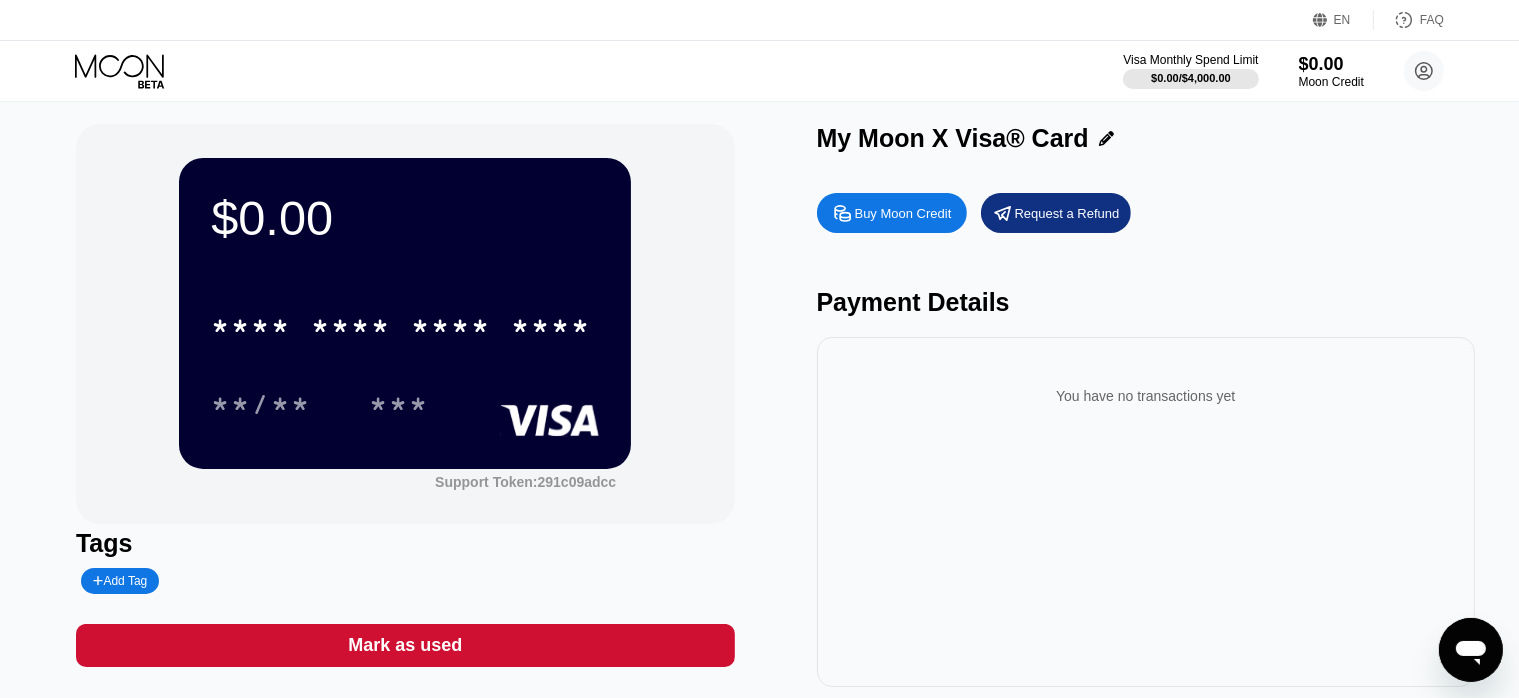 scroll, scrollTop: 0, scrollLeft: 0, axis: both 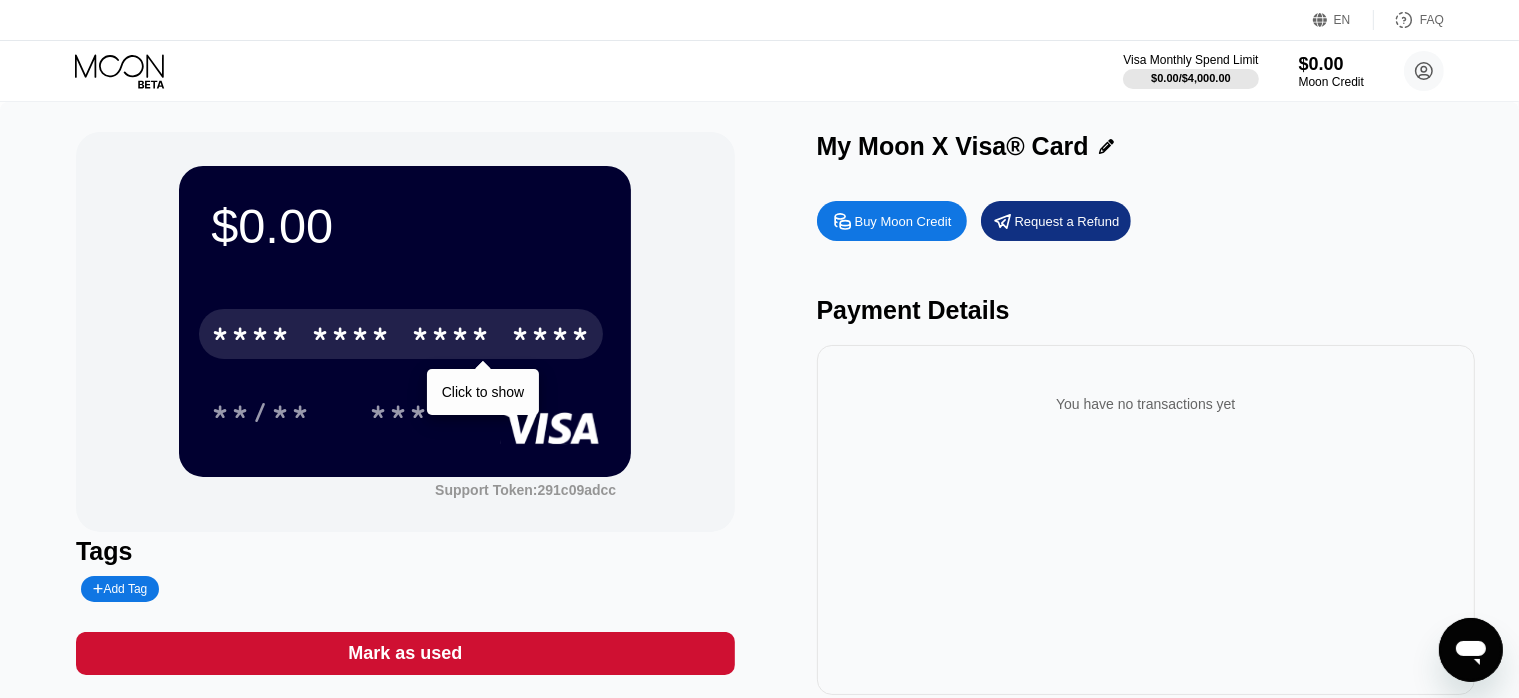 click on "****" at bounding box center (551, 337) 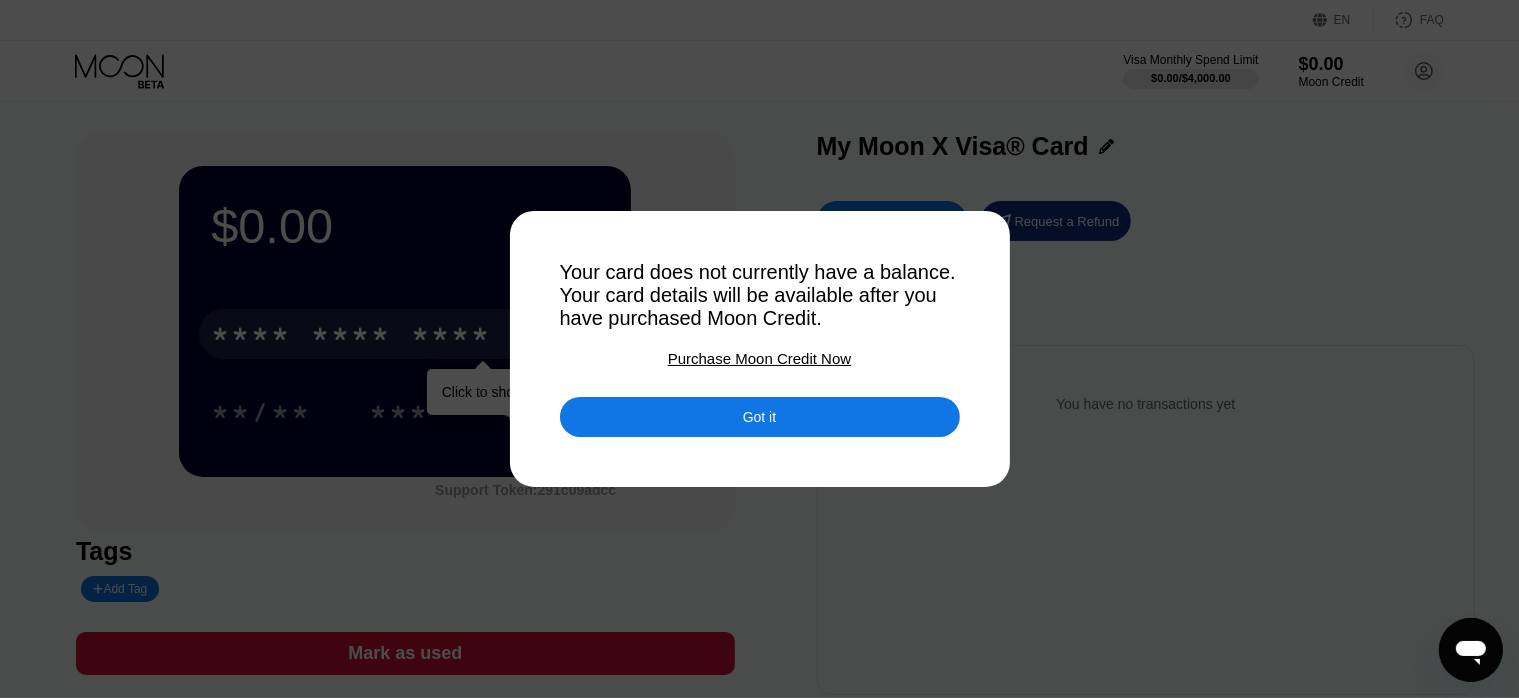 click on "Got it" at bounding box center [759, 417] 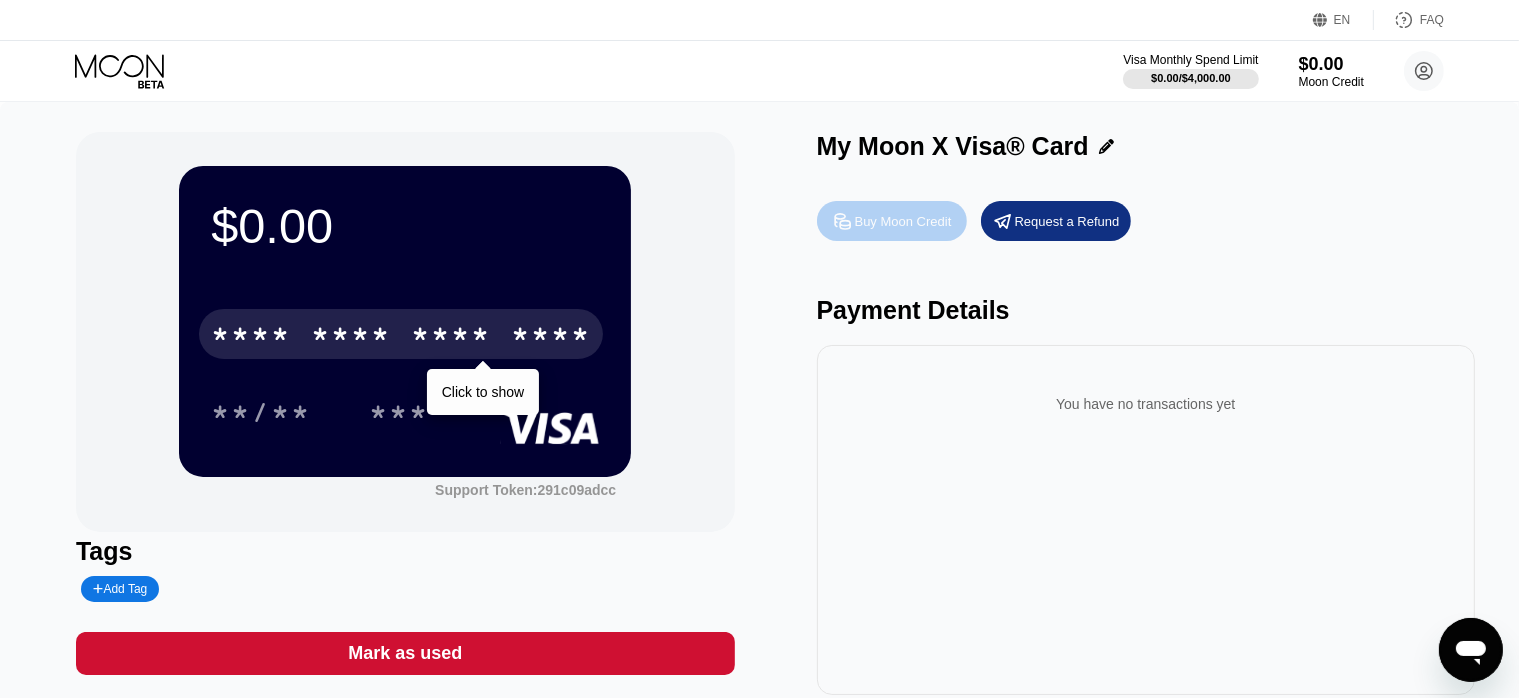 click on "Buy Moon Credit" at bounding box center (903, 221) 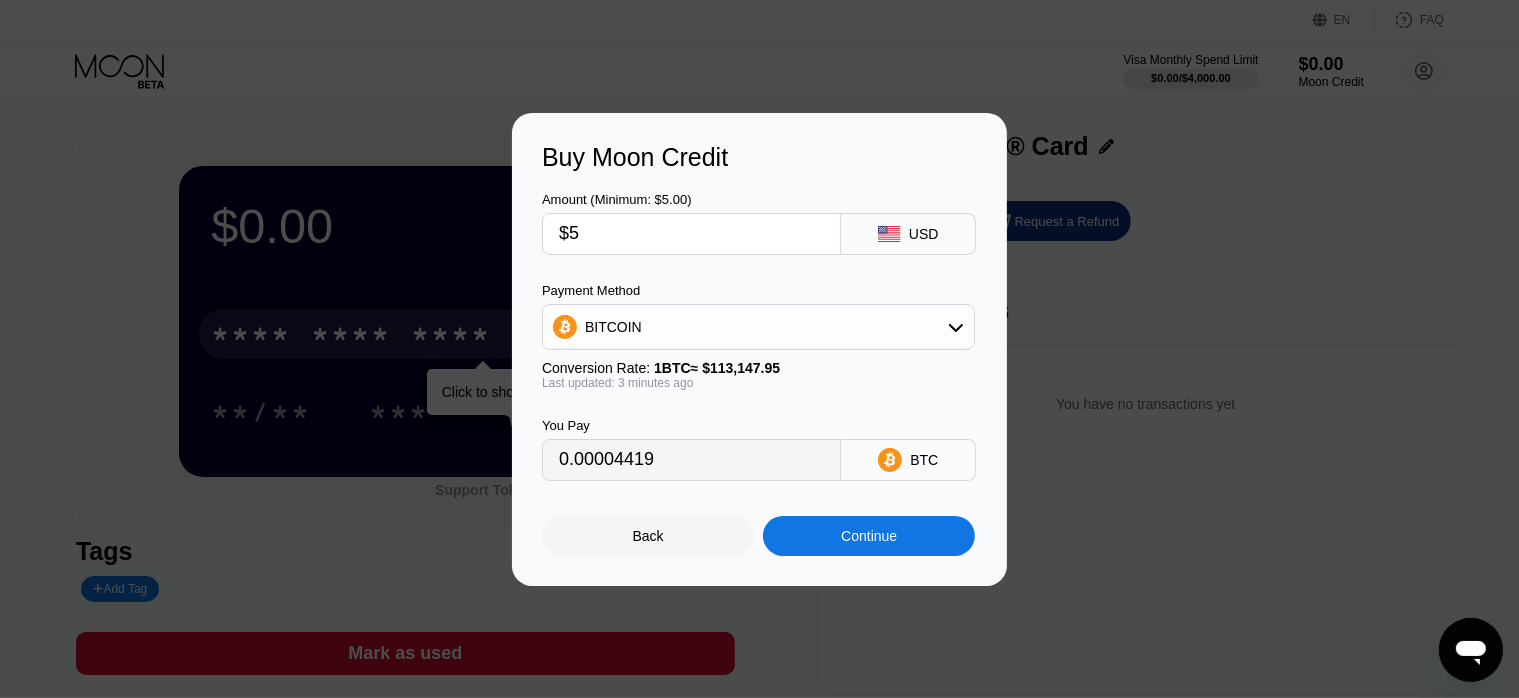 click on "$5" at bounding box center [691, 234] 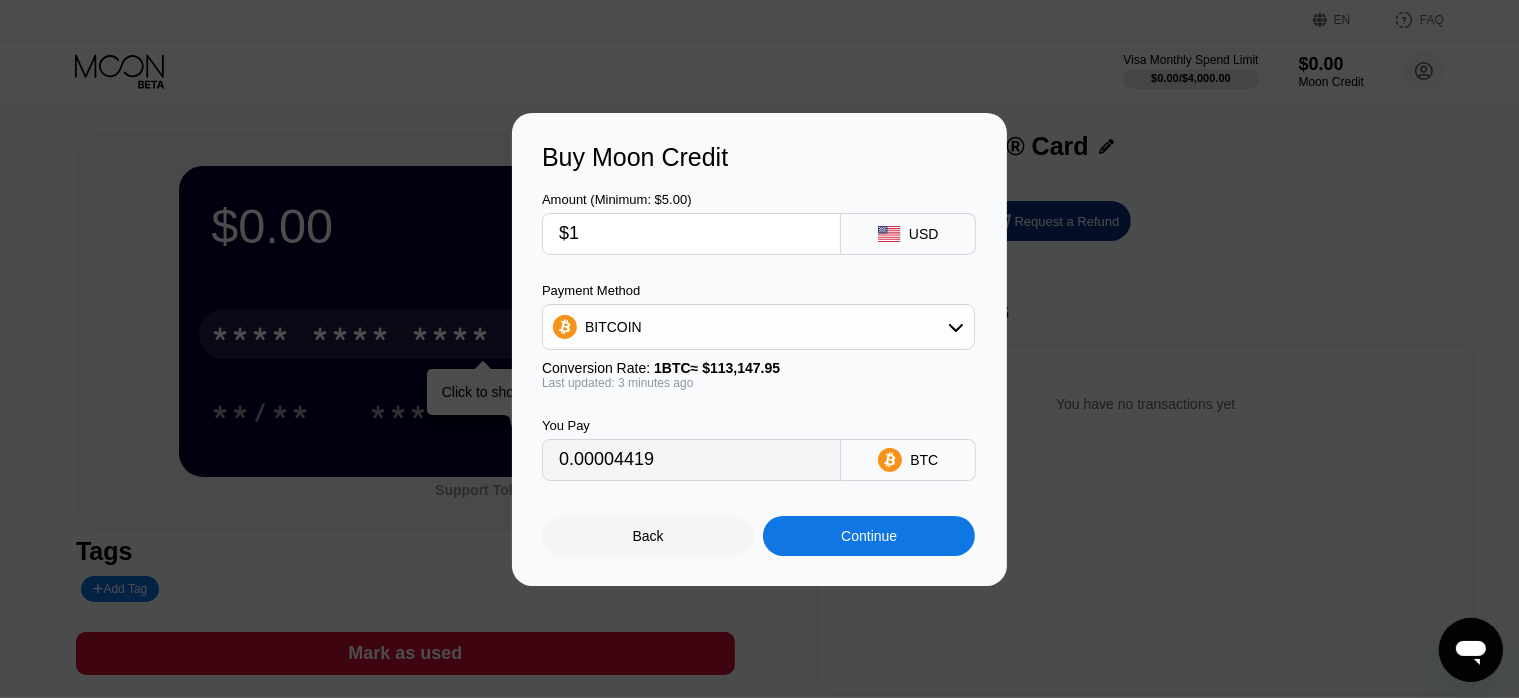 type on "0.00000884" 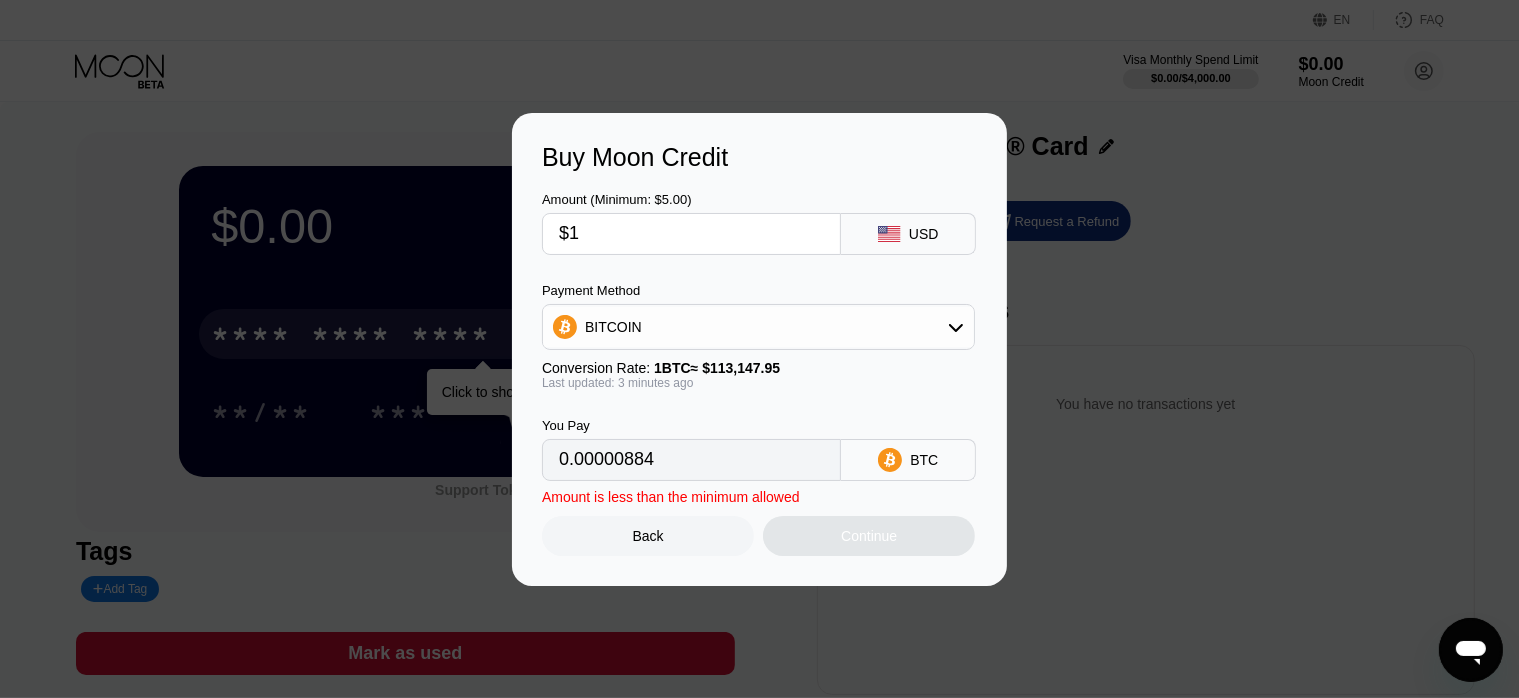 type on "$10" 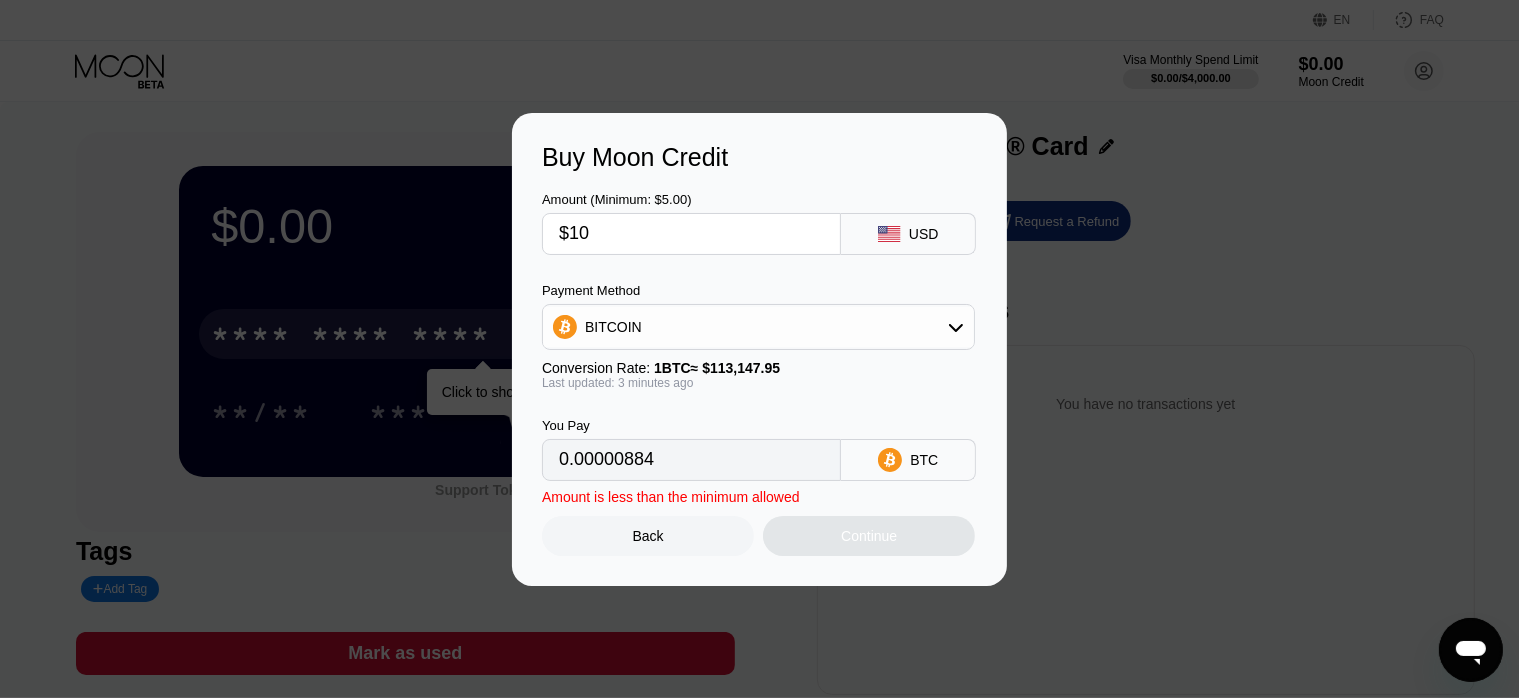 type on "0.00008838" 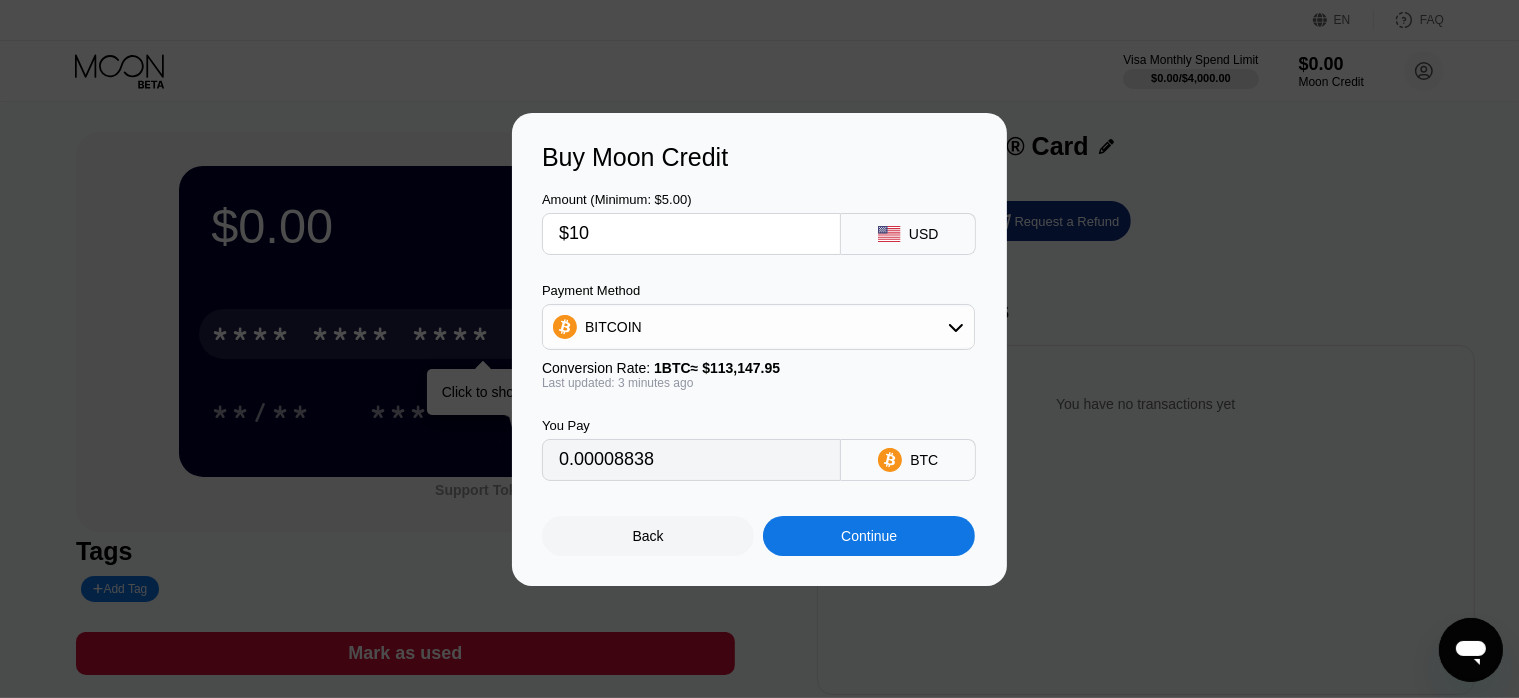 type on "$1" 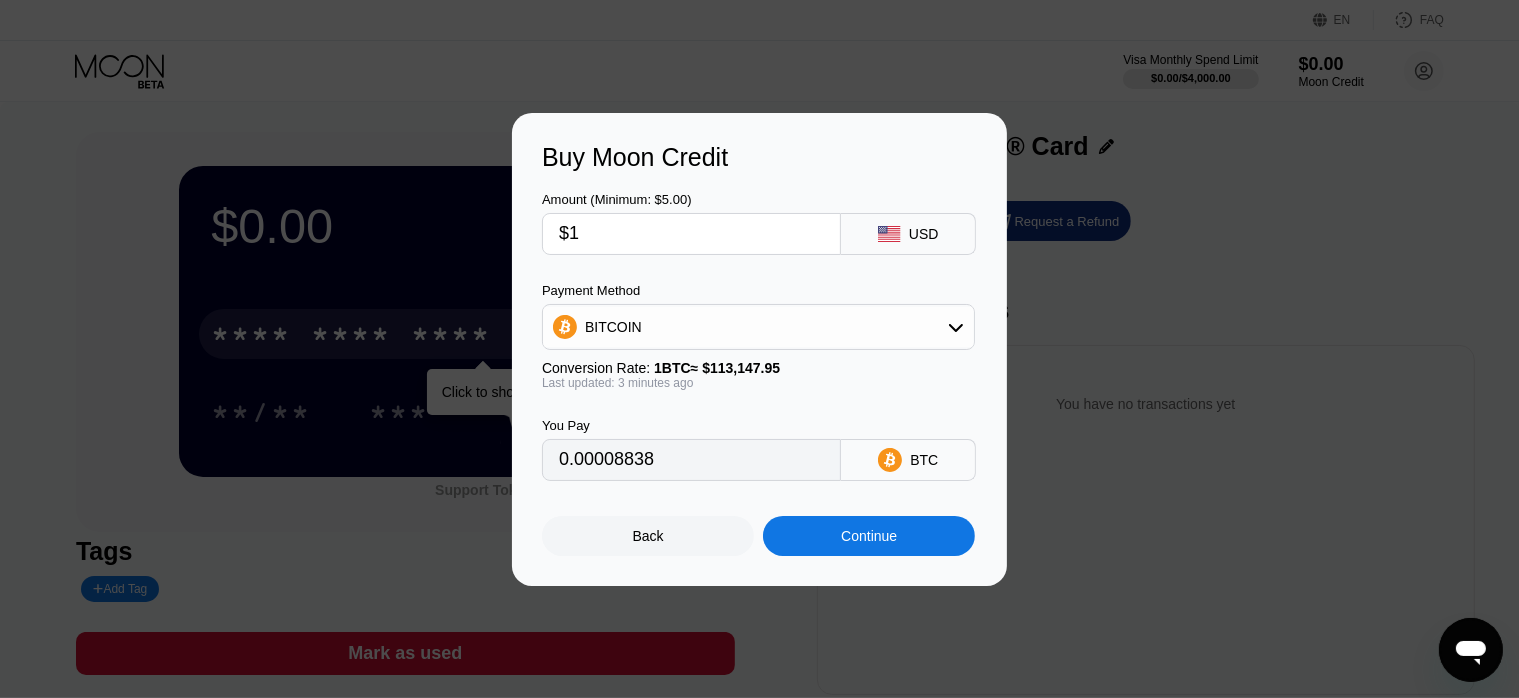 type on "0.00000884" 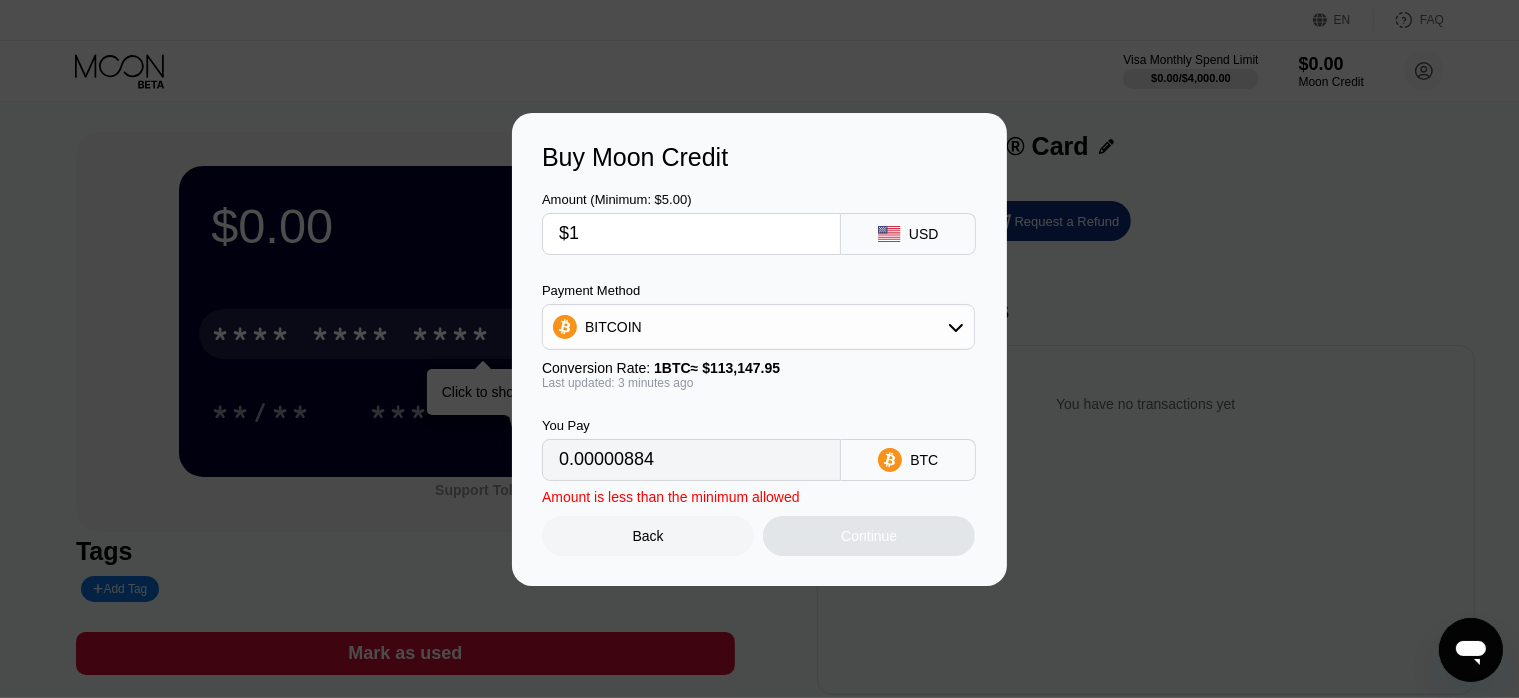 type 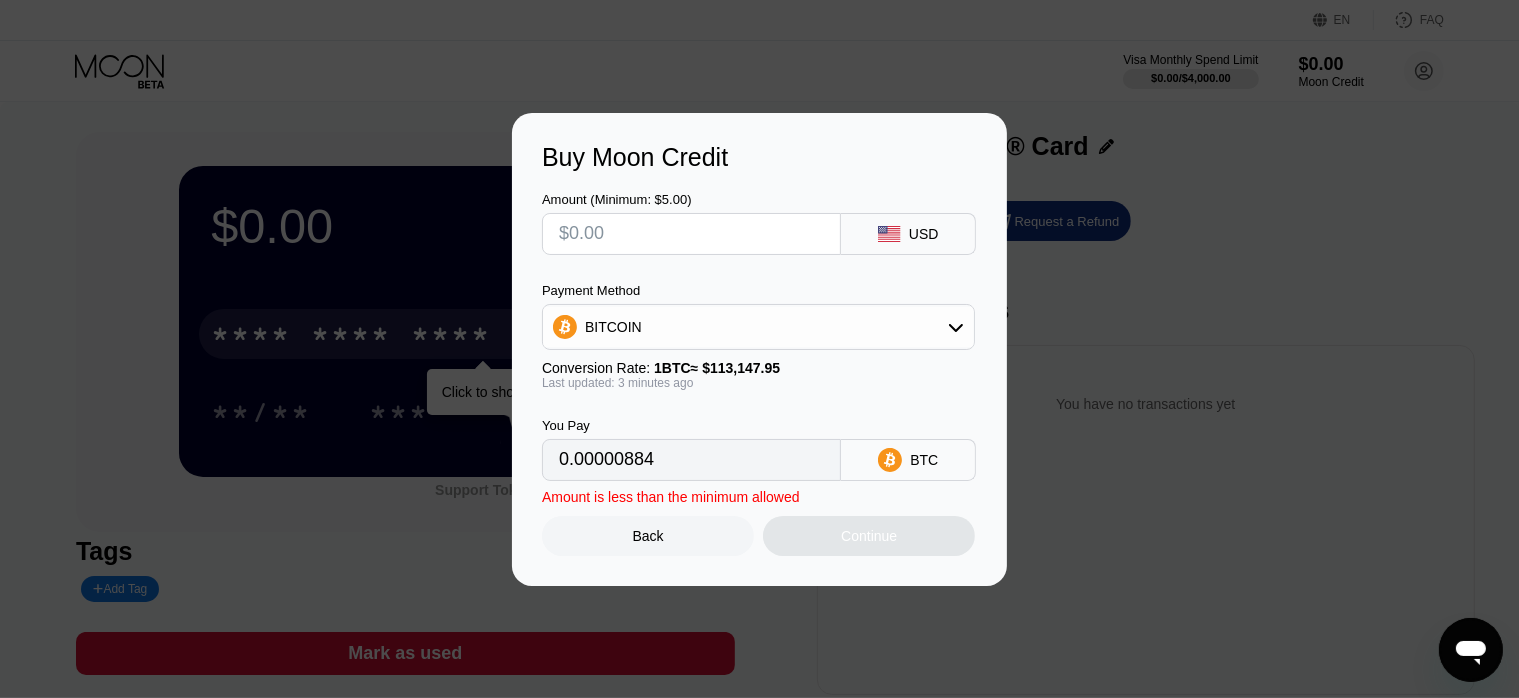 type on "0" 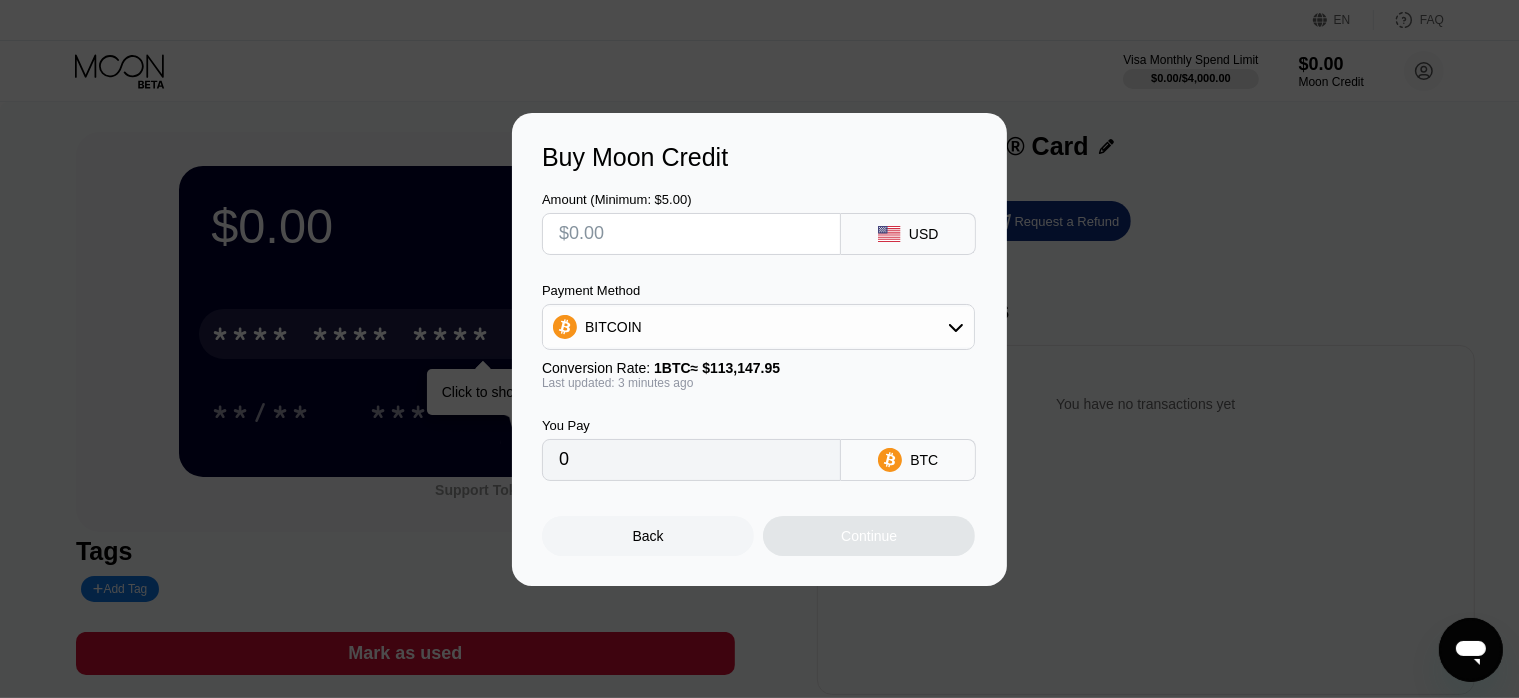type on "$5" 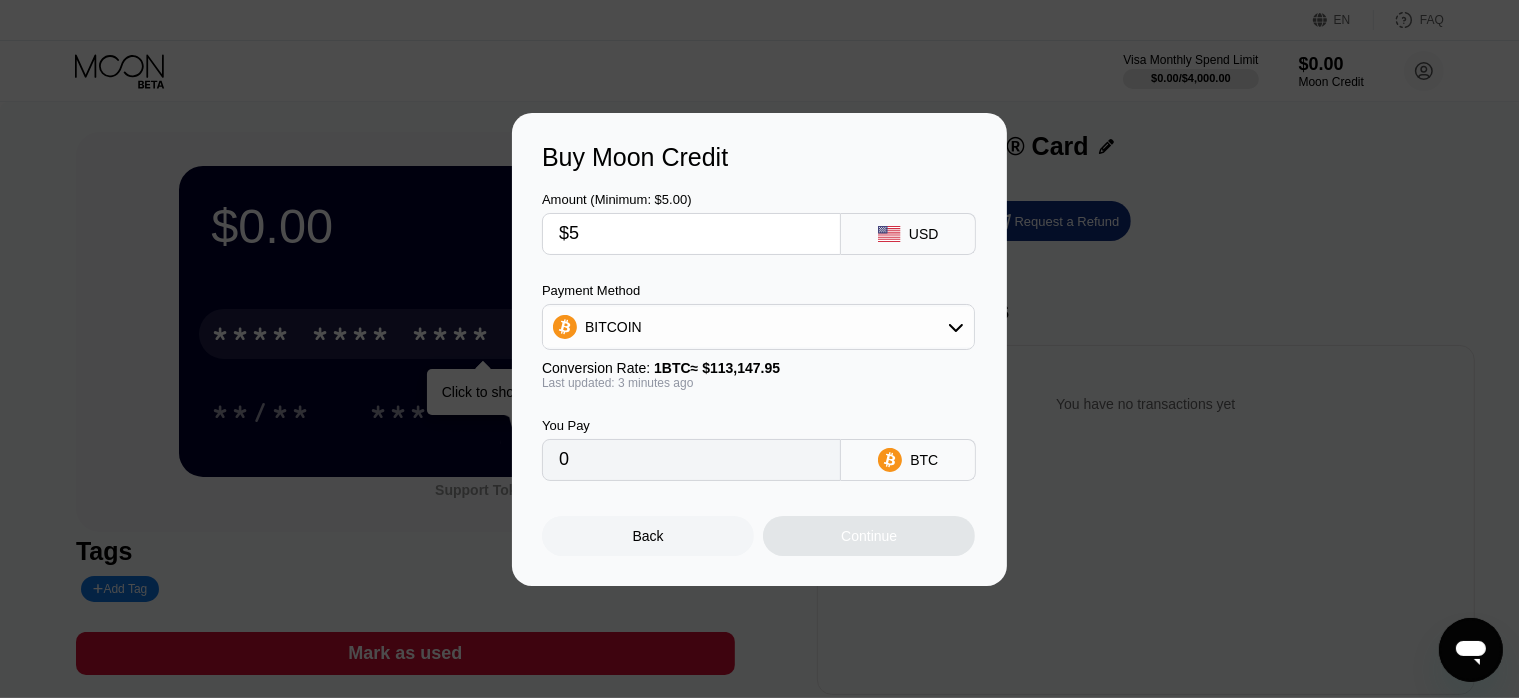 type on "0.00004419" 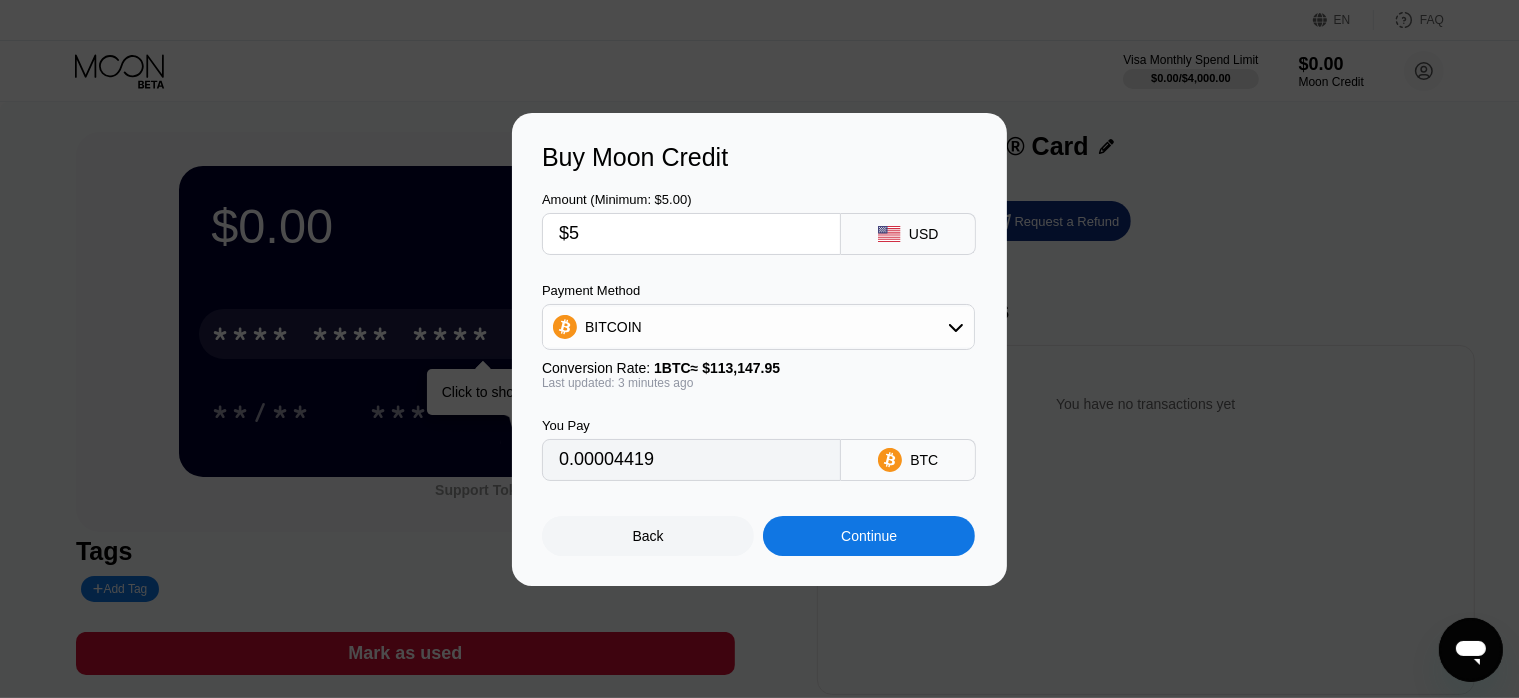 click on "Continue" at bounding box center (869, 536) 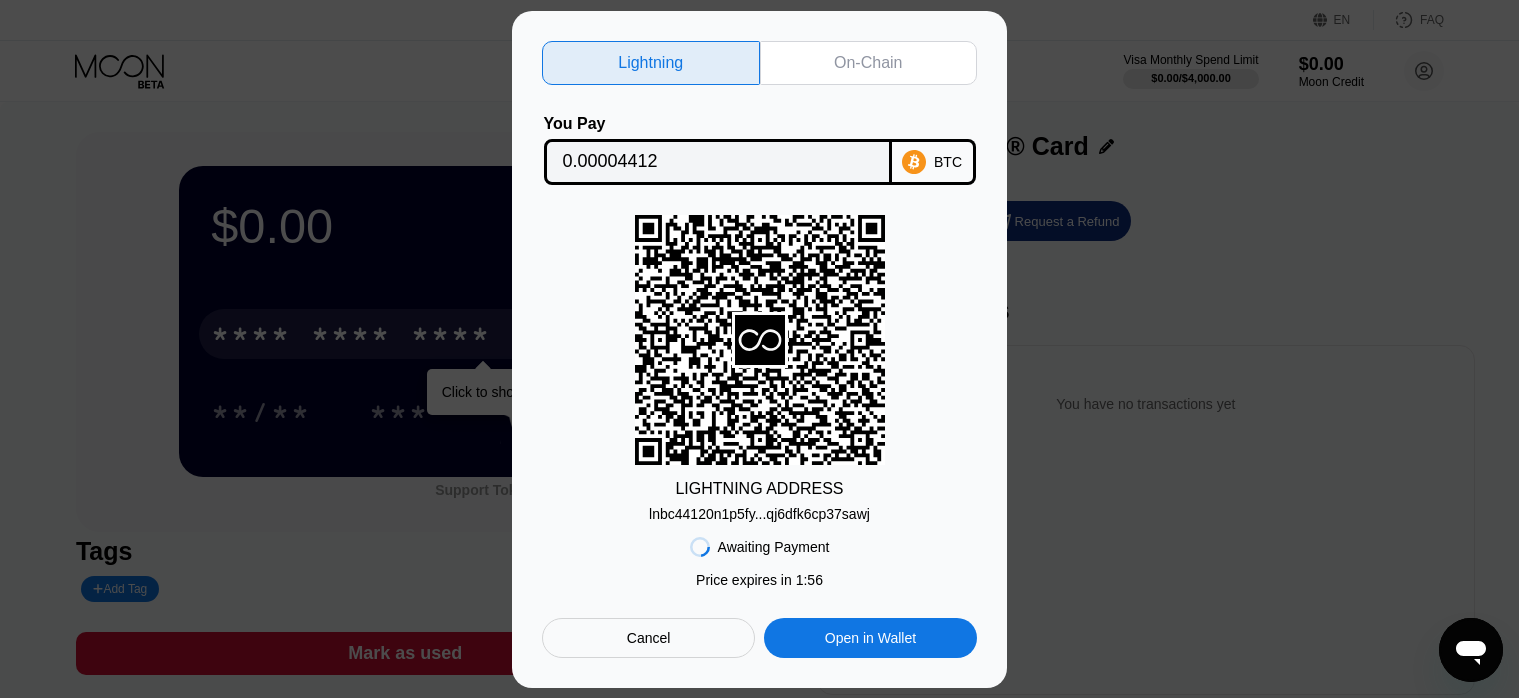 scroll, scrollTop: 0, scrollLeft: 0, axis: both 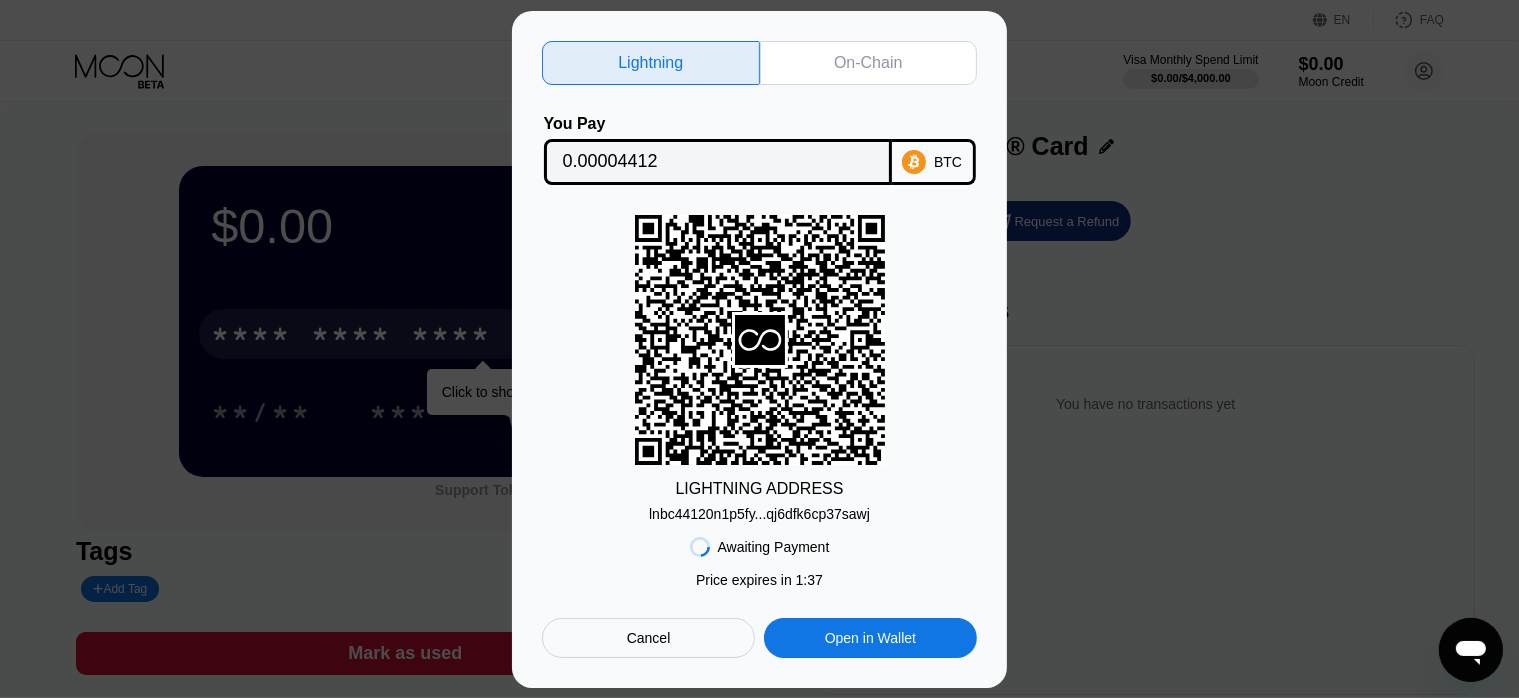 click on "lnbc44120n1p5fy...qj6dfk6cp37sawj" at bounding box center [759, 514] 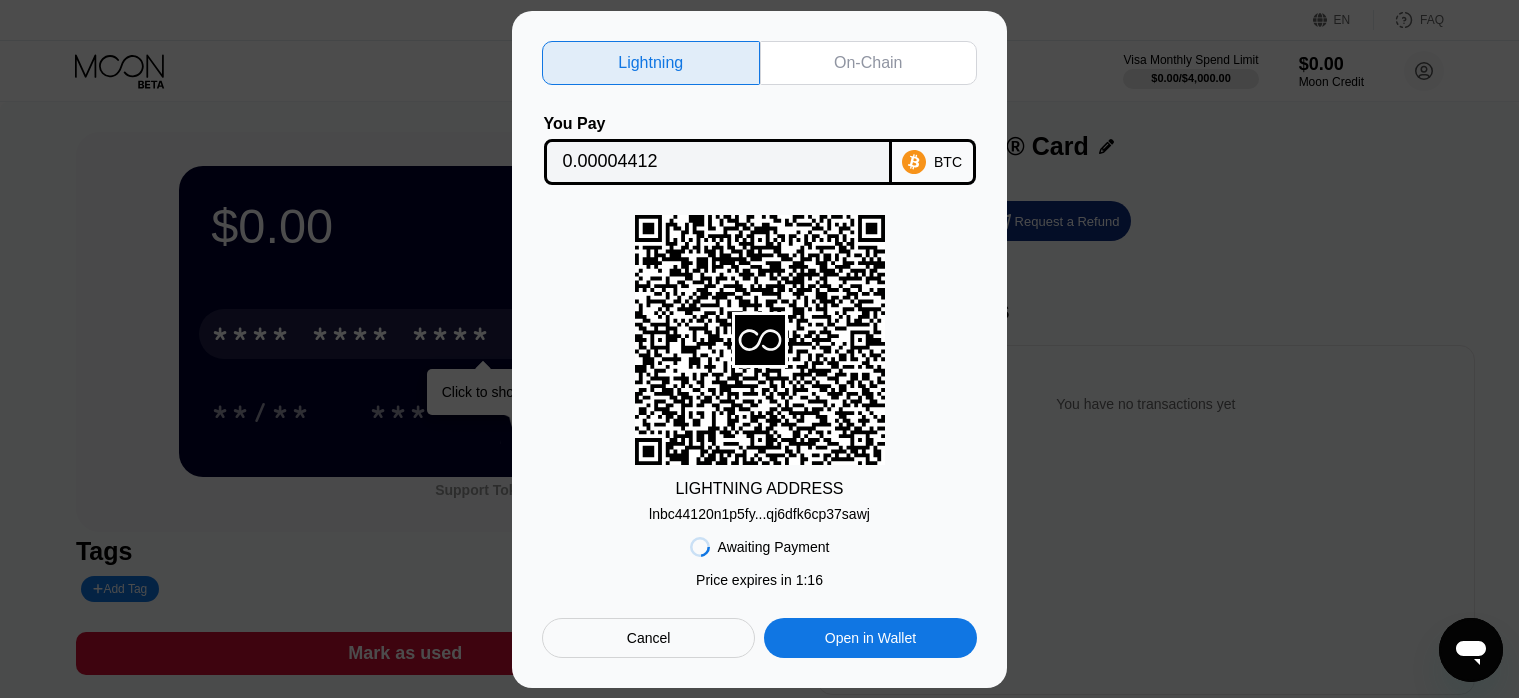 scroll, scrollTop: 0, scrollLeft: 0, axis: both 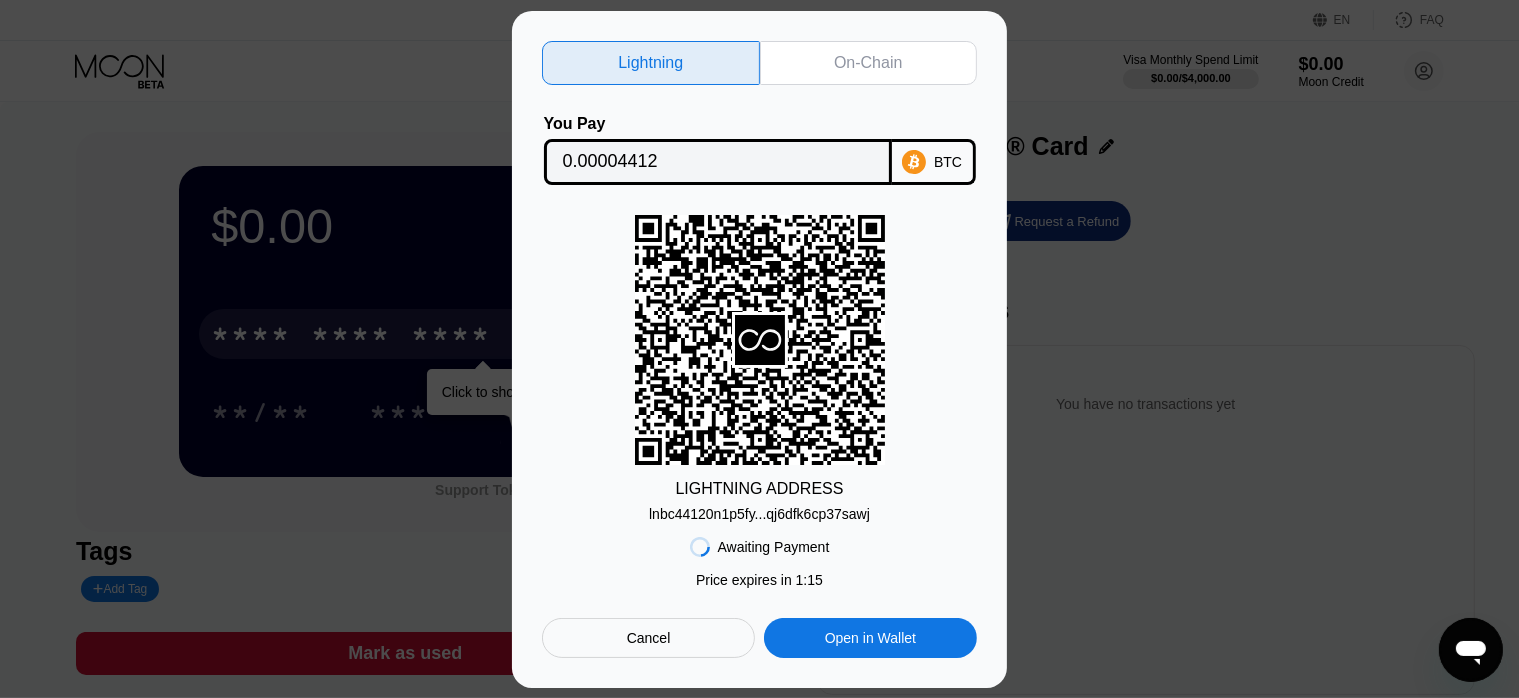 click on "On-Chain" at bounding box center [868, 63] 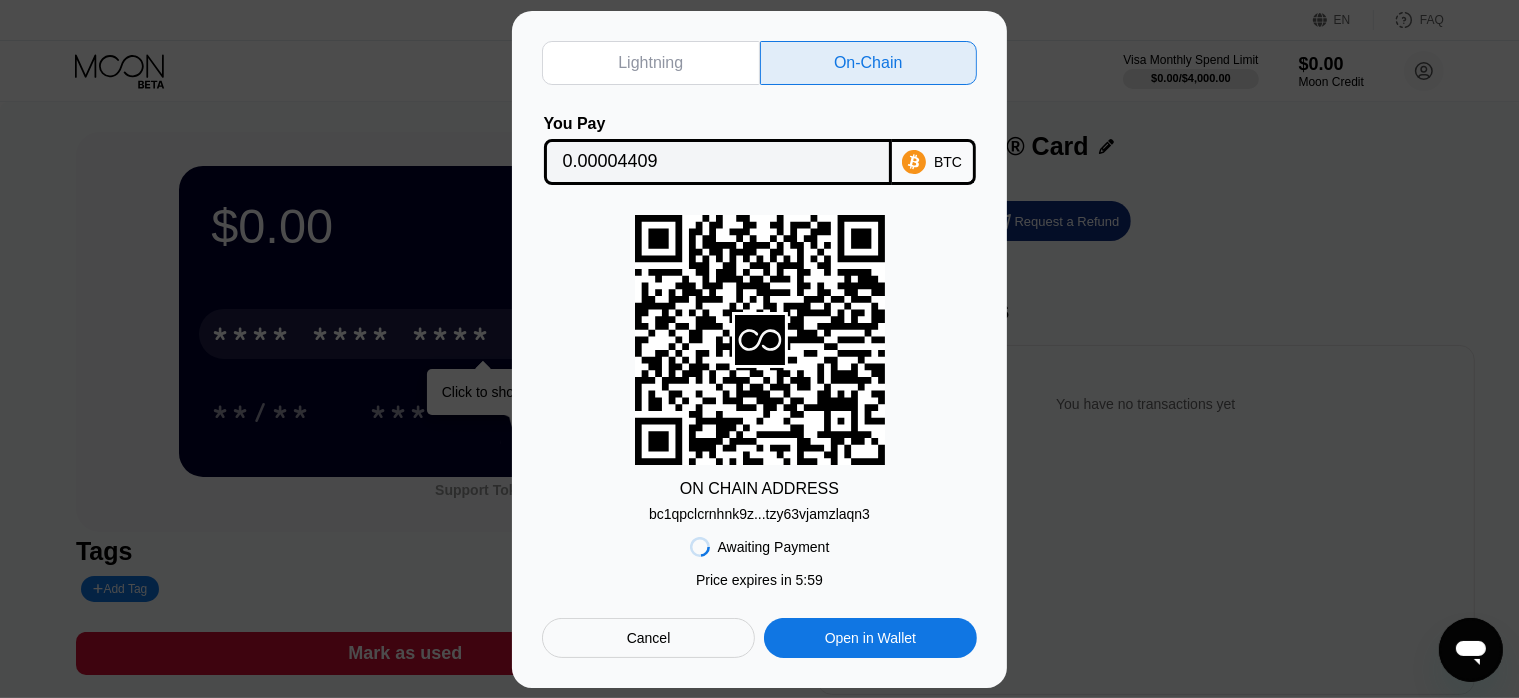 click on "bc1qpclcrnhnk9z...tzy63vjamzlaqn3" at bounding box center (759, 514) 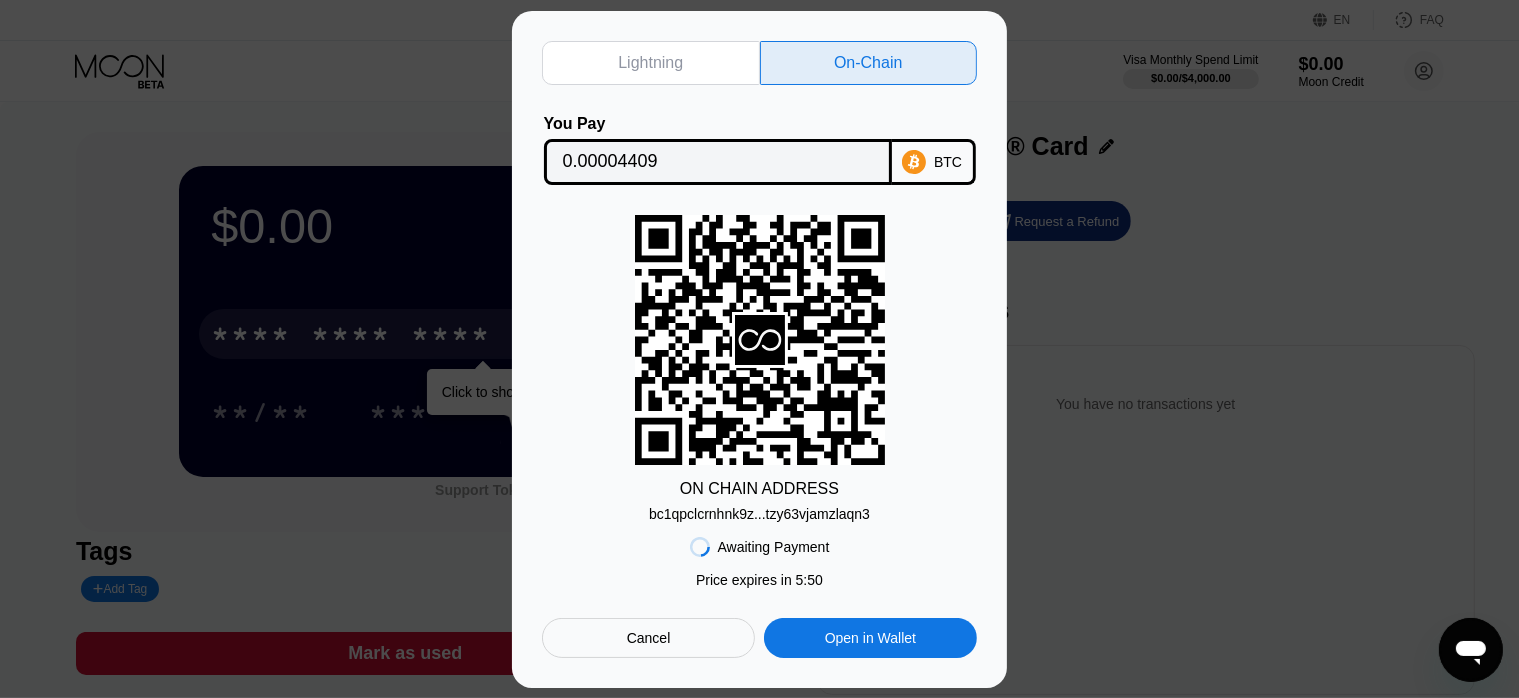 click on "BTC" at bounding box center (948, 162) 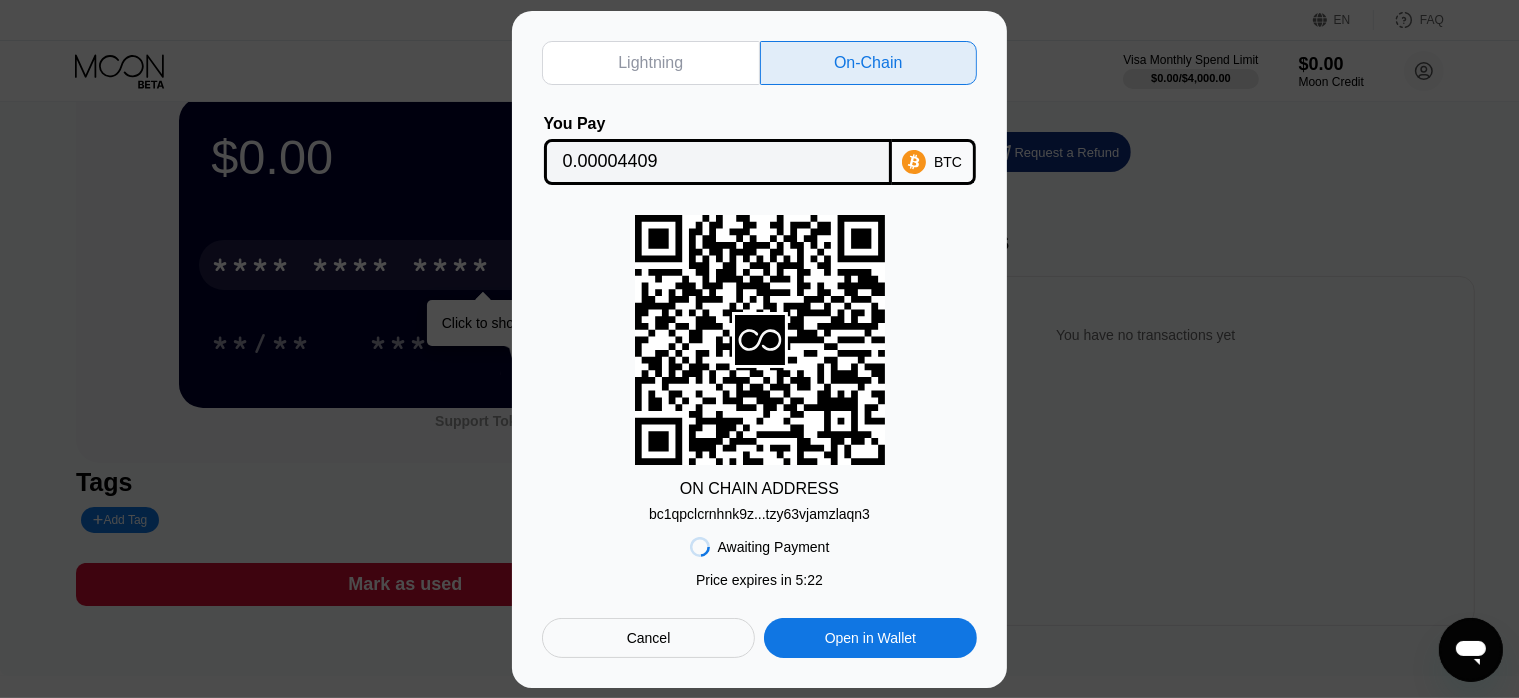 scroll, scrollTop: 0, scrollLeft: 0, axis: both 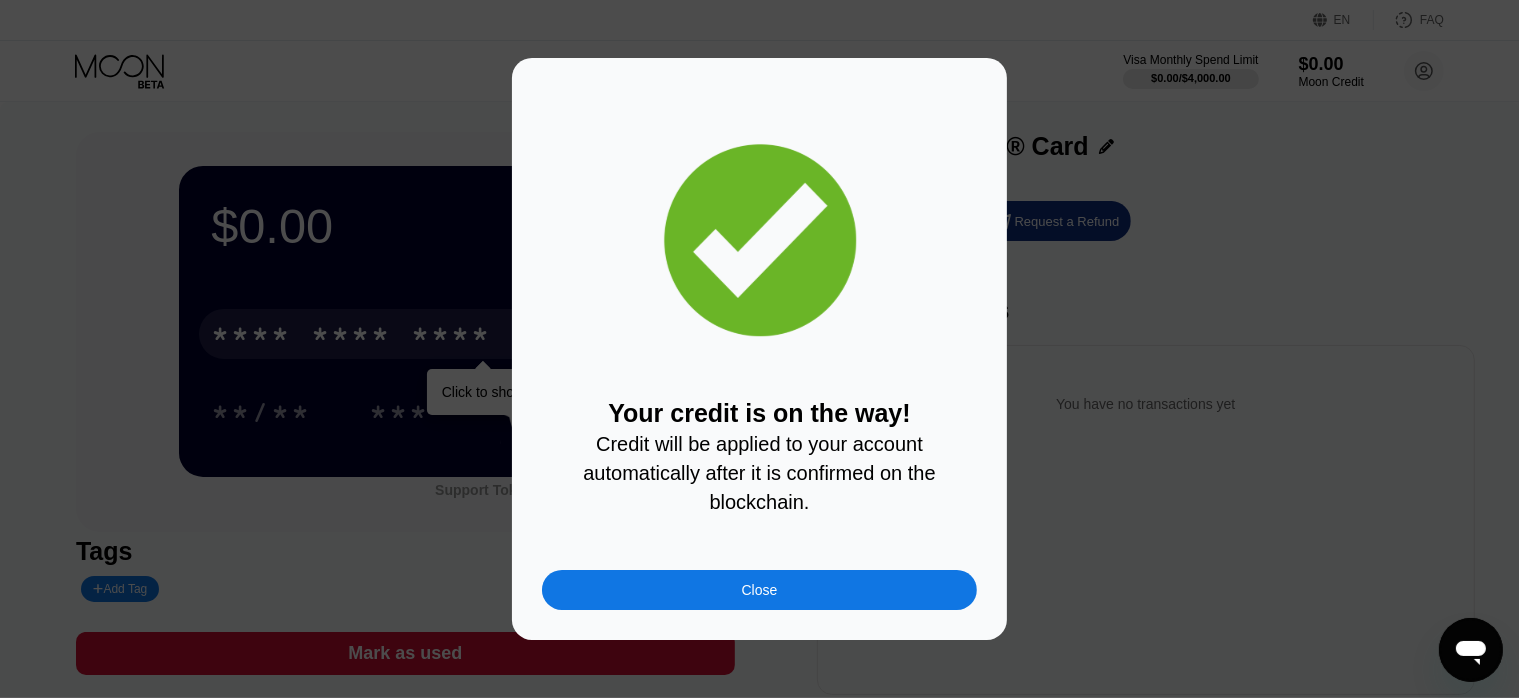 click on "Close" at bounding box center (759, 590) 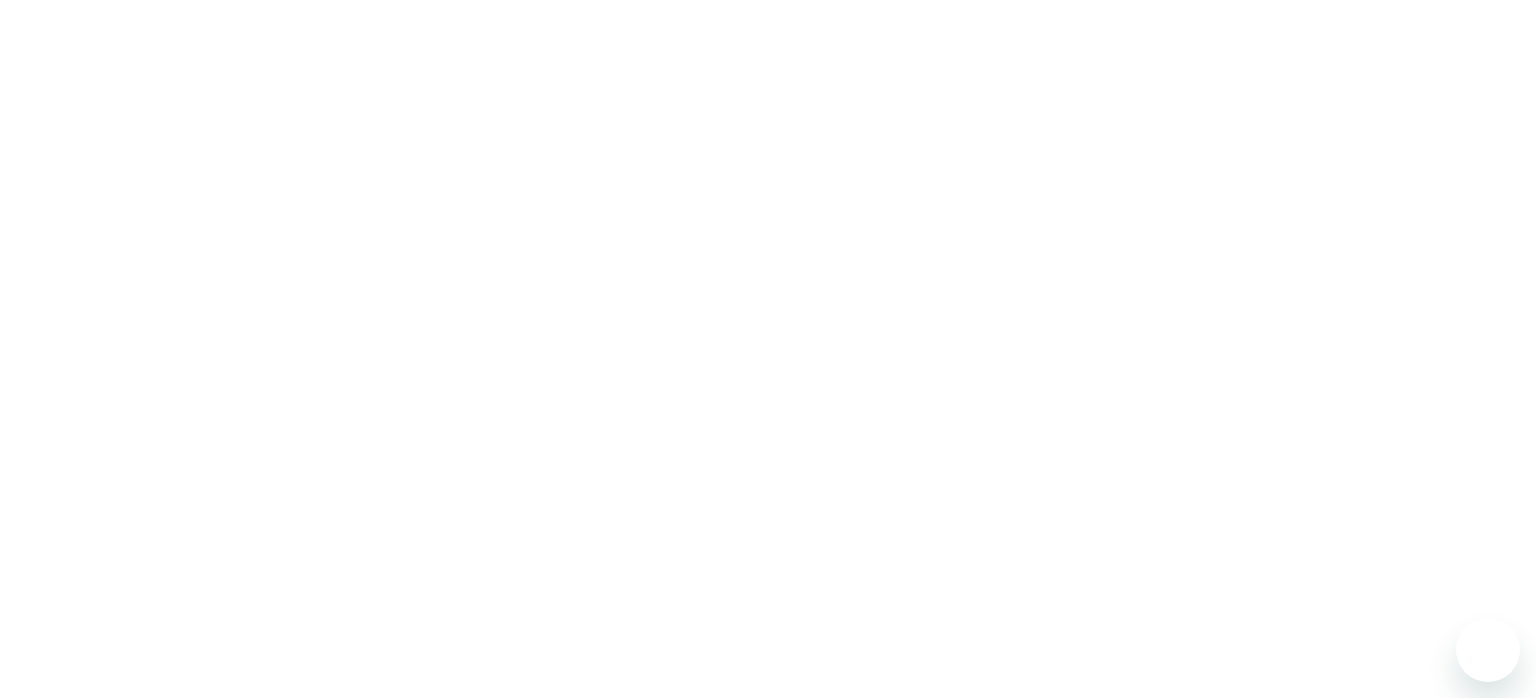 scroll, scrollTop: 0, scrollLeft: 0, axis: both 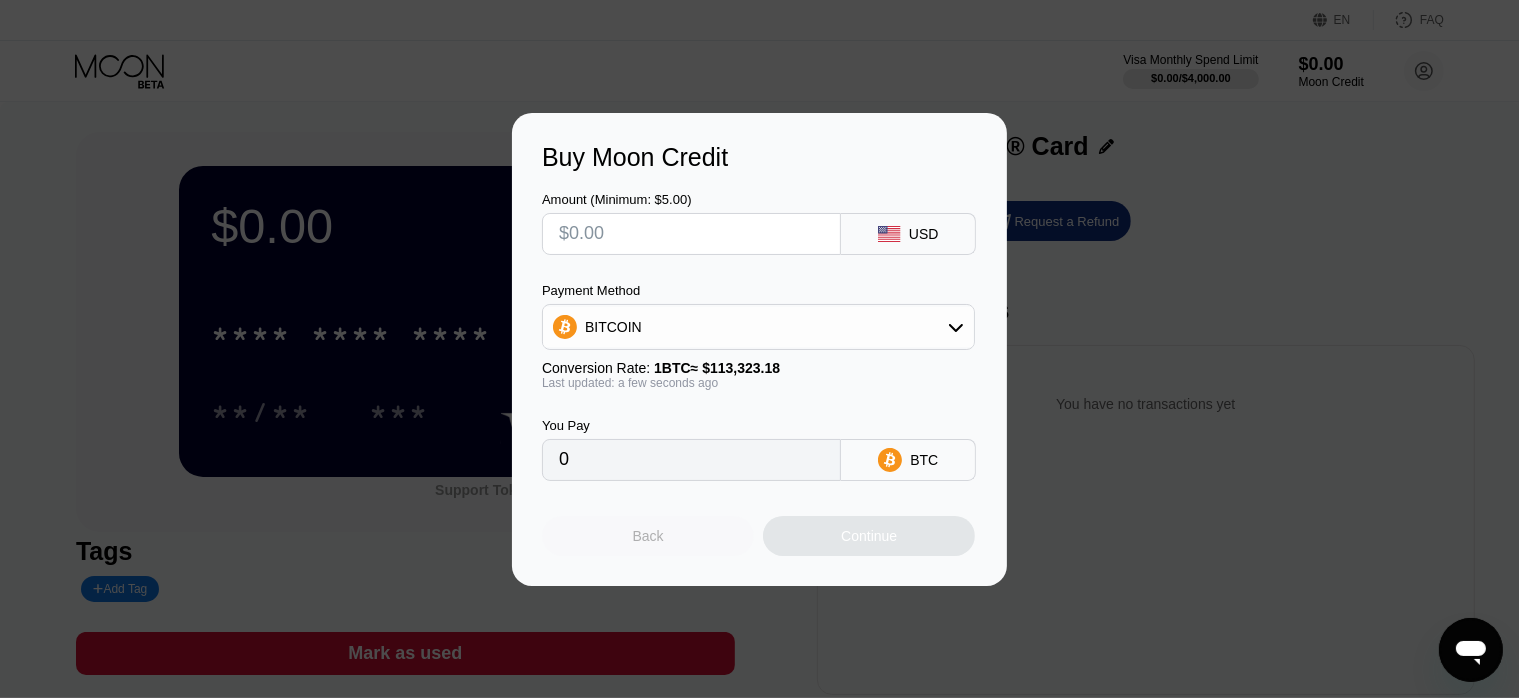 click on "Back" at bounding box center [648, 536] 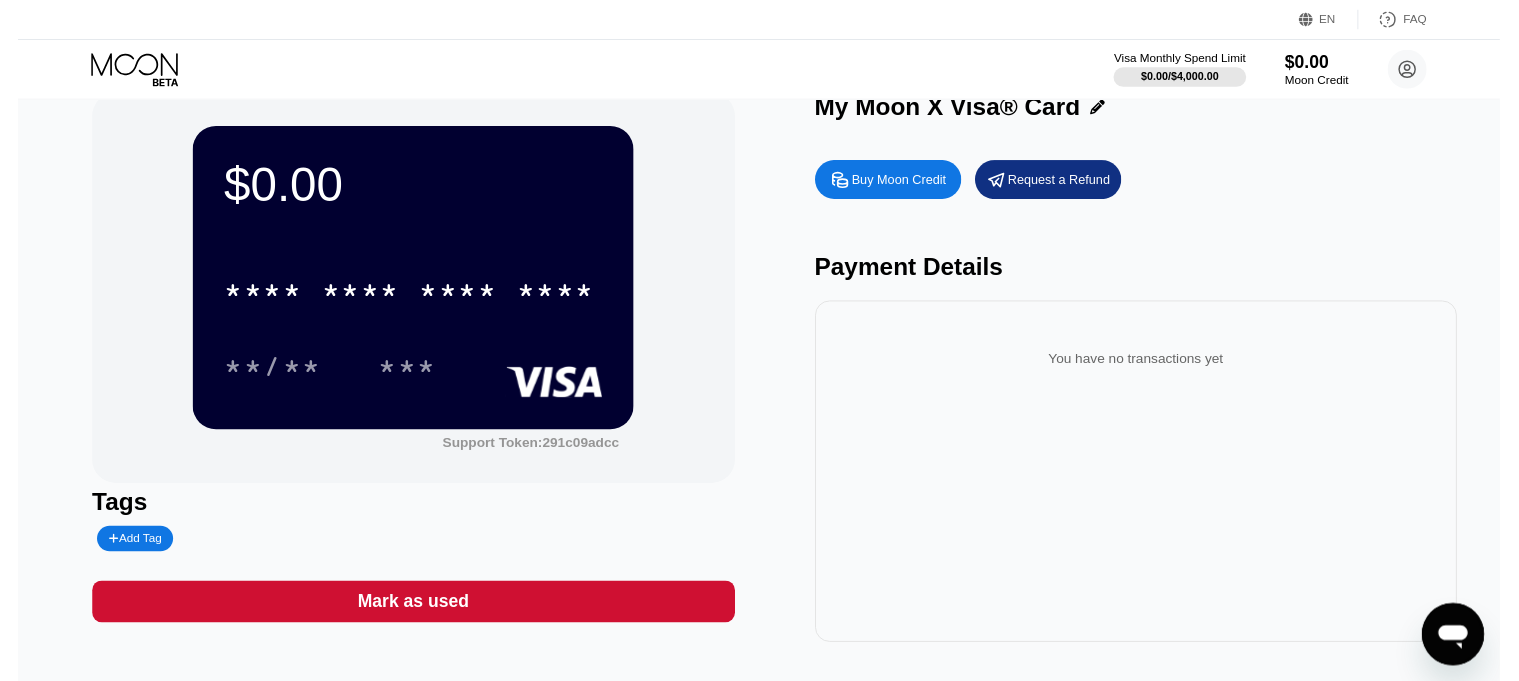 scroll, scrollTop: 0, scrollLeft: 0, axis: both 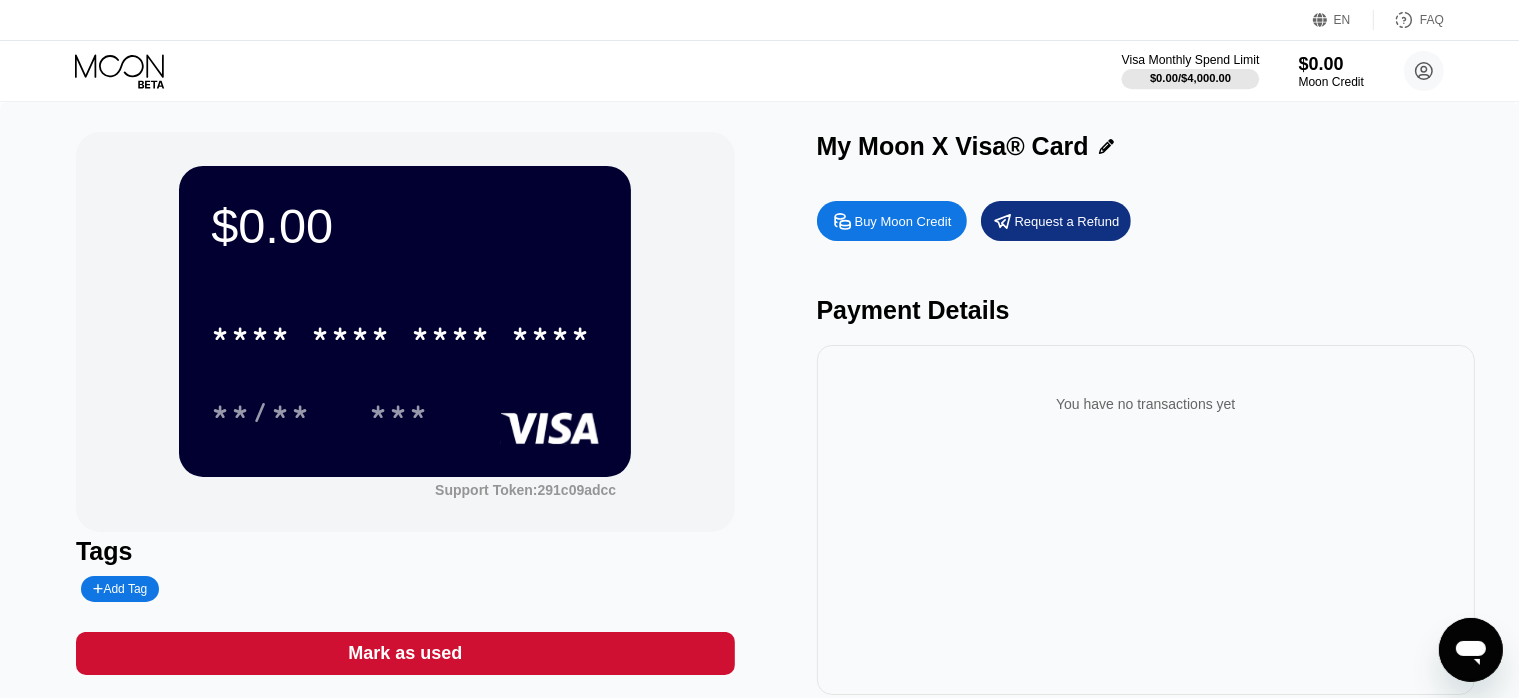 click at bounding box center [1191, 79] 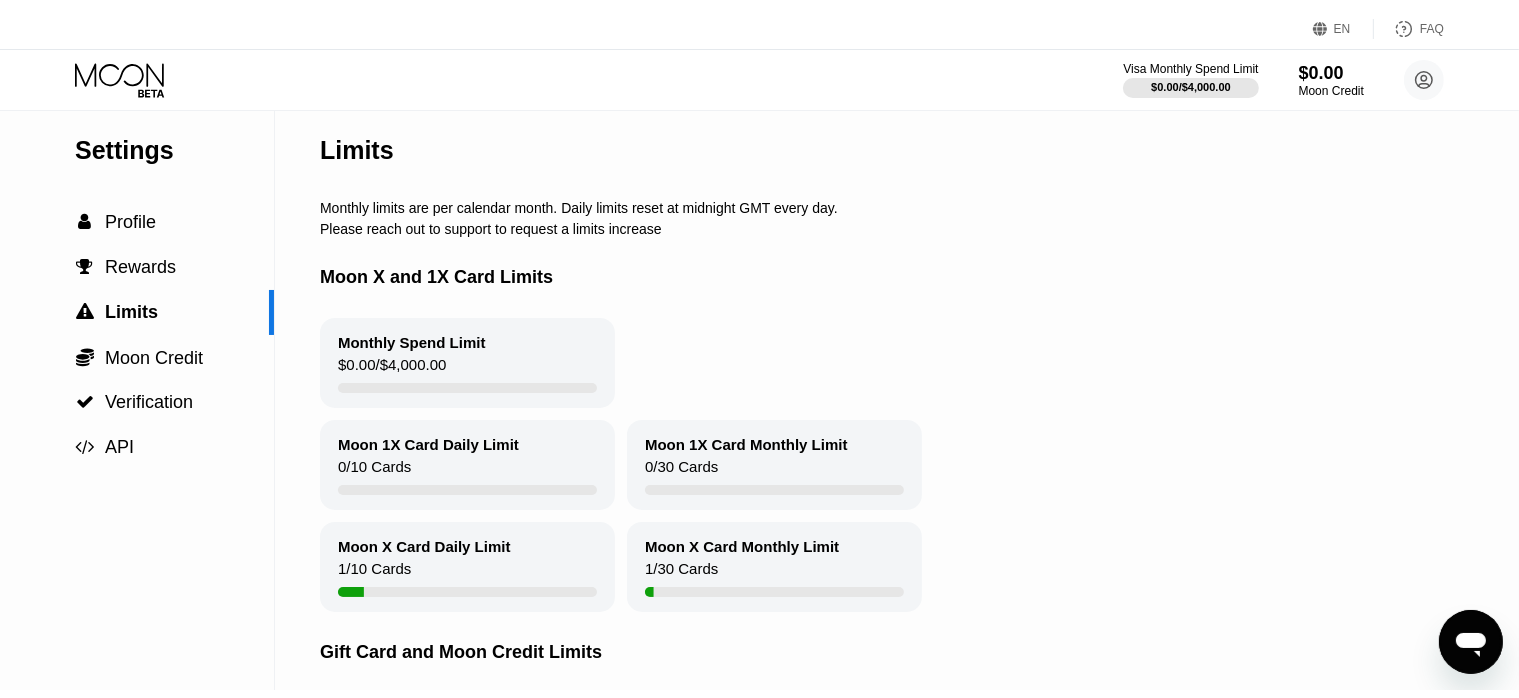 scroll, scrollTop: 0, scrollLeft: 0, axis: both 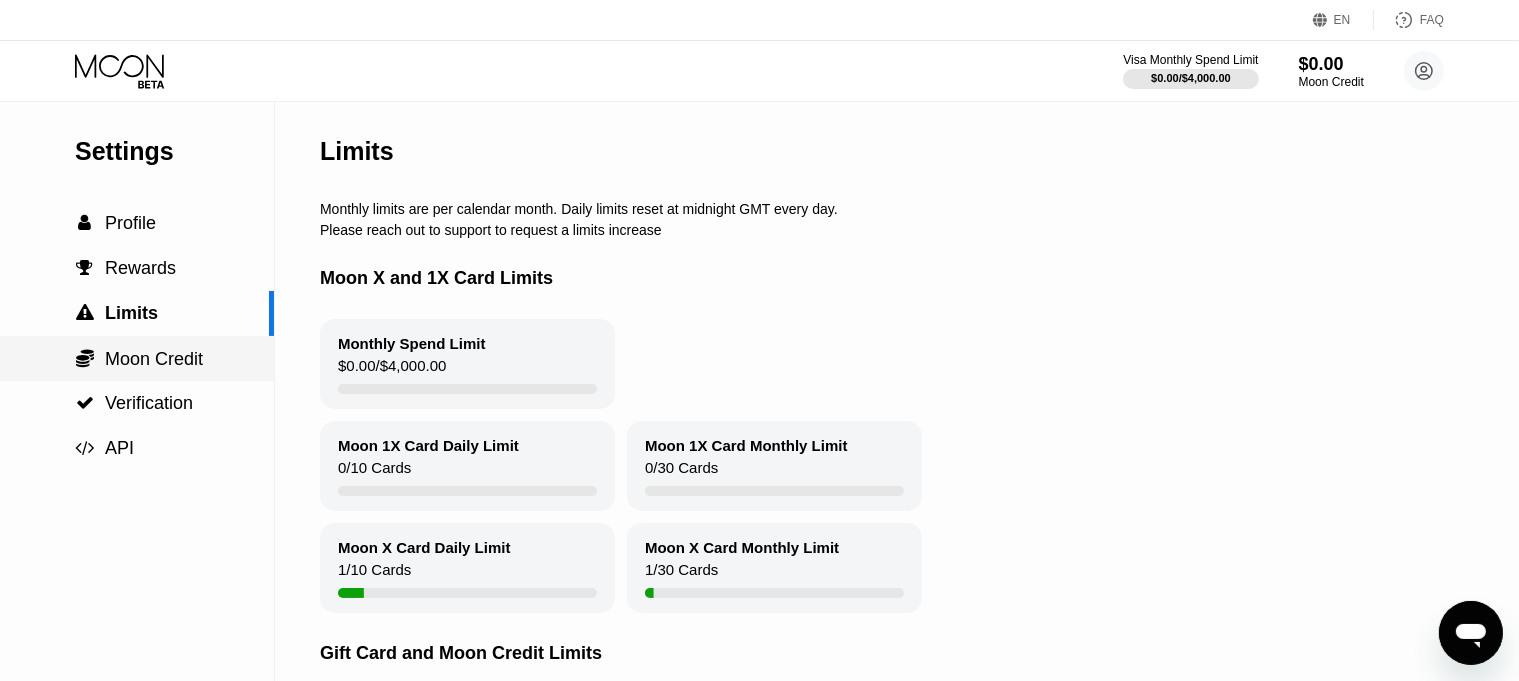 click on "Moon Credit" at bounding box center [154, 359] 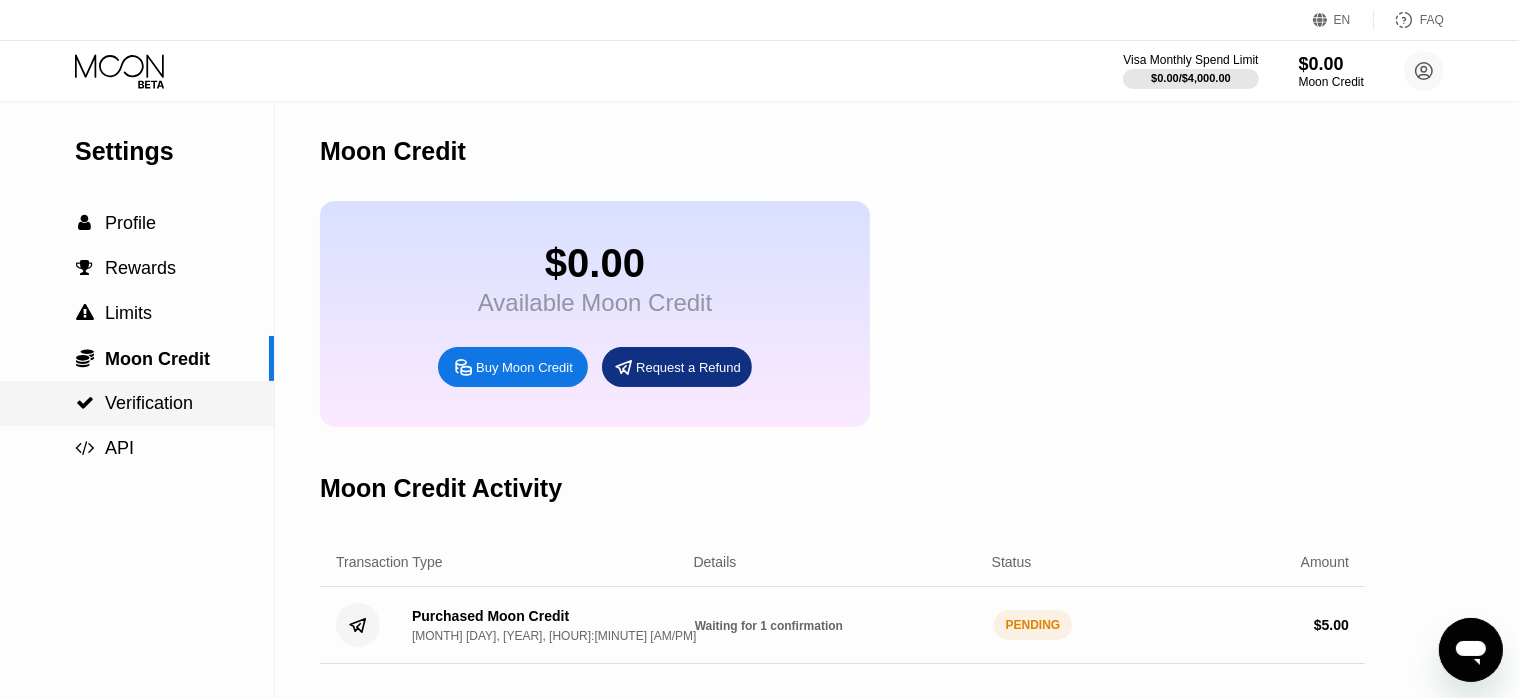 click on "Verification" at bounding box center (149, 403) 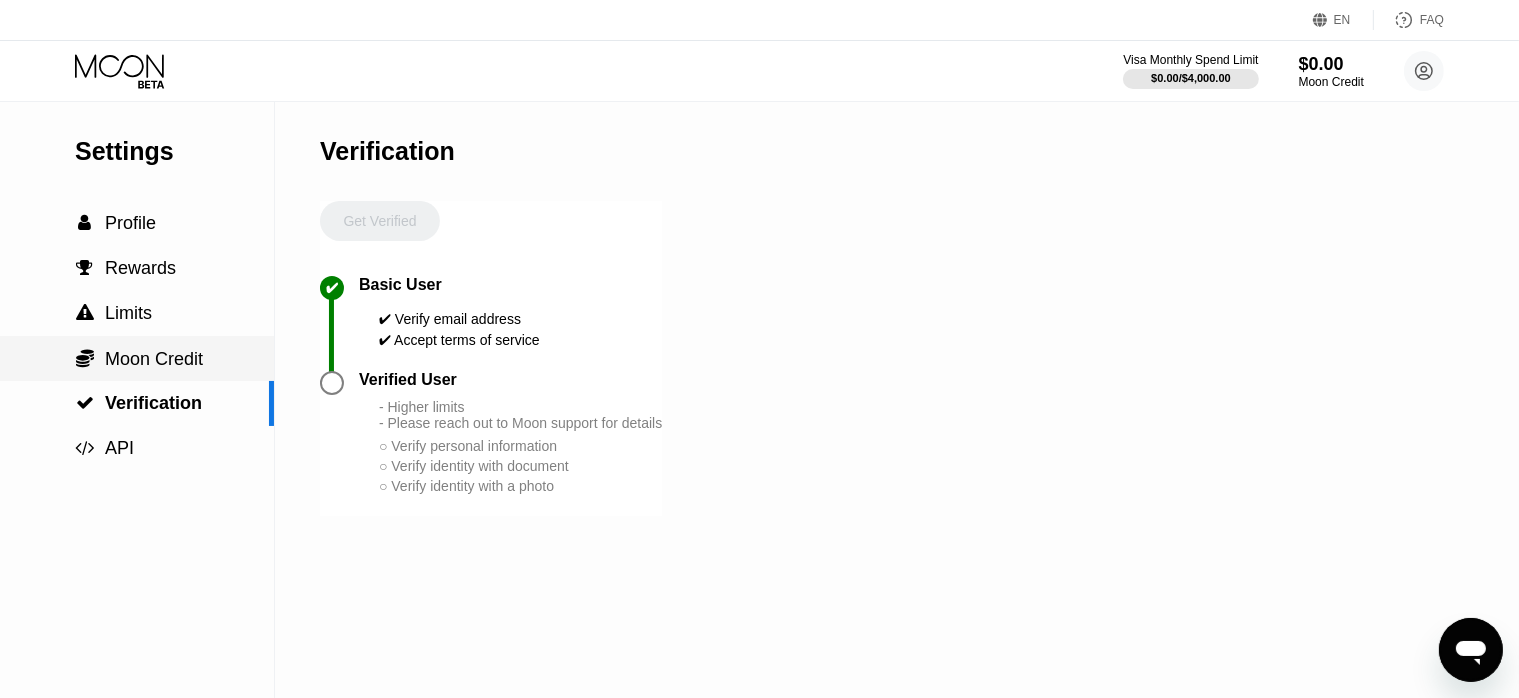 click on " Moon Credit" at bounding box center (137, 359) 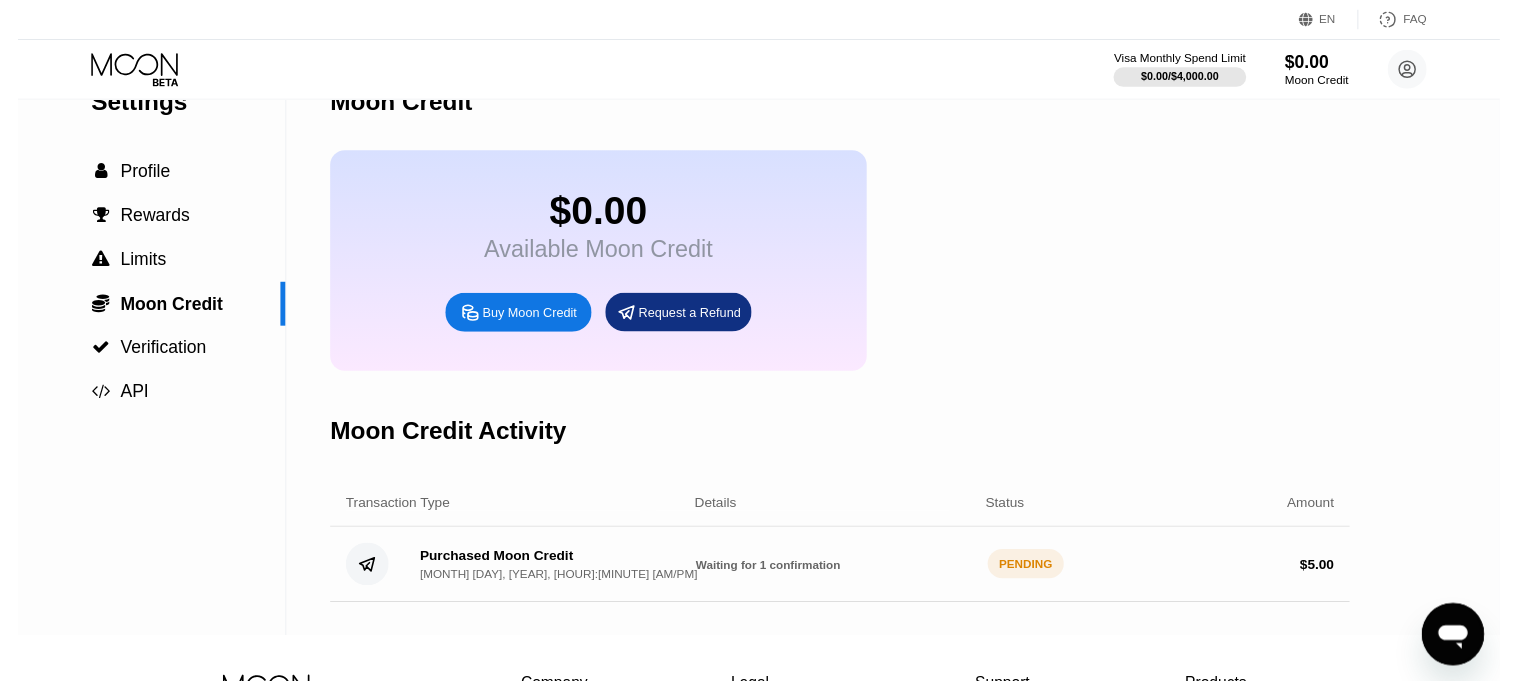 scroll, scrollTop: 0, scrollLeft: 0, axis: both 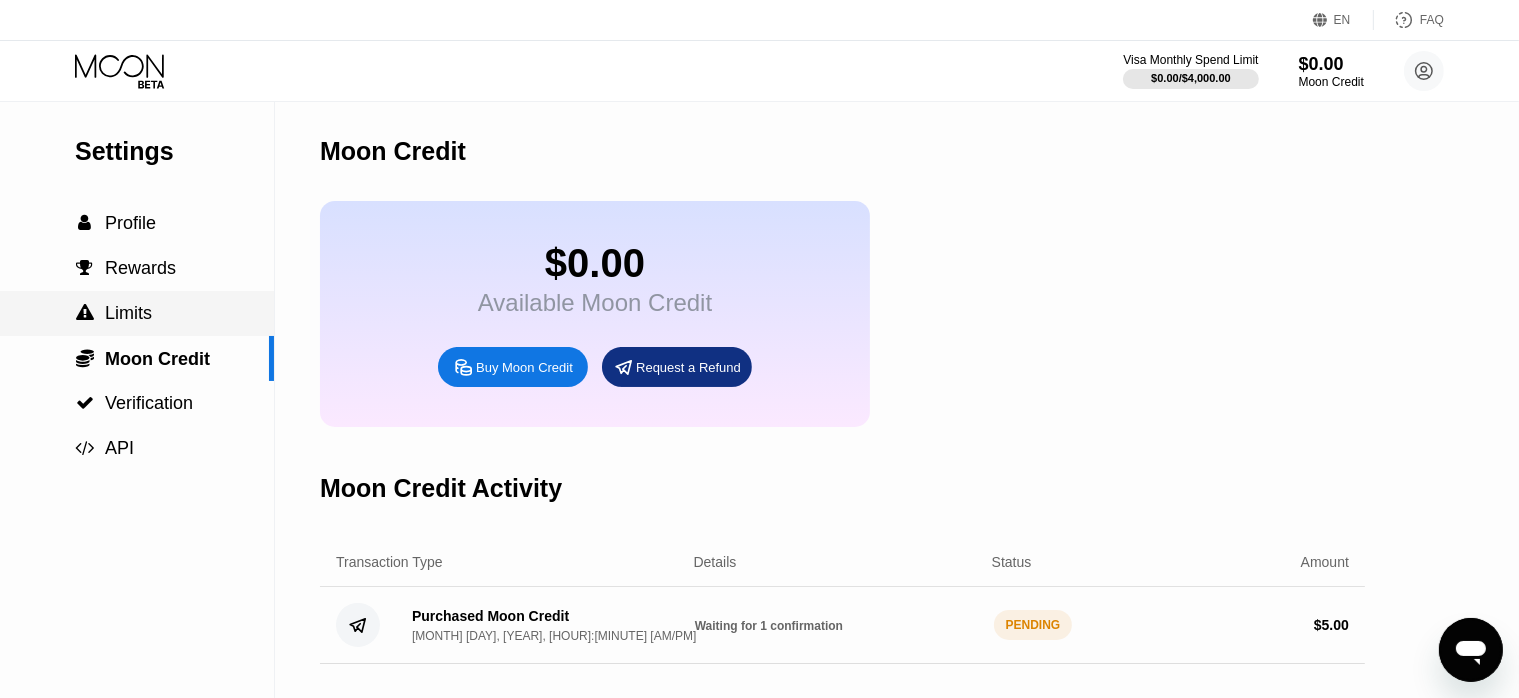 click on " Limits" at bounding box center (137, 313) 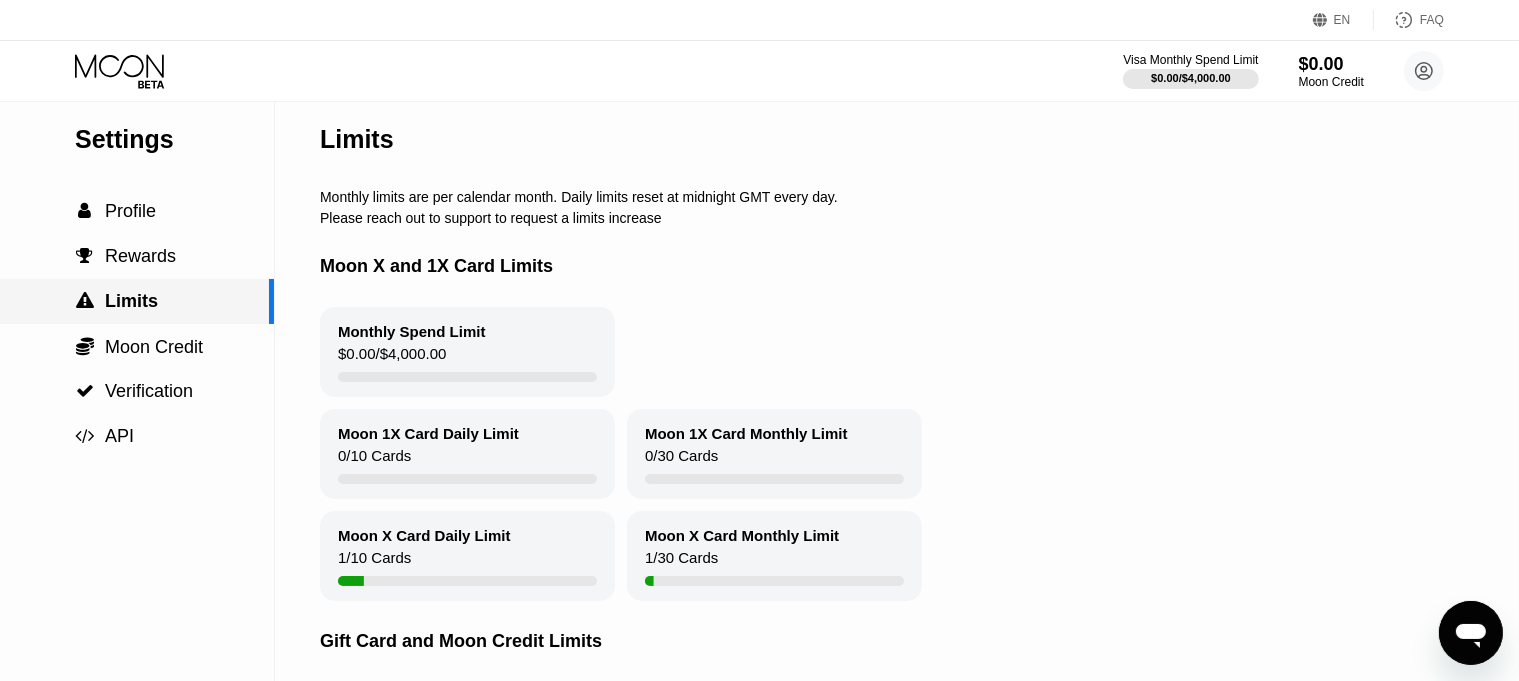 scroll, scrollTop: 0, scrollLeft: 0, axis: both 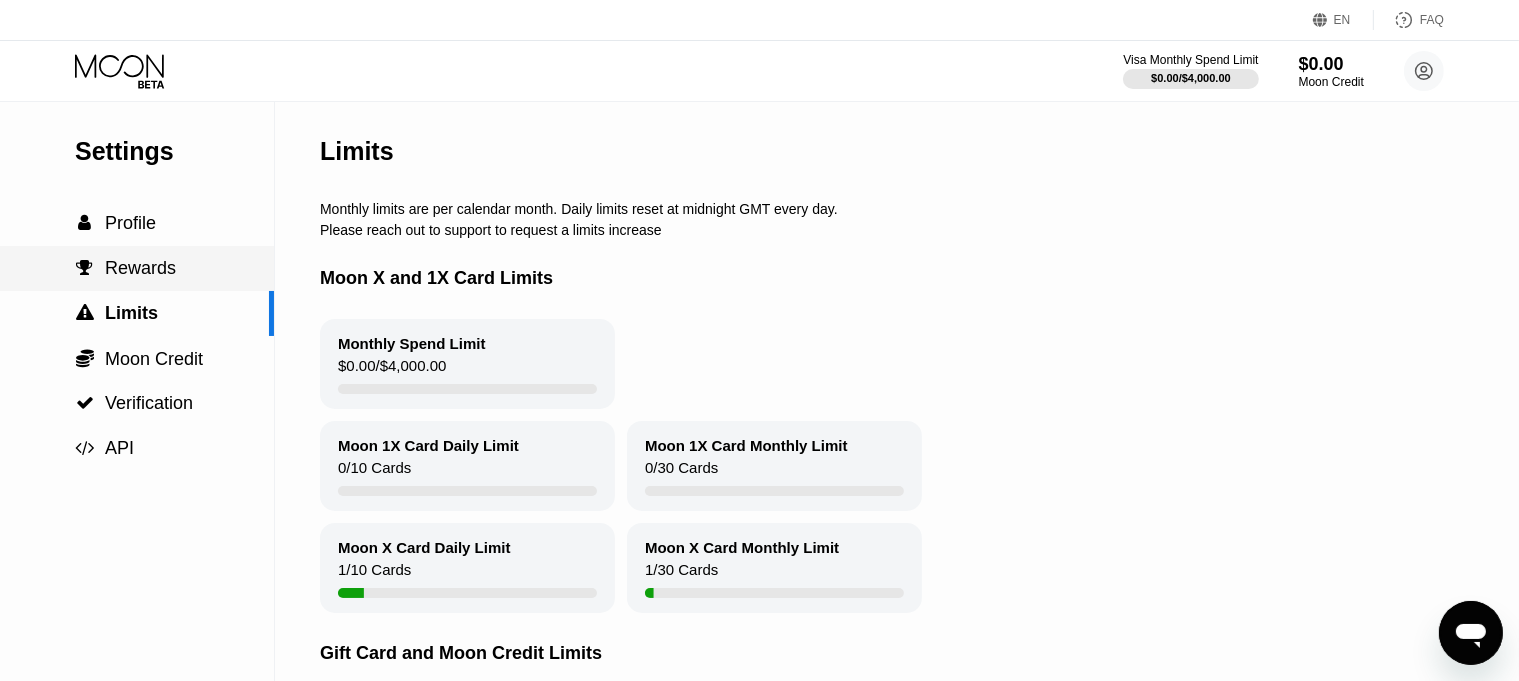 click on " Rewards" at bounding box center (137, 268) 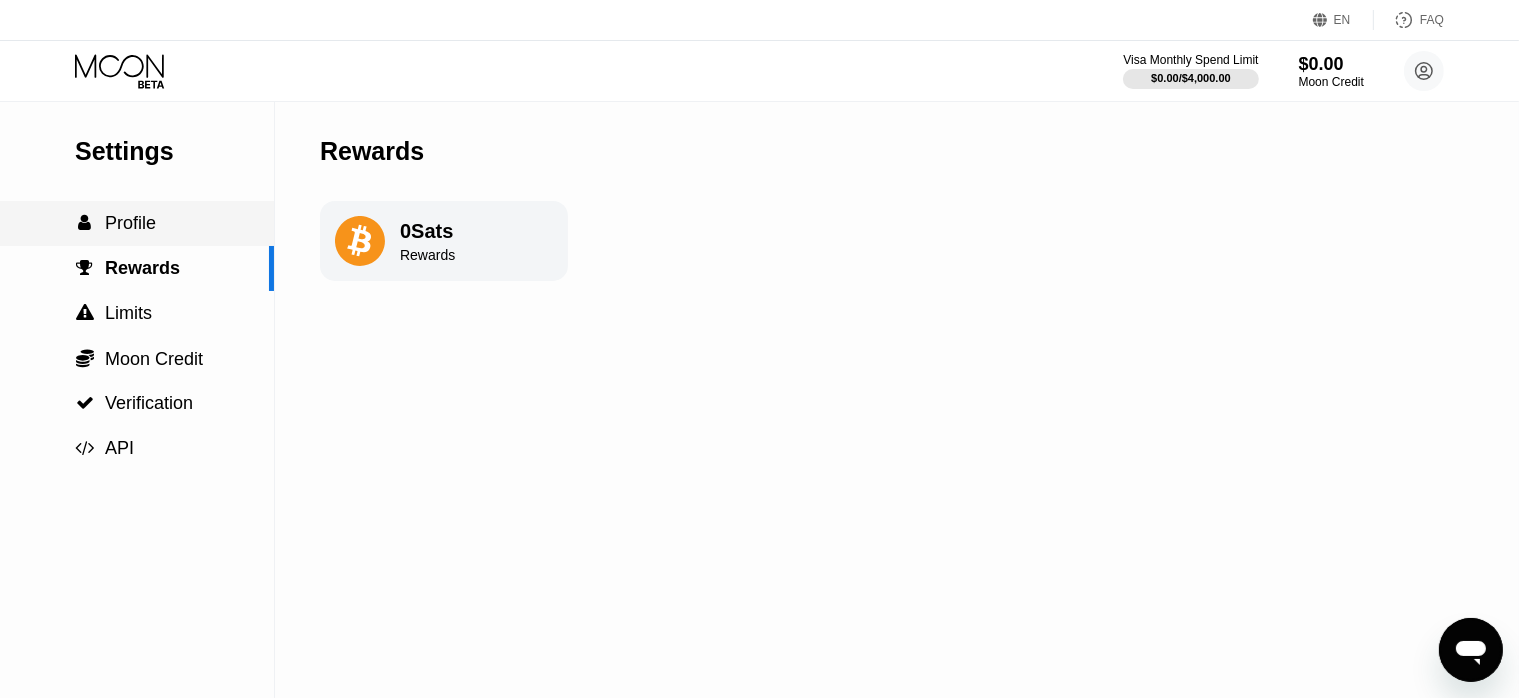 click on " Profile" at bounding box center [137, 223] 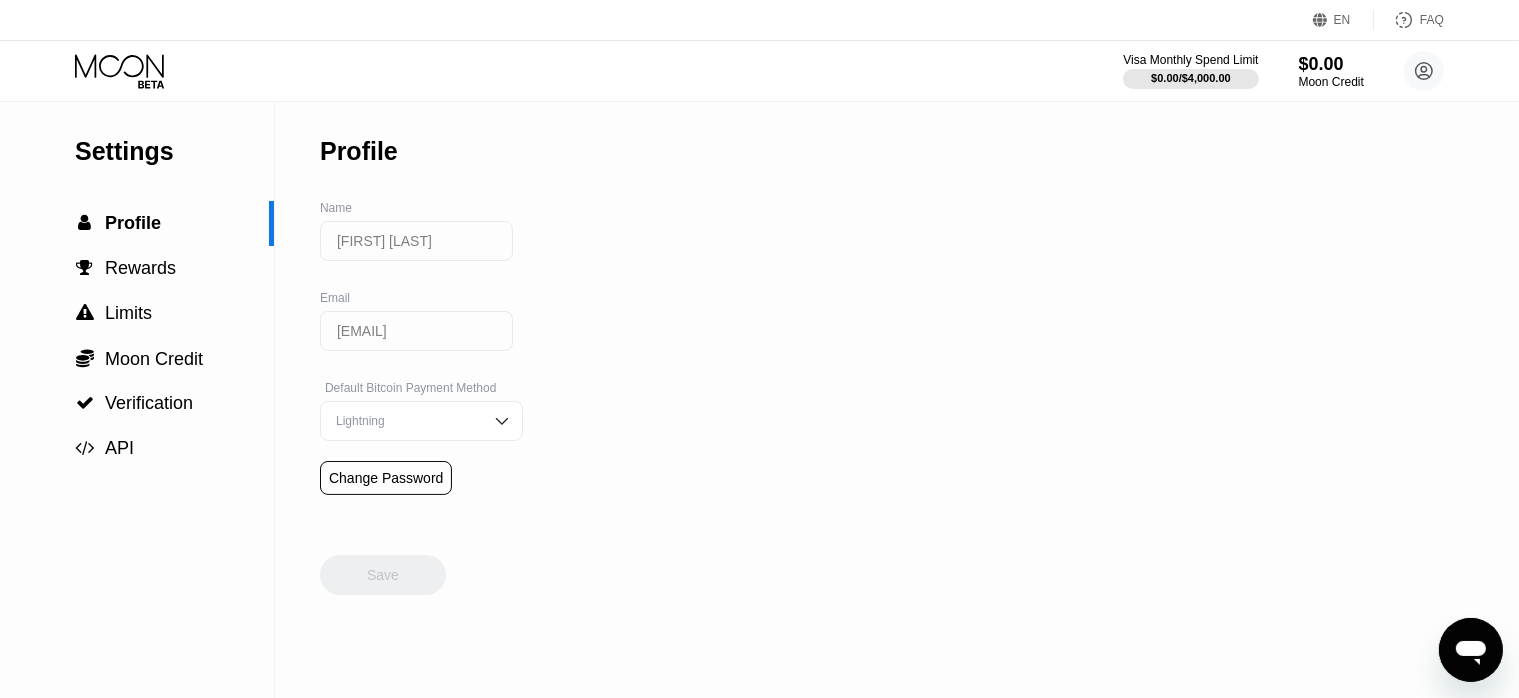 click 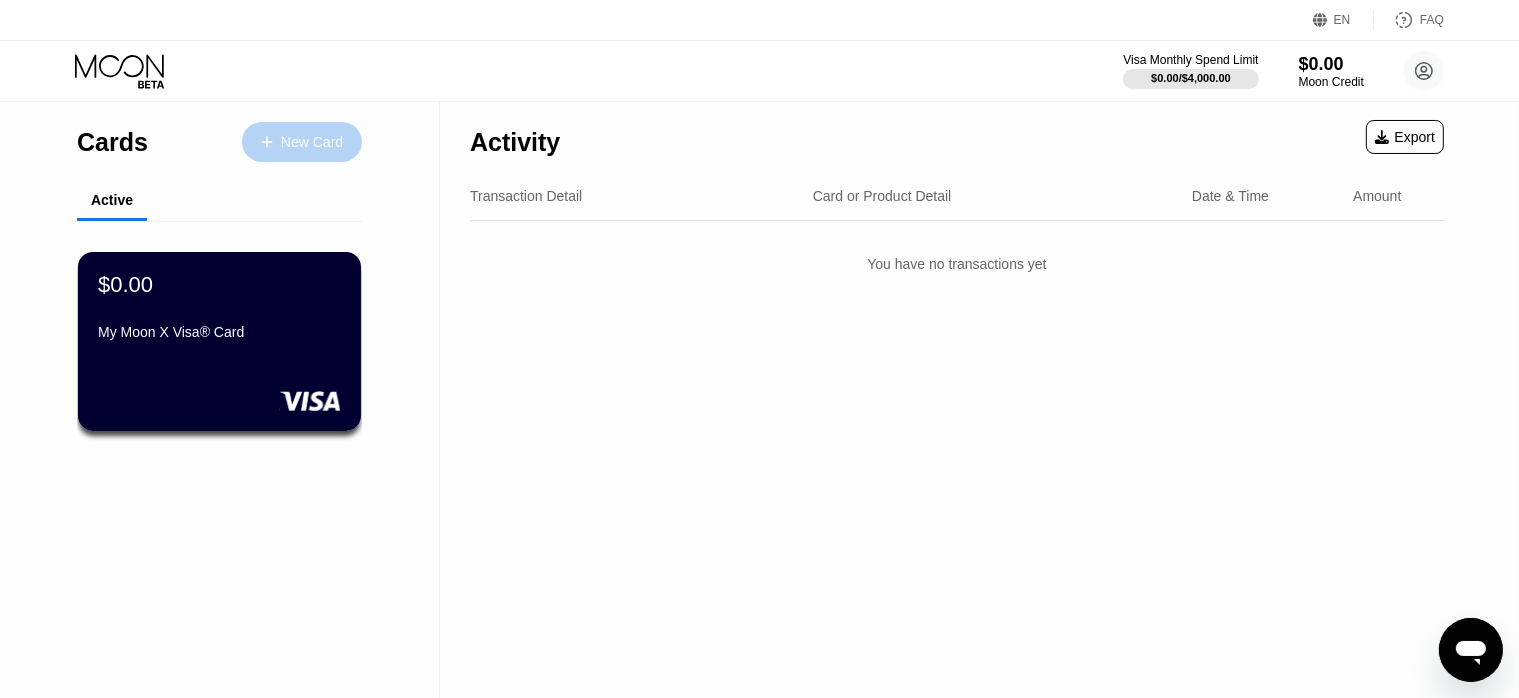 click on "New Card" at bounding box center [312, 142] 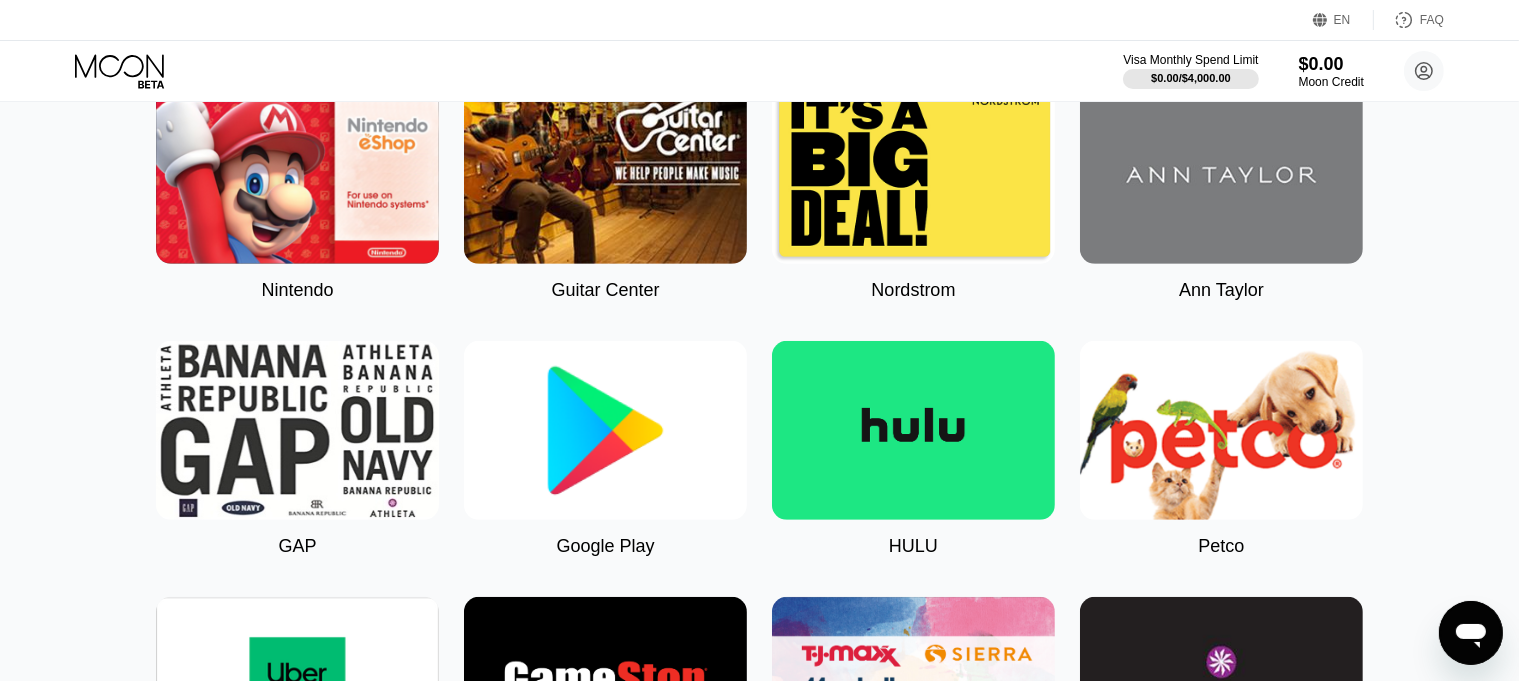 scroll, scrollTop: 866, scrollLeft: 0, axis: vertical 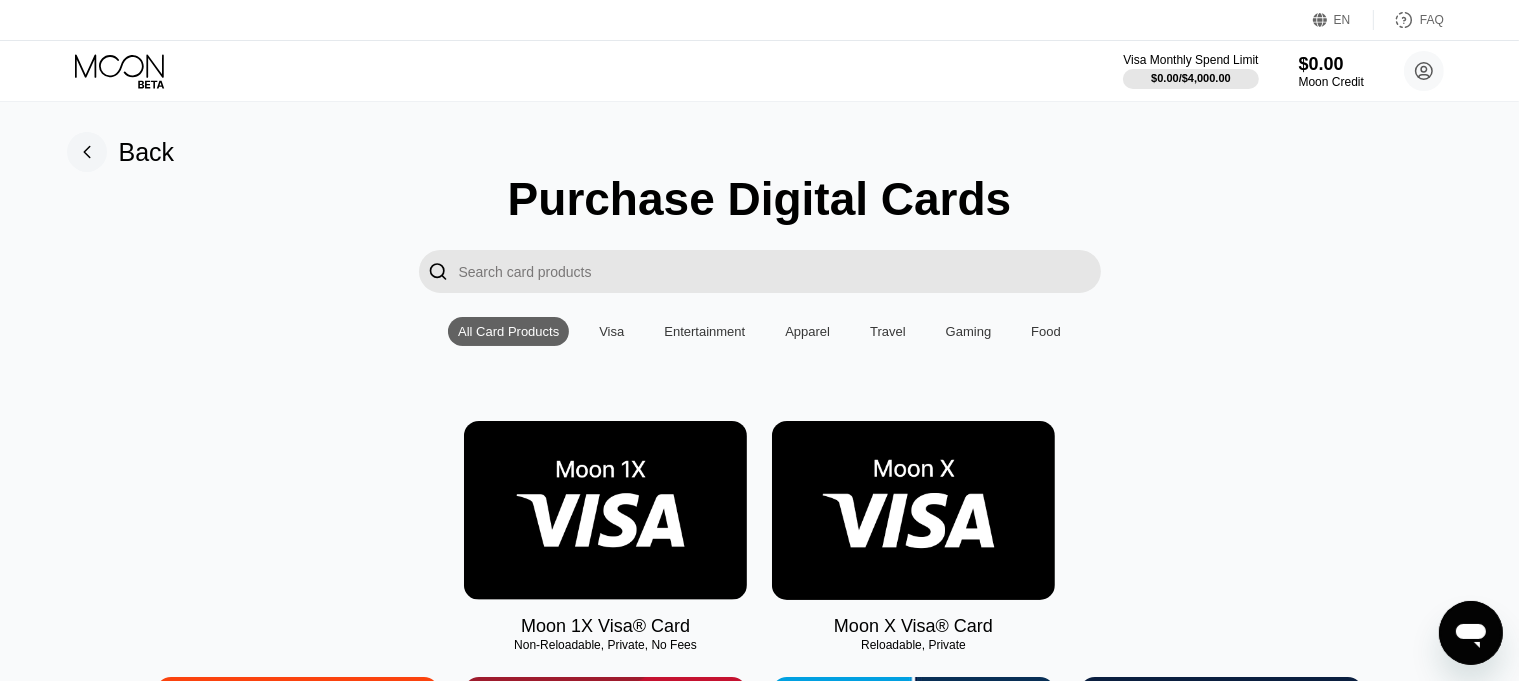 click 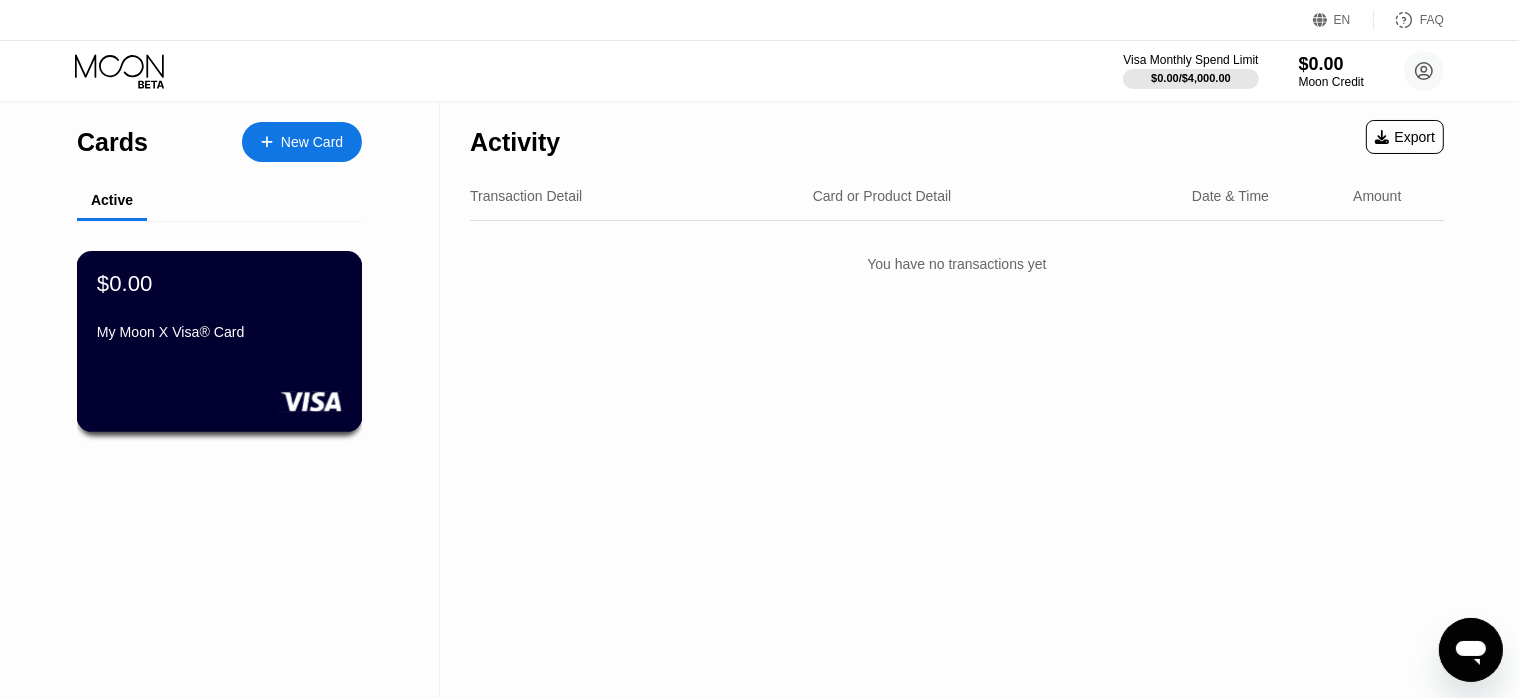 click at bounding box center [219, 401] 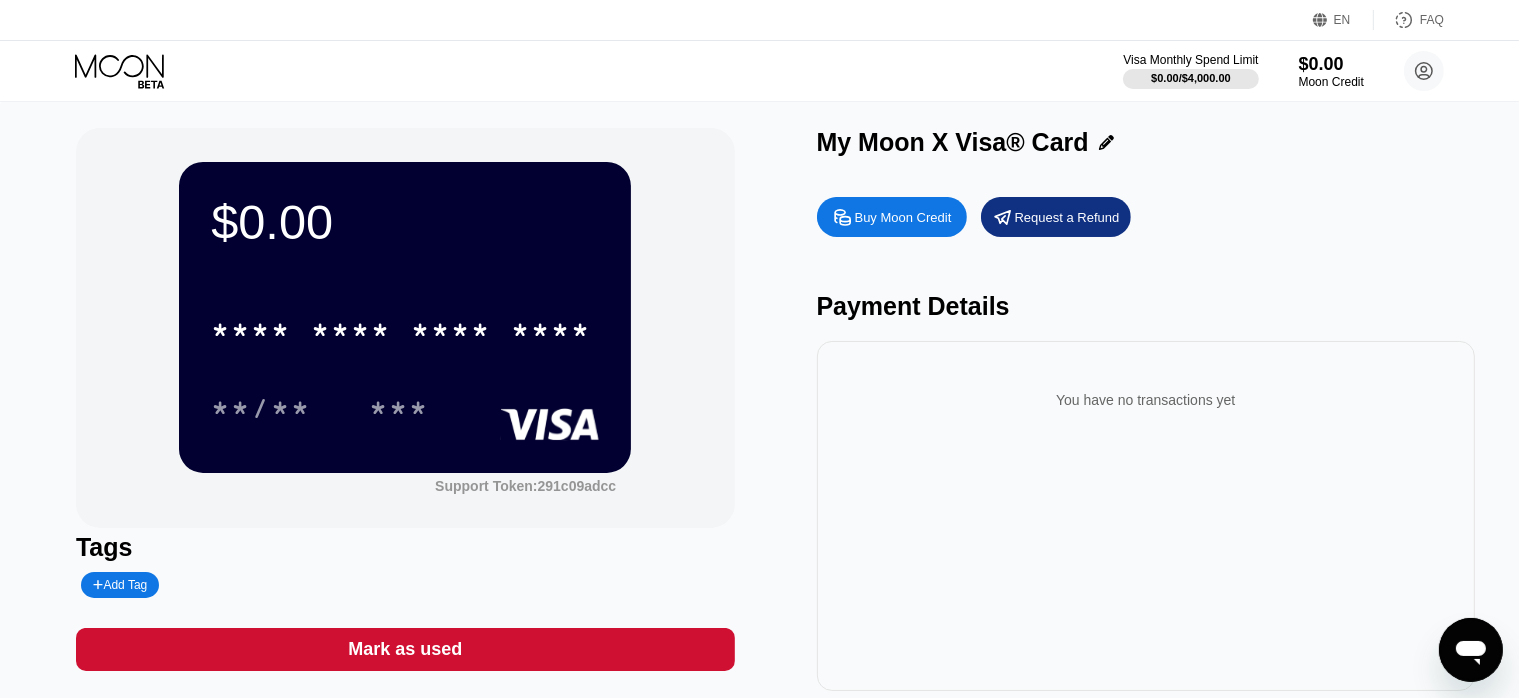 scroll, scrollTop: 0, scrollLeft: 0, axis: both 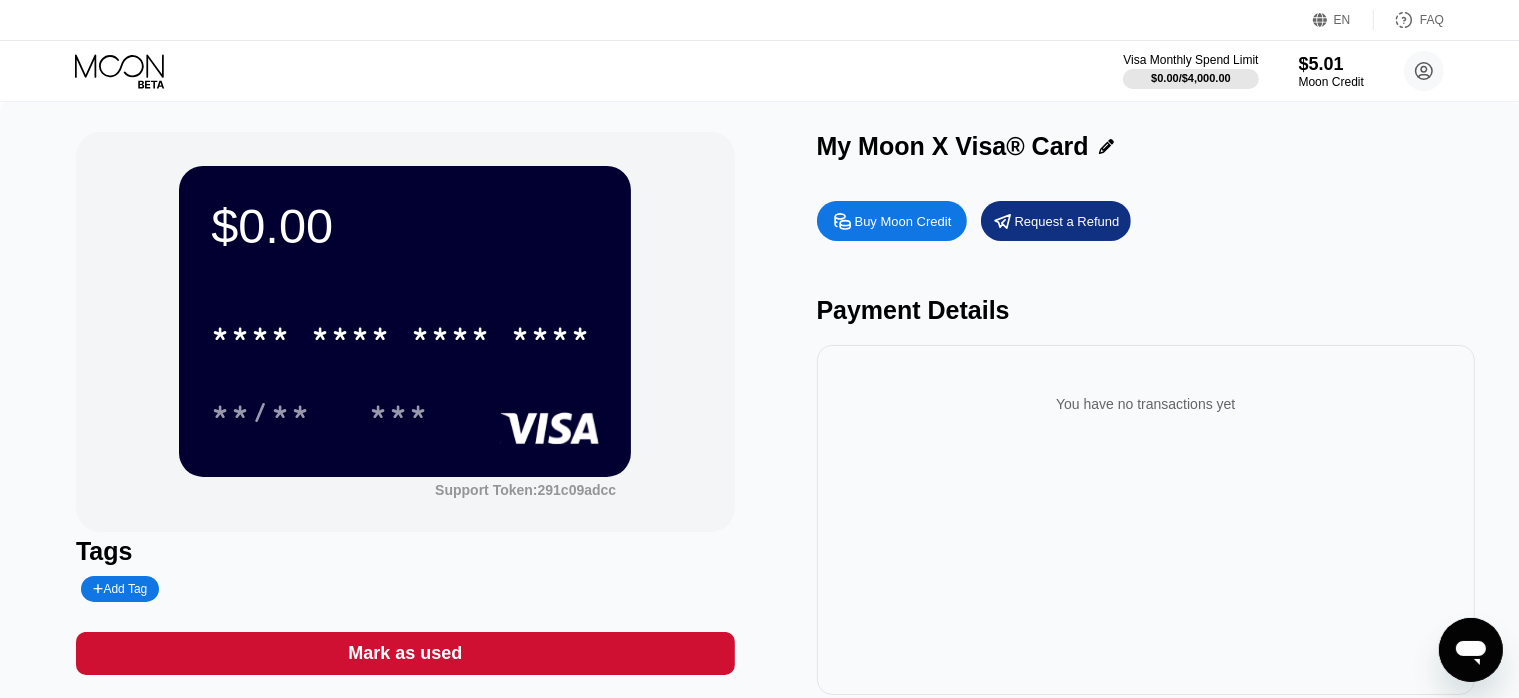 drag, startPoint x: 830, startPoint y: 687, endPoint x: 312, endPoint y: 762, distance: 523.40137 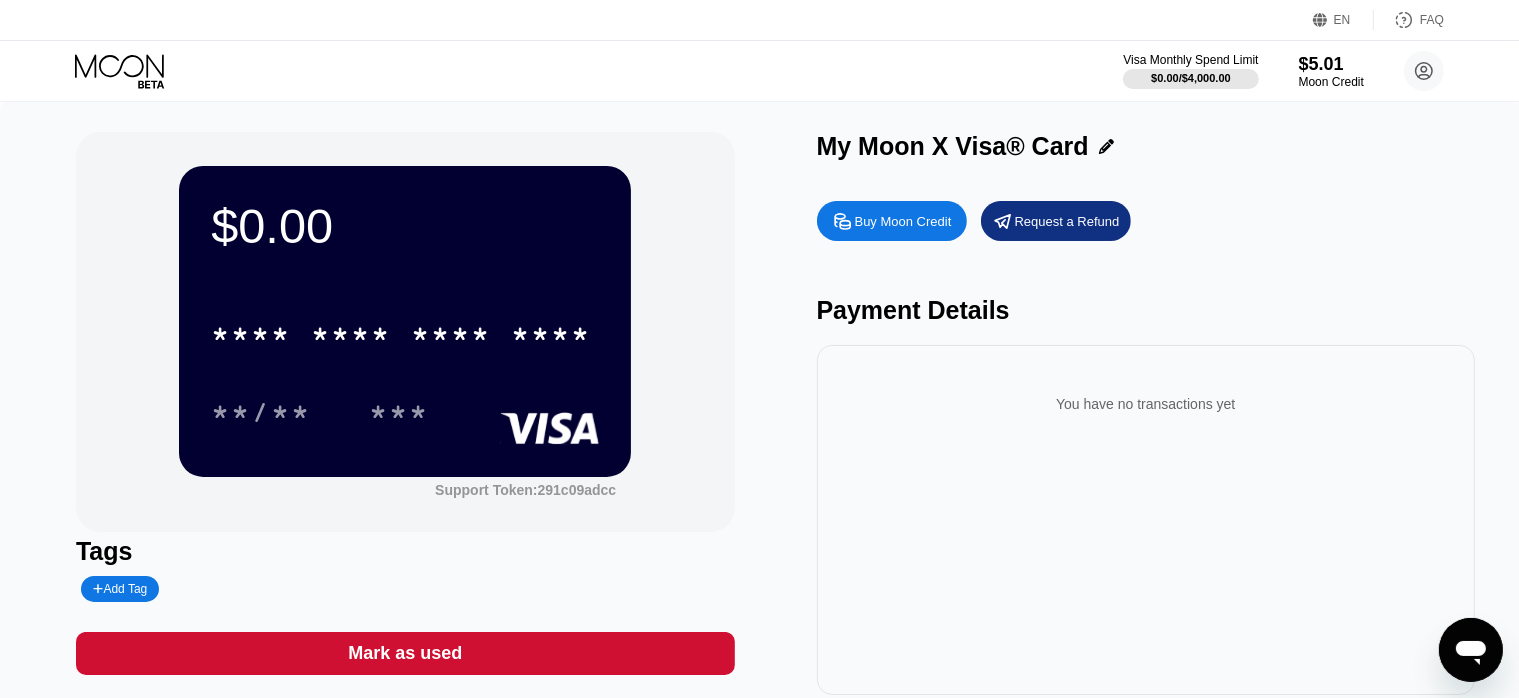 click on "* * * * * * * * * * * * ****" at bounding box center (405, 328) 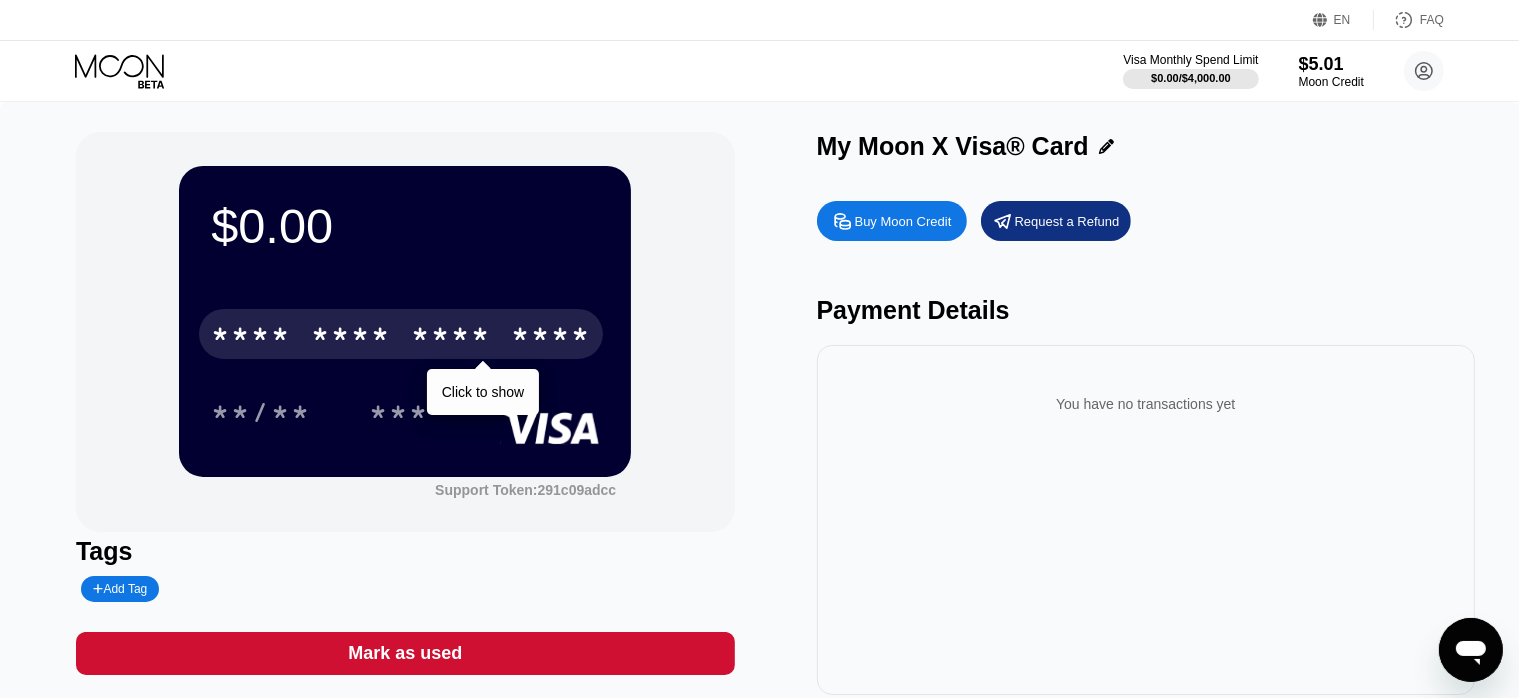 click on "* * * *" at bounding box center [451, 337] 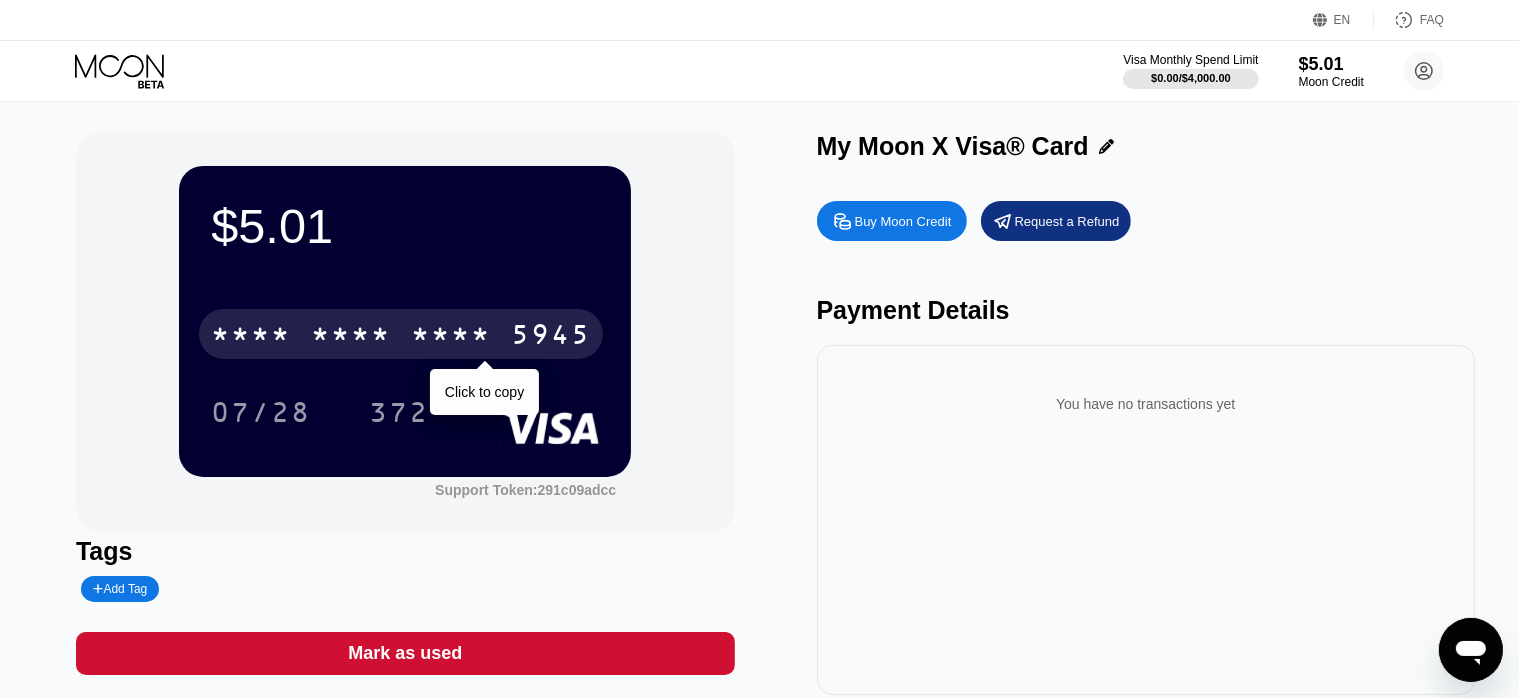 click on "* * * *" at bounding box center [451, 337] 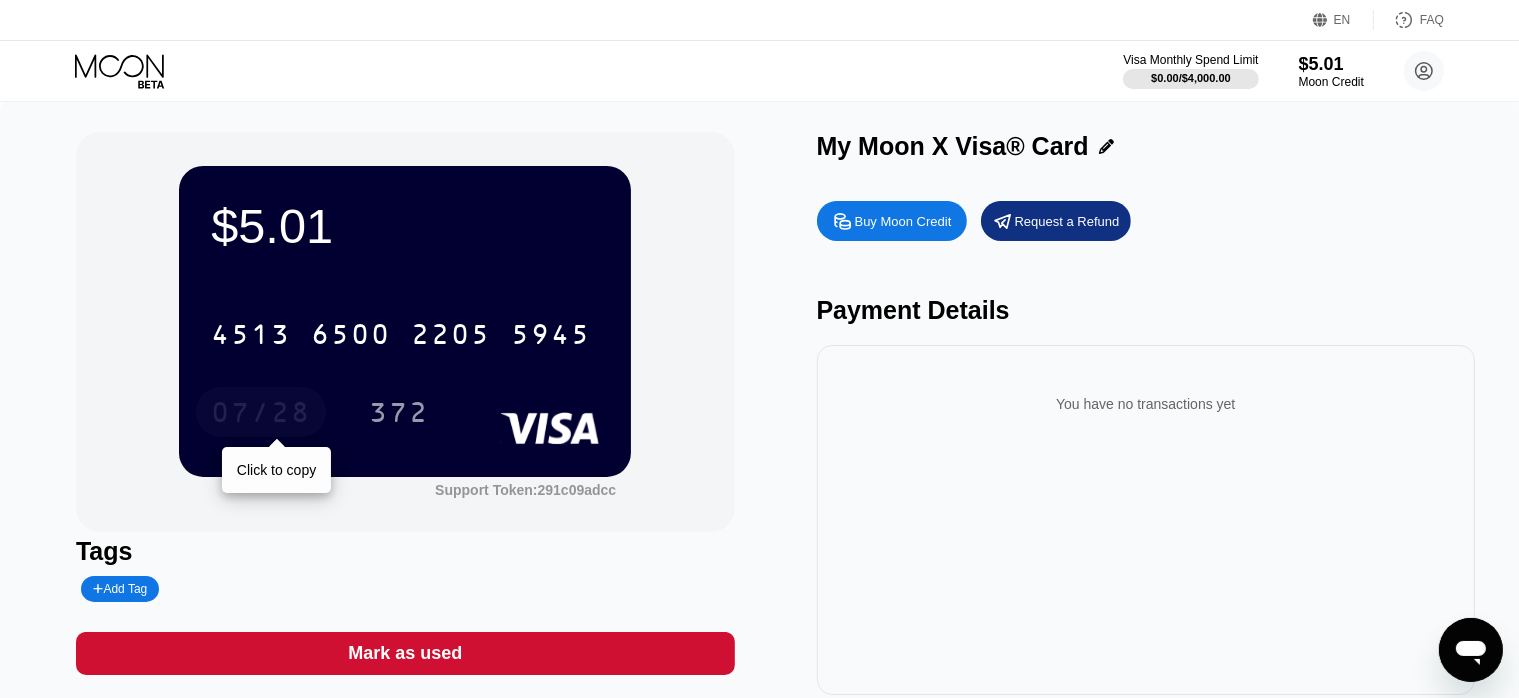 click on "07/28" at bounding box center [261, 415] 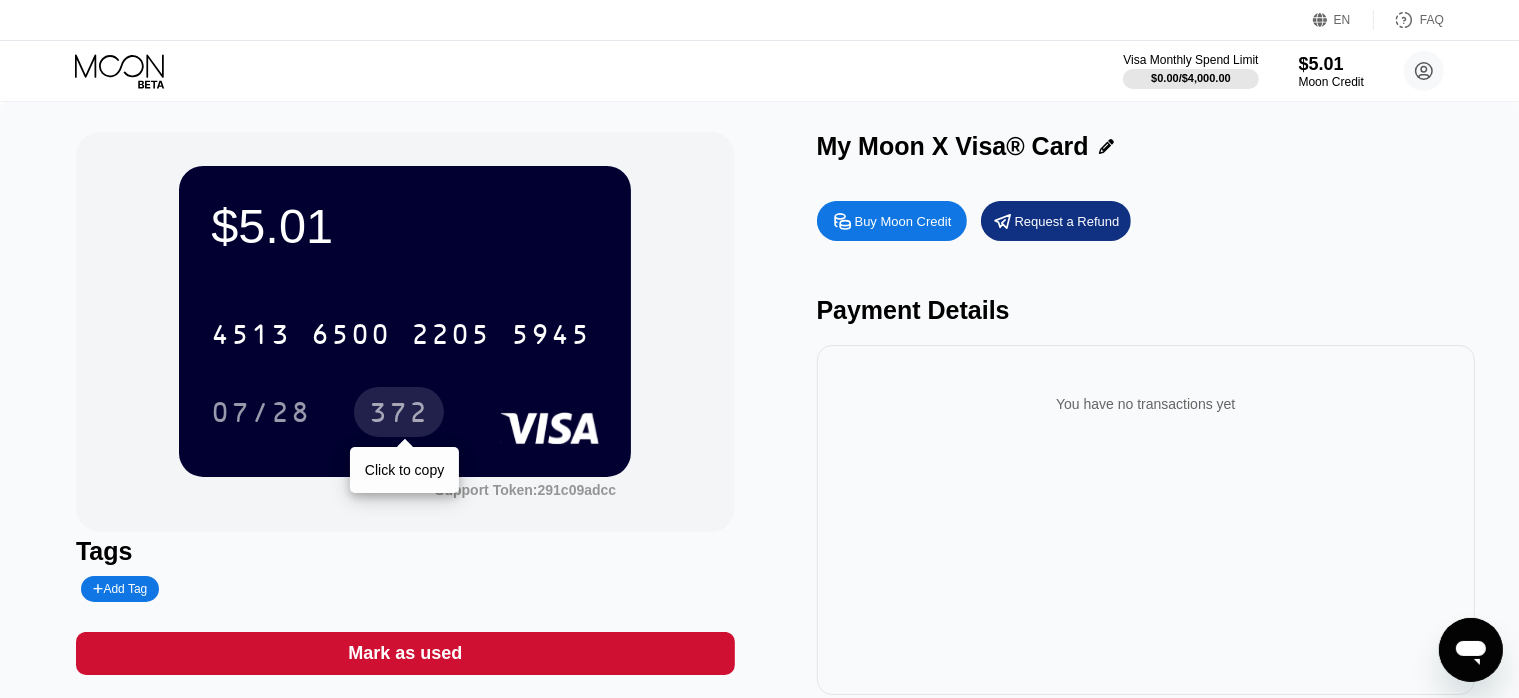 click on "372" at bounding box center [399, 415] 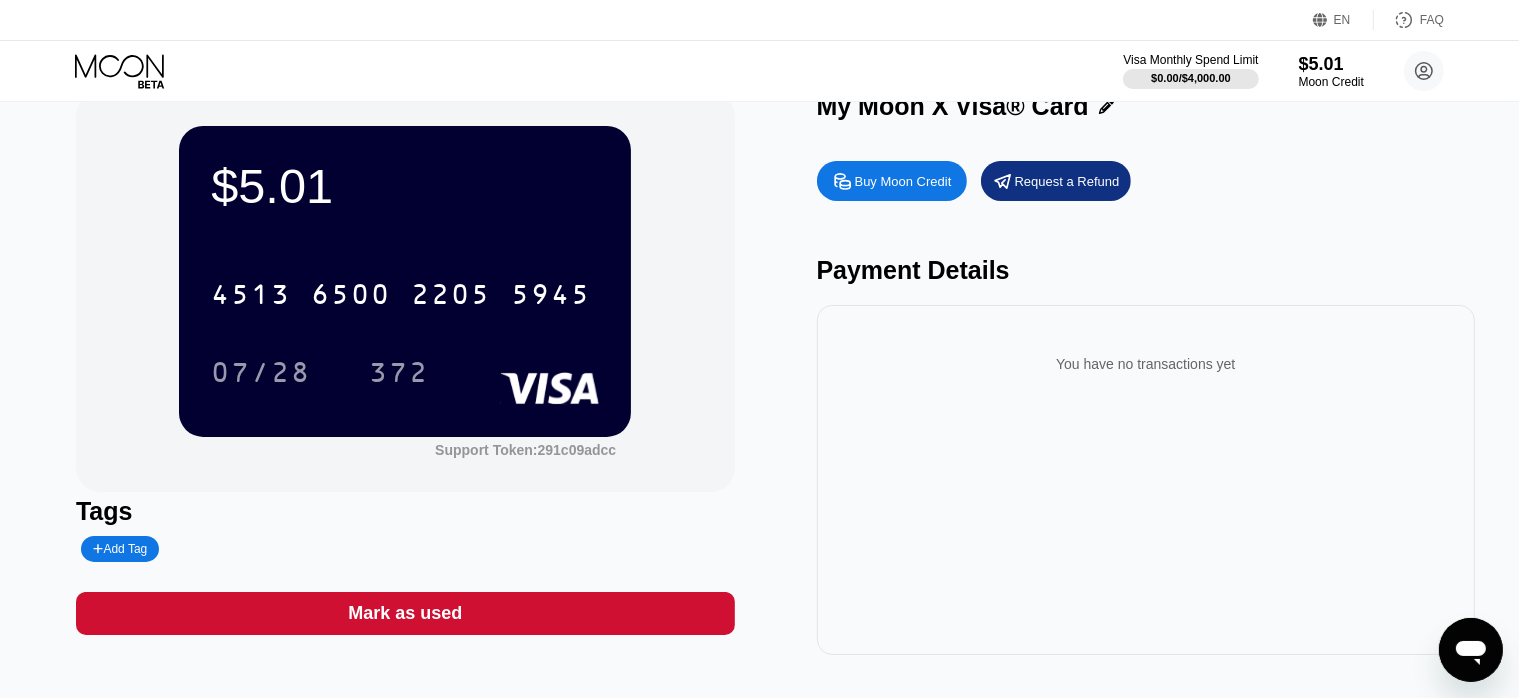 scroll, scrollTop: 33, scrollLeft: 0, axis: vertical 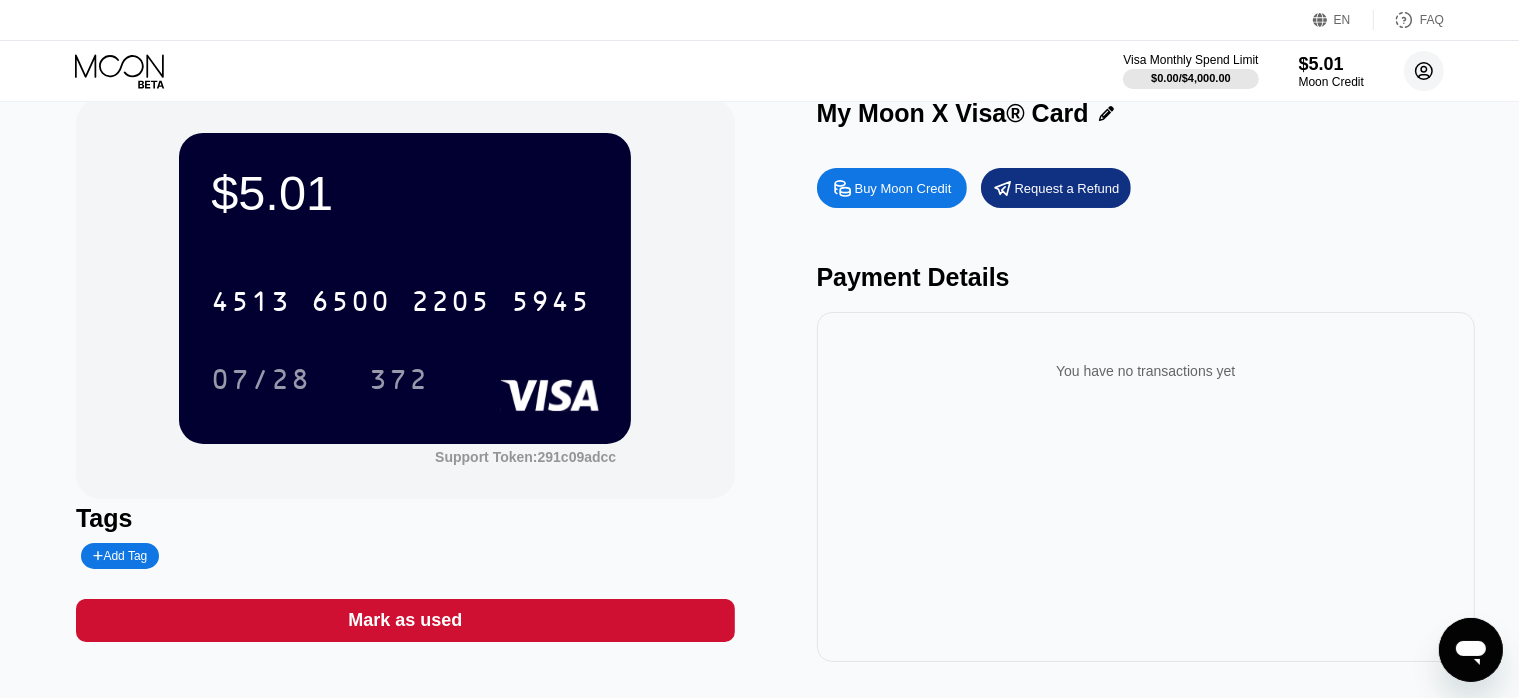 click 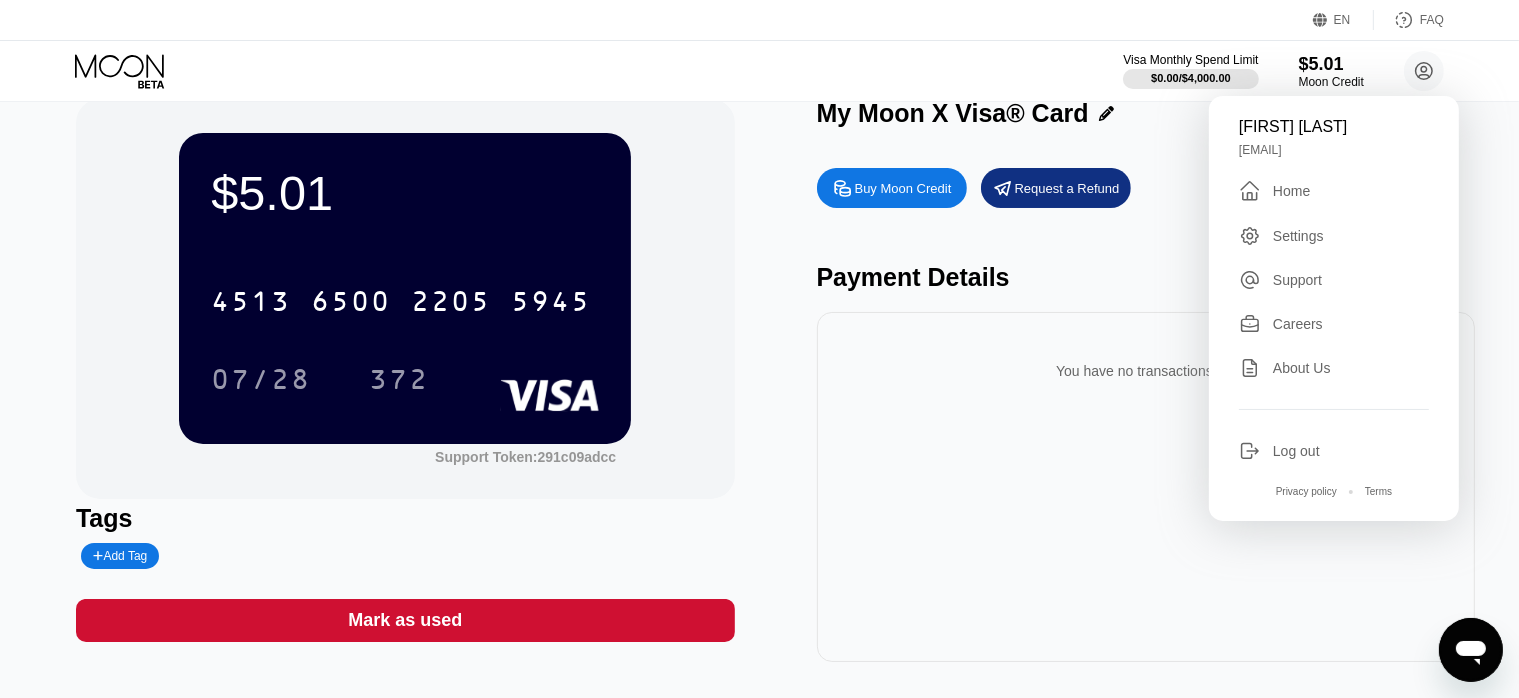 click on "$5.01 [CARD_NUMBER] [EXPIRY] [CVV] Support Token:  291c09adcc Tags  Add Tag Mark as used My Moon X Visa® Card Buy Moon Credit Request a Refund Payment Details You have no transactions yet" at bounding box center (759, 380) 